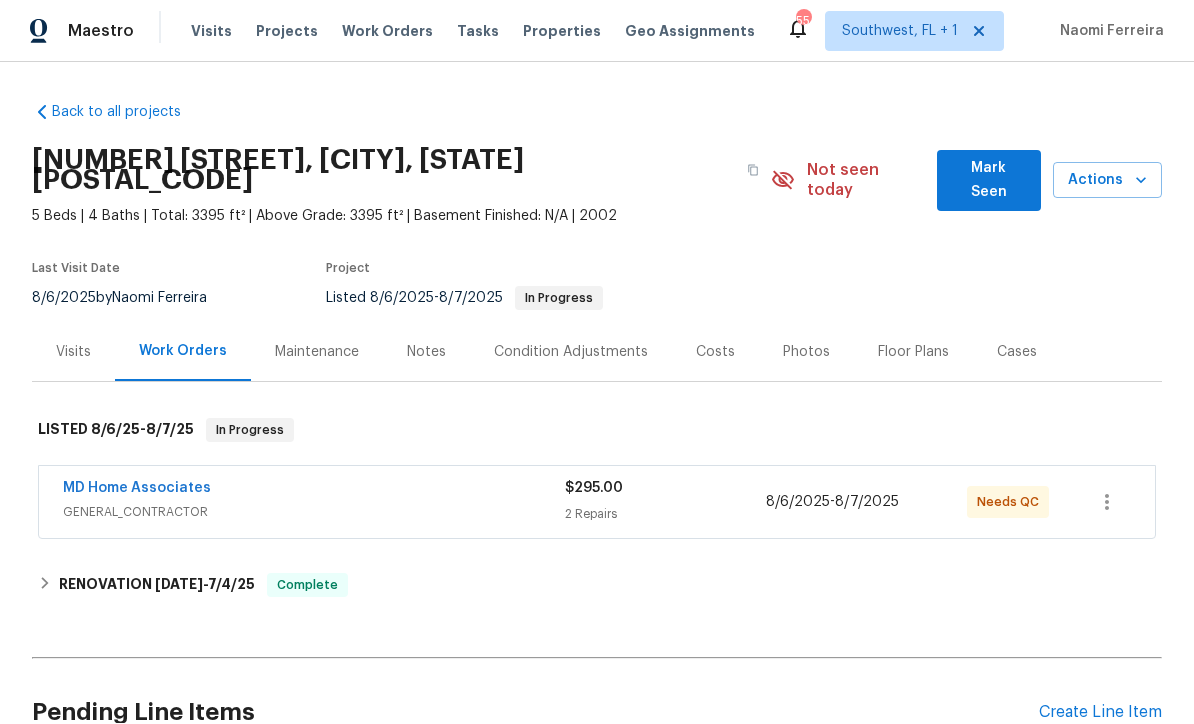 scroll, scrollTop: 1, scrollLeft: 0, axis: vertical 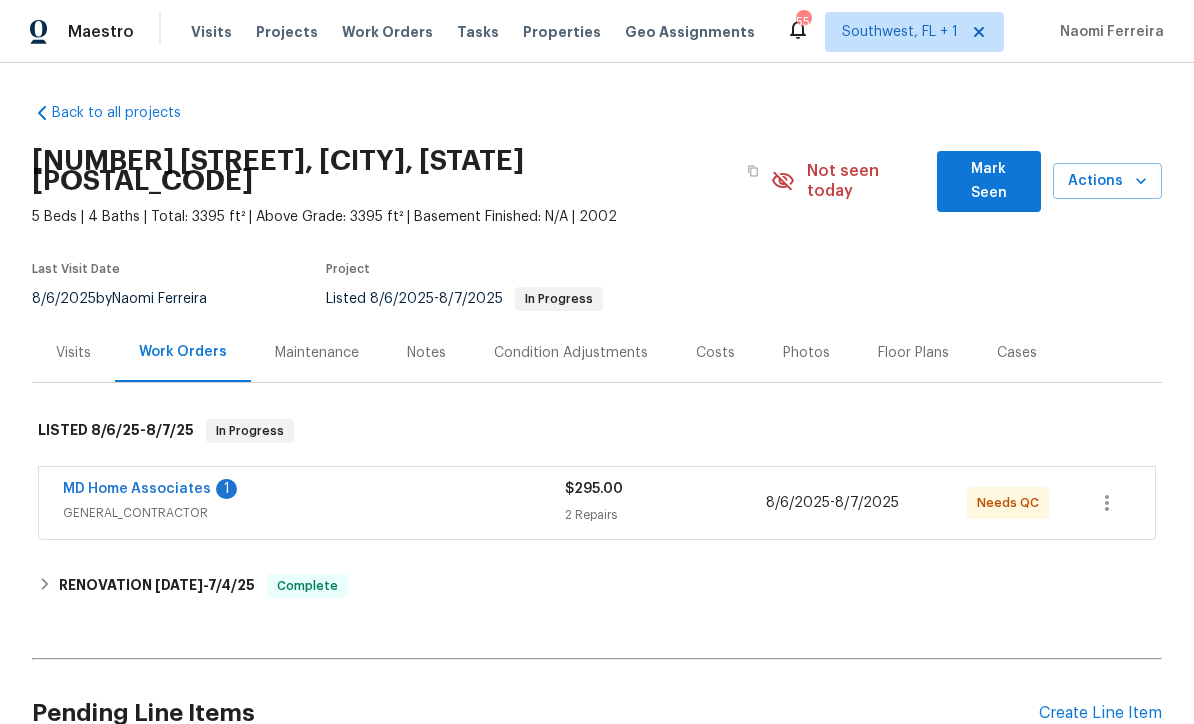 click on "MD Home Associates" at bounding box center (137, 489) 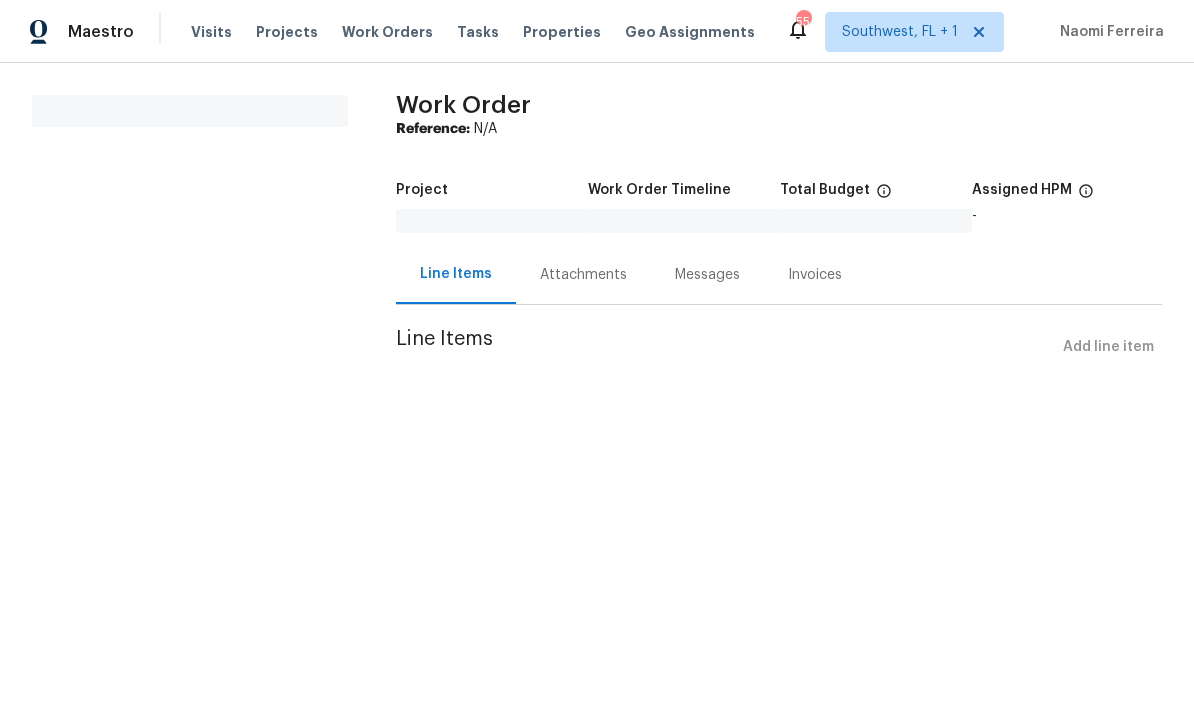 scroll, scrollTop: 0, scrollLeft: 0, axis: both 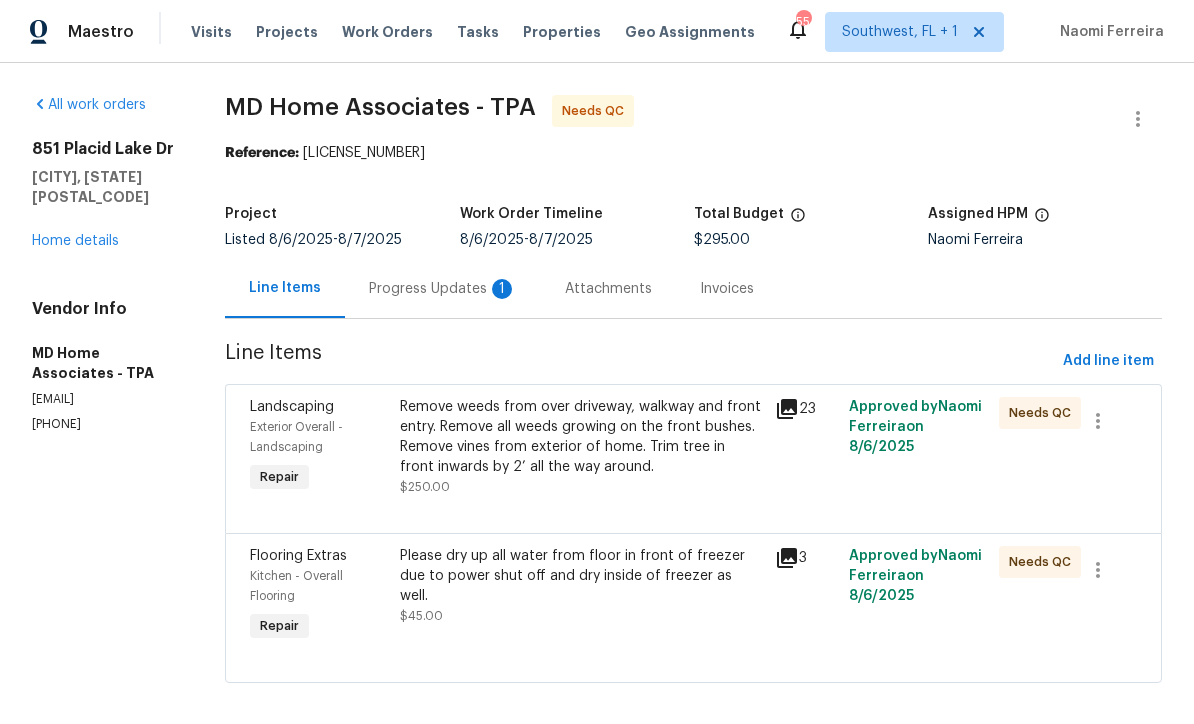 click on "Progress Updates 1" at bounding box center (443, 289) 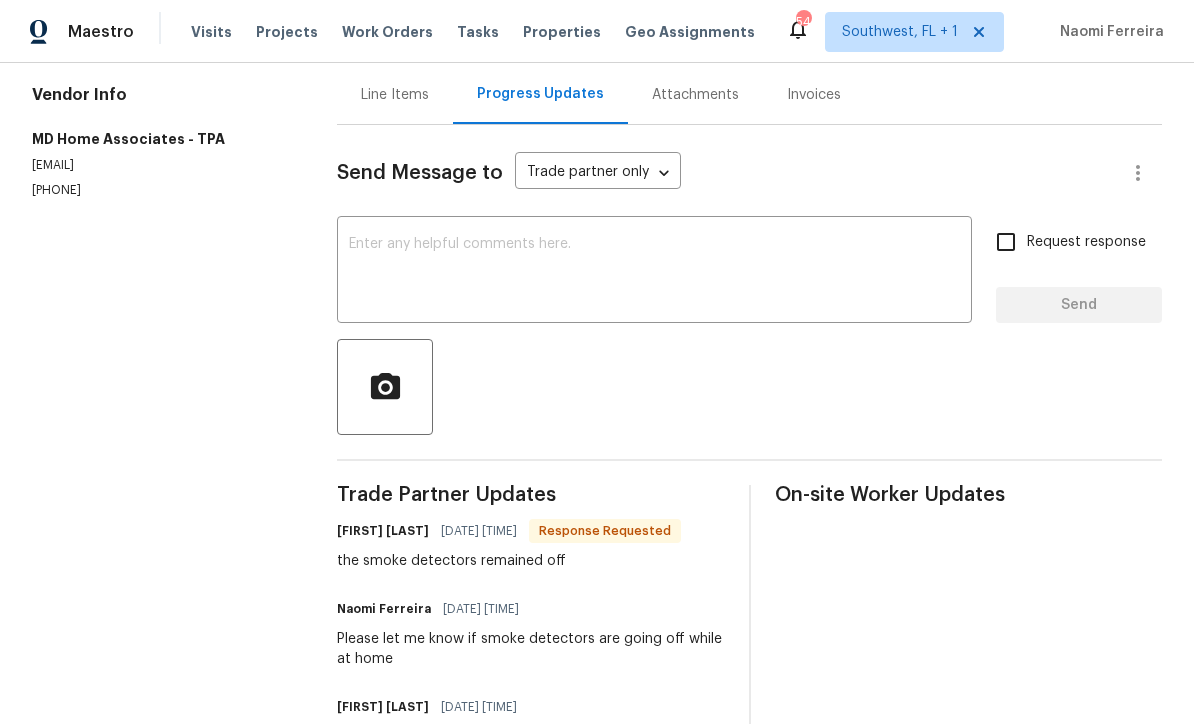 scroll, scrollTop: 173, scrollLeft: 0, axis: vertical 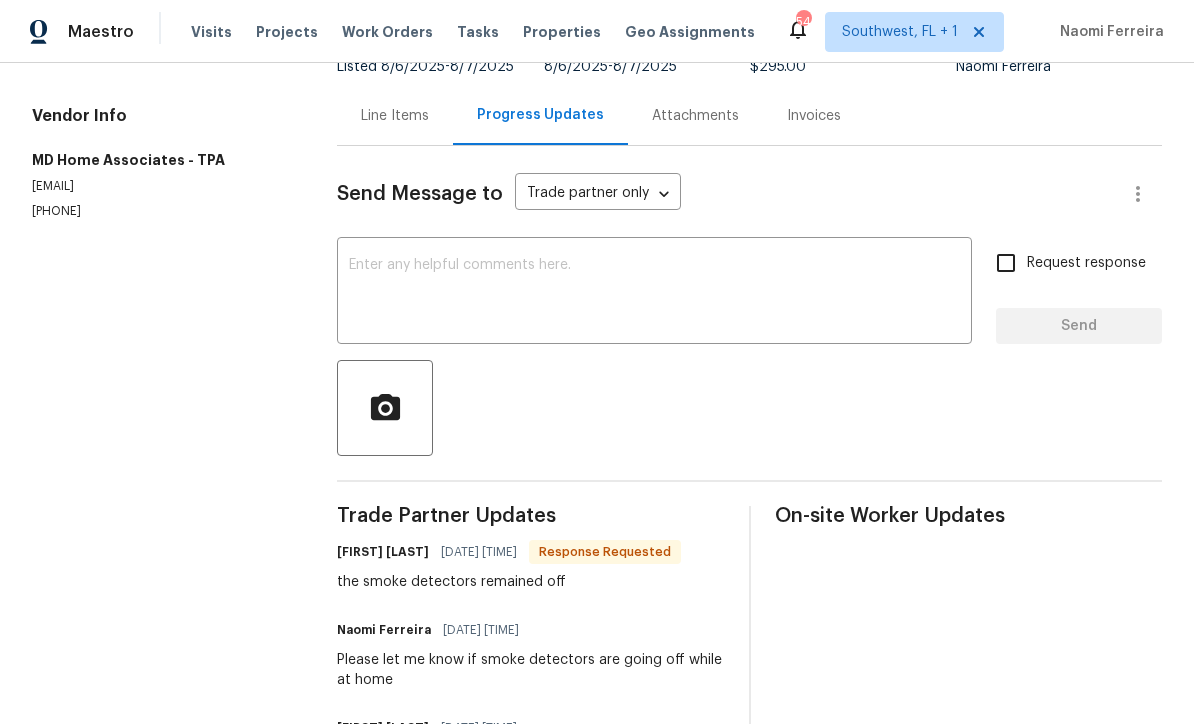 click at bounding box center (654, 293) 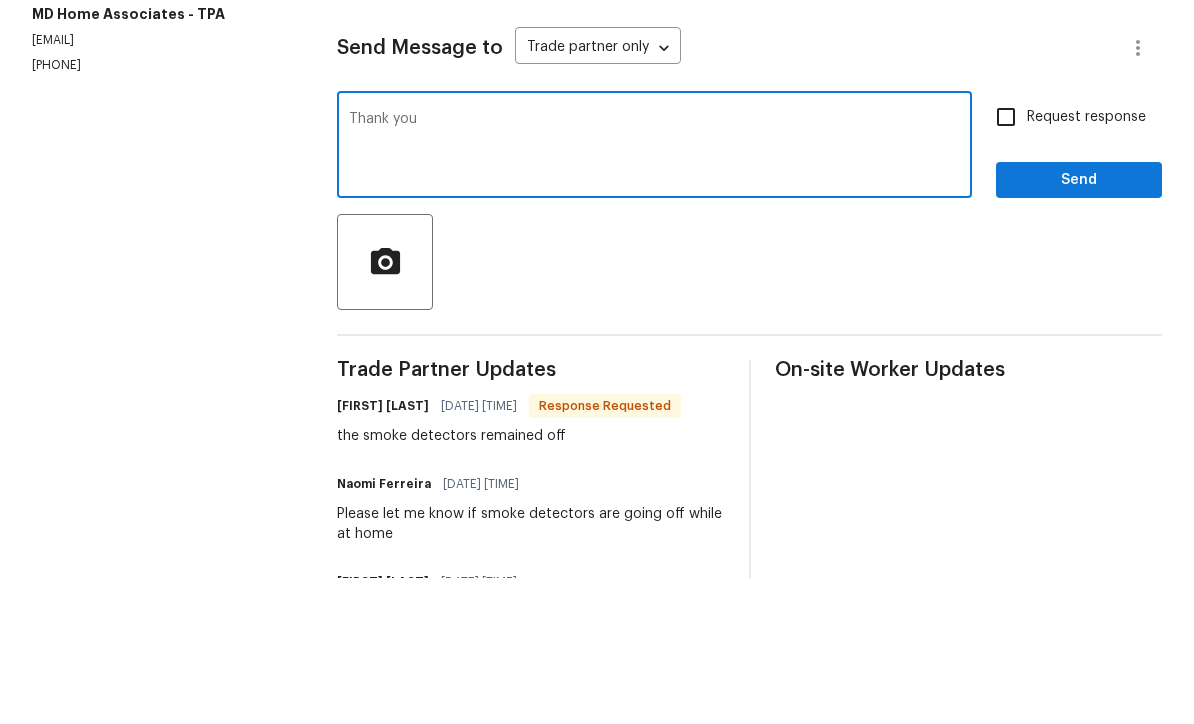 type on "Thank you" 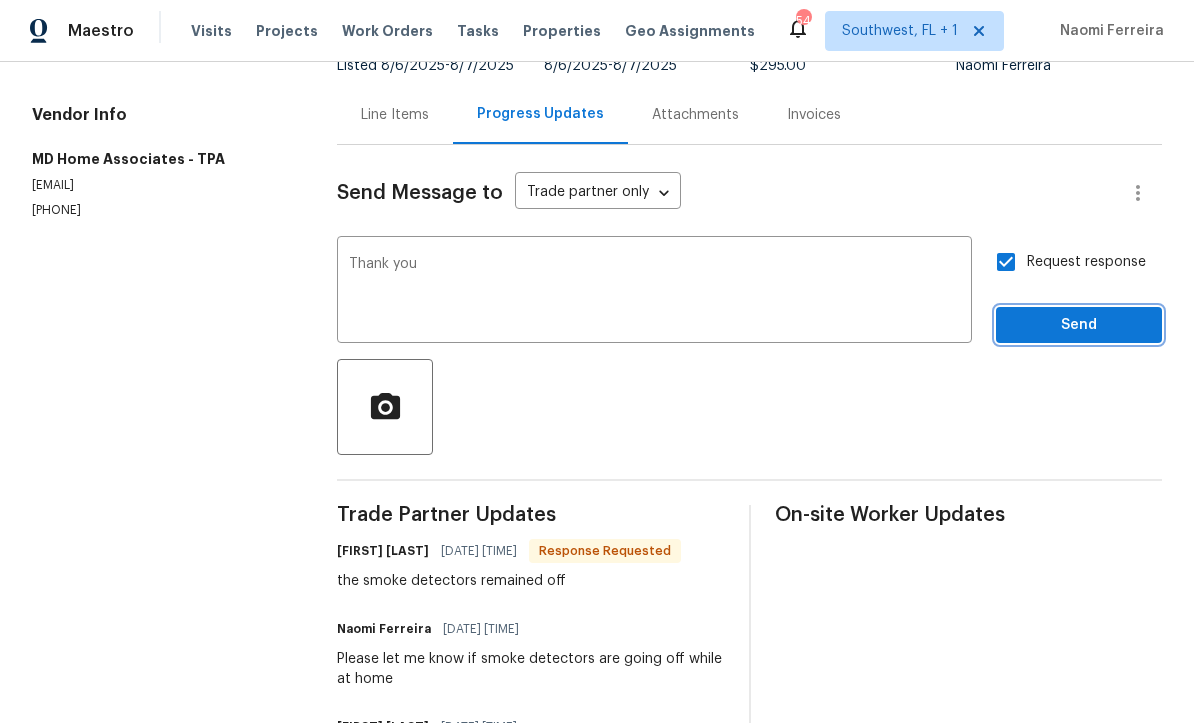 click on "Send" at bounding box center [1079, 326] 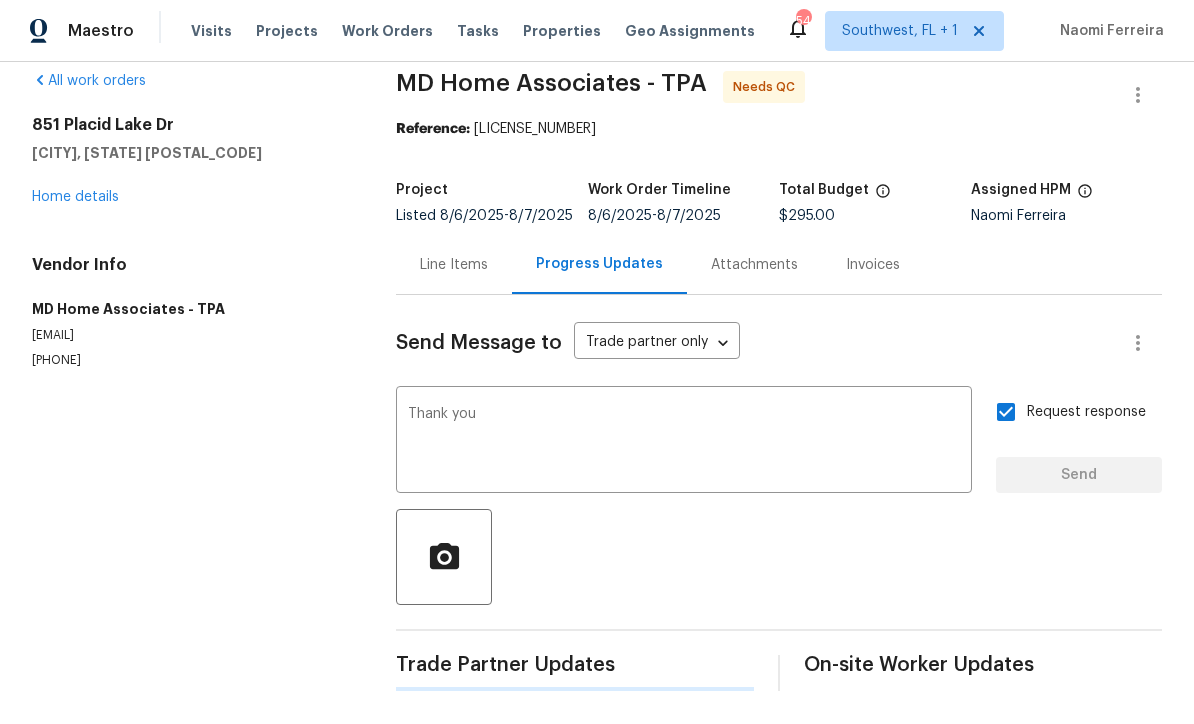 scroll, scrollTop: 24, scrollLeft: 0, axis: vertical 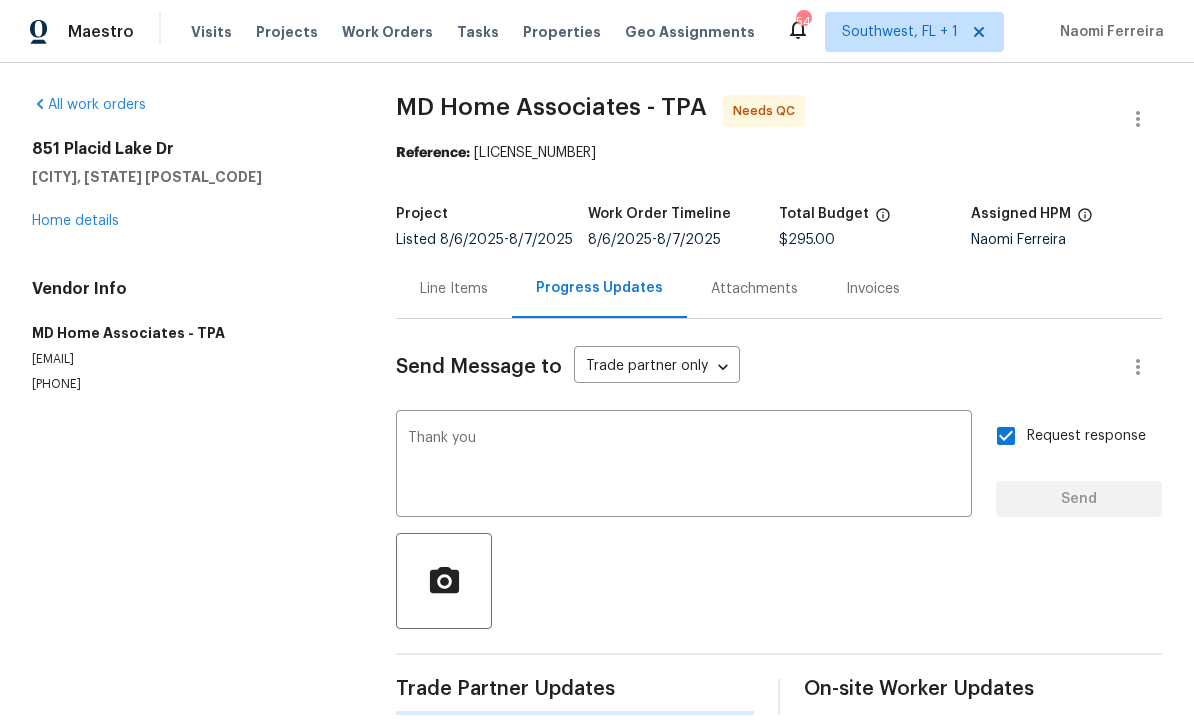 type 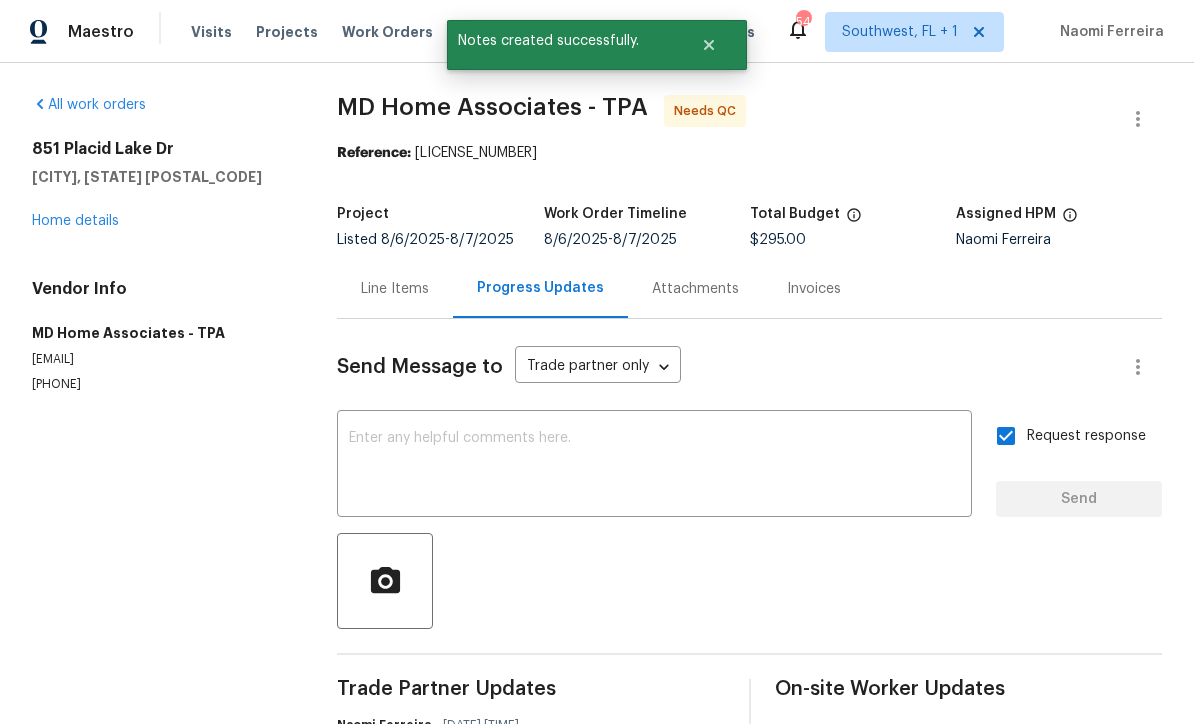 click on "Home details" at bounding box center [75, 221] 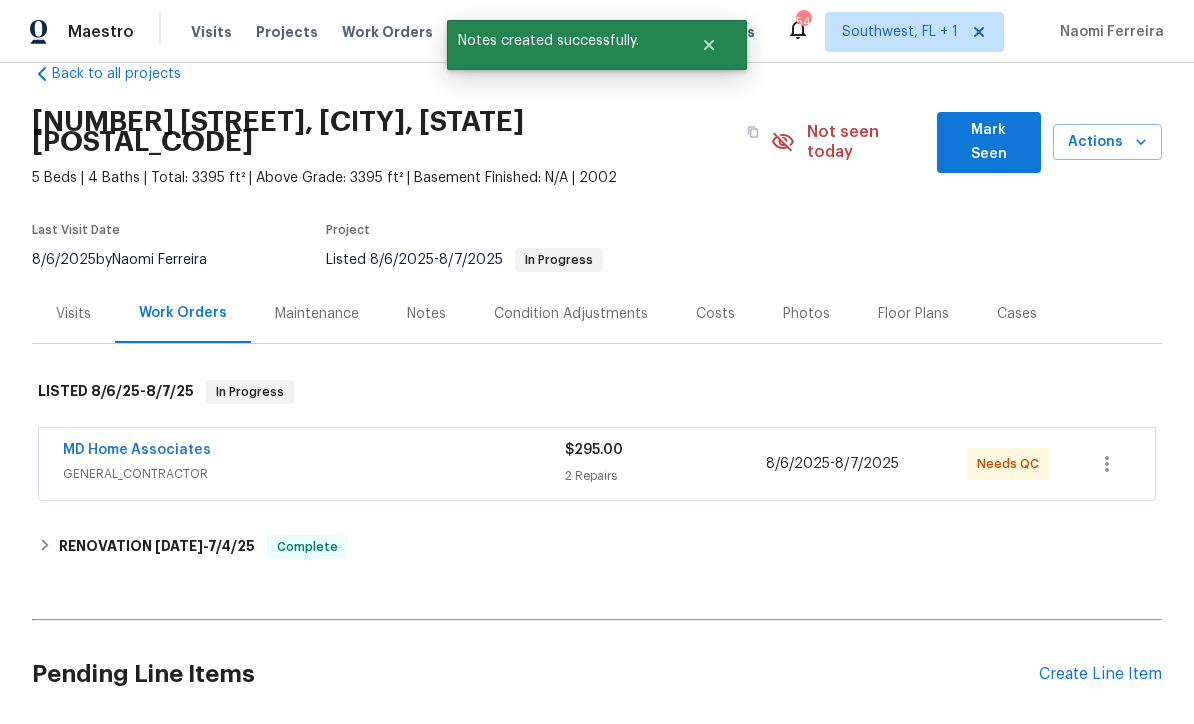 scroll, scrollTop: 38, scrollLeft: 0, axis: vertical 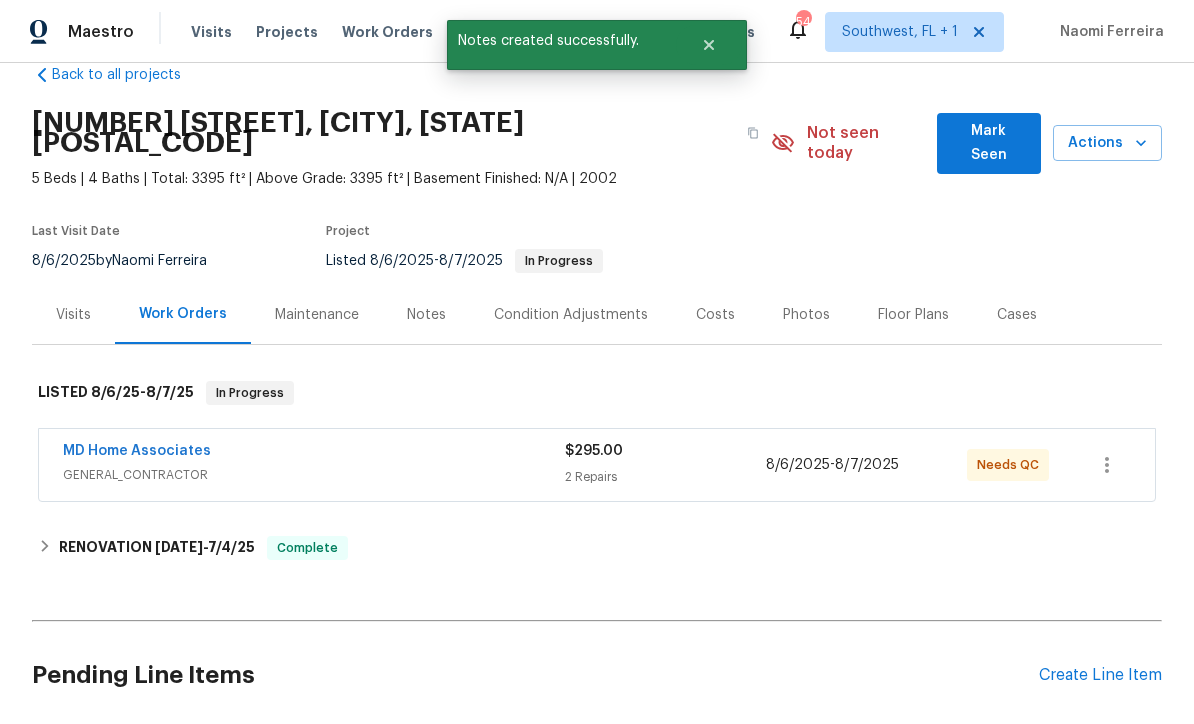 click on "MD Home Associates" at bounding box center [137, 451] 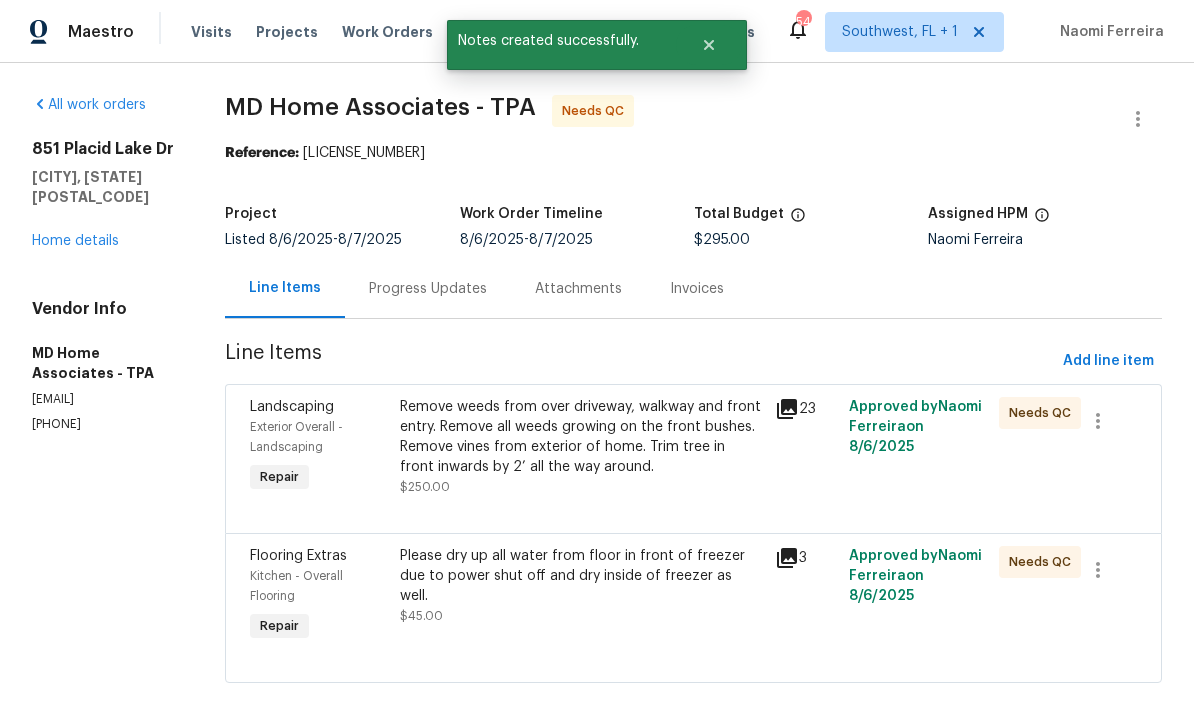 scroll, scrollTop: 19, scrollLeft: 0, axis: vertical 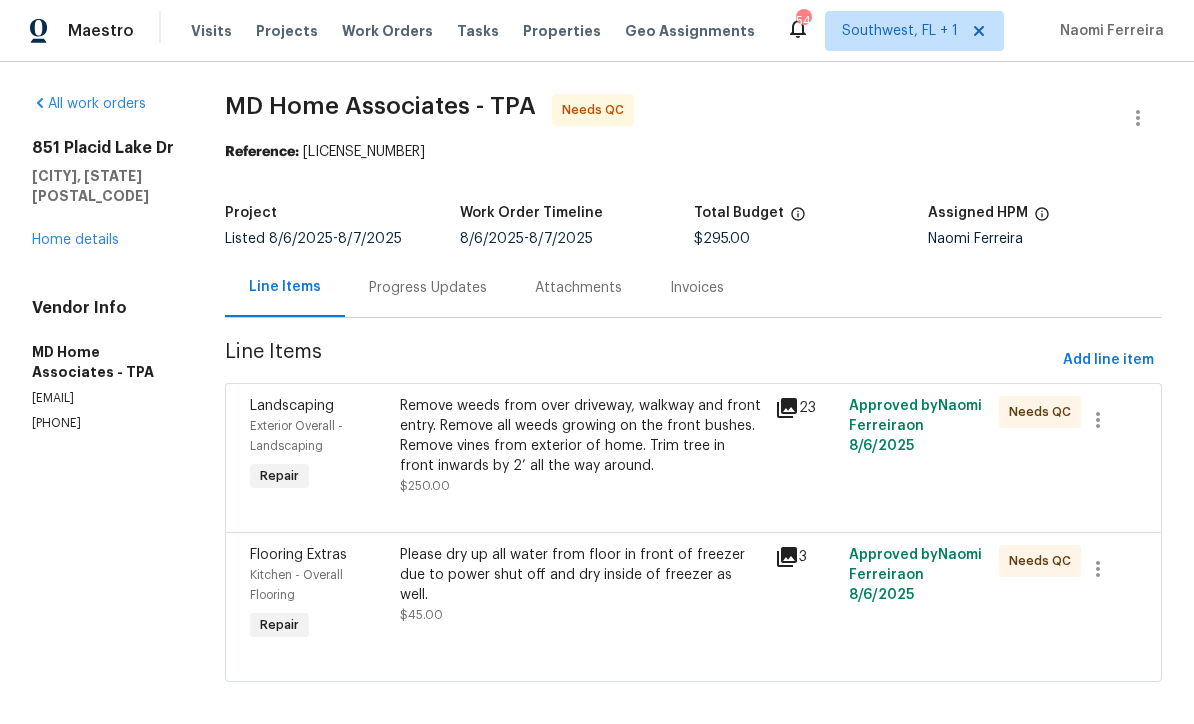 click on "Remove weeds from over driveway, walkway and front entry. Remove all weeds growing on the front bushes. Remove vines from exterior of home. Trim tree in front inwards by 2’ all the way around." at bounding box center (581, 437) 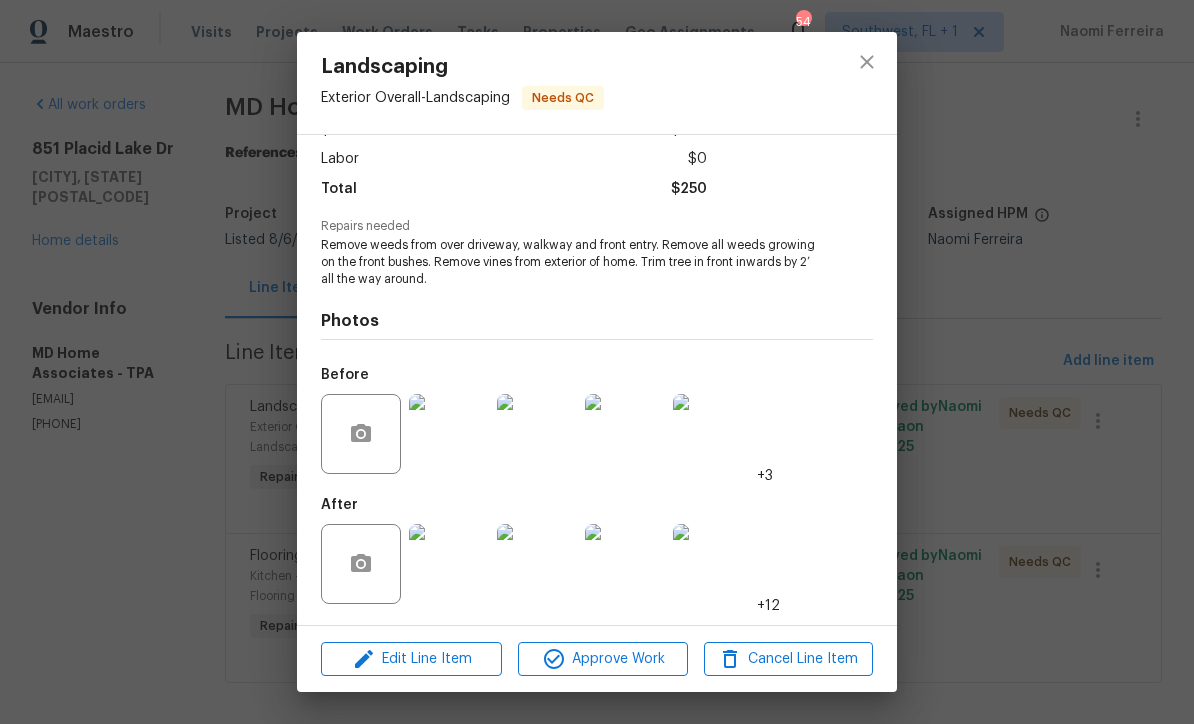 scroll, scrollTop: 134, scrollLeft: 0, axis: vertical 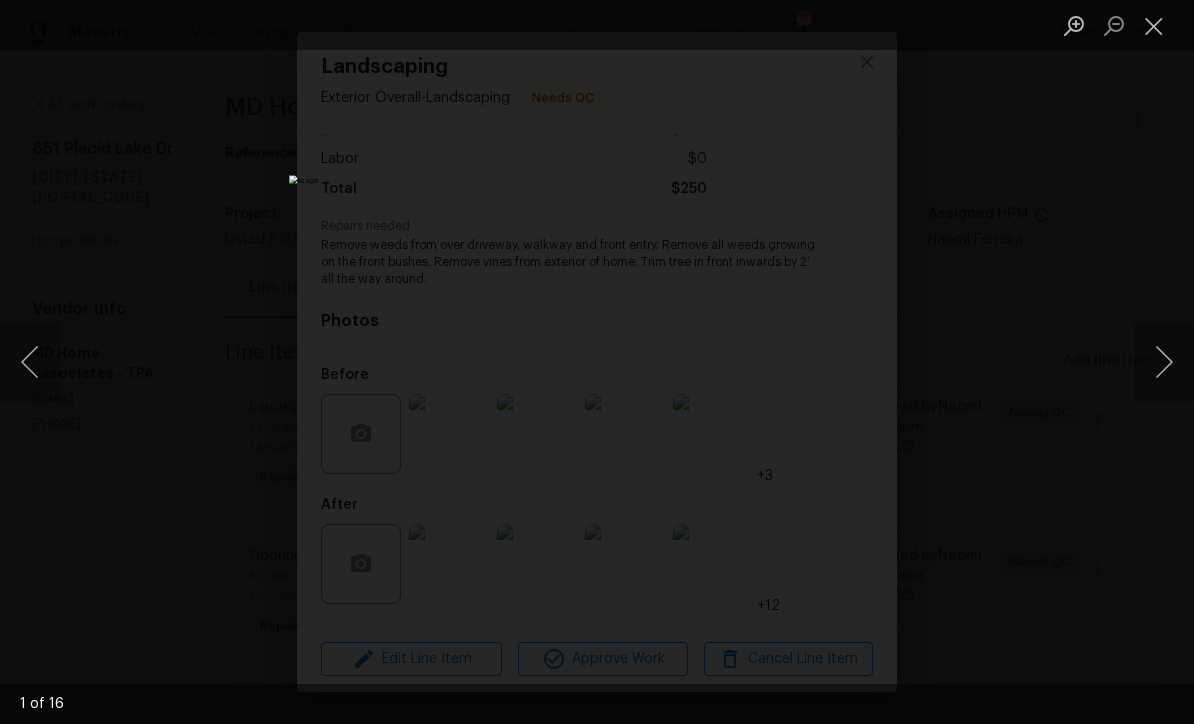 click at bounding box center [1164, 362] 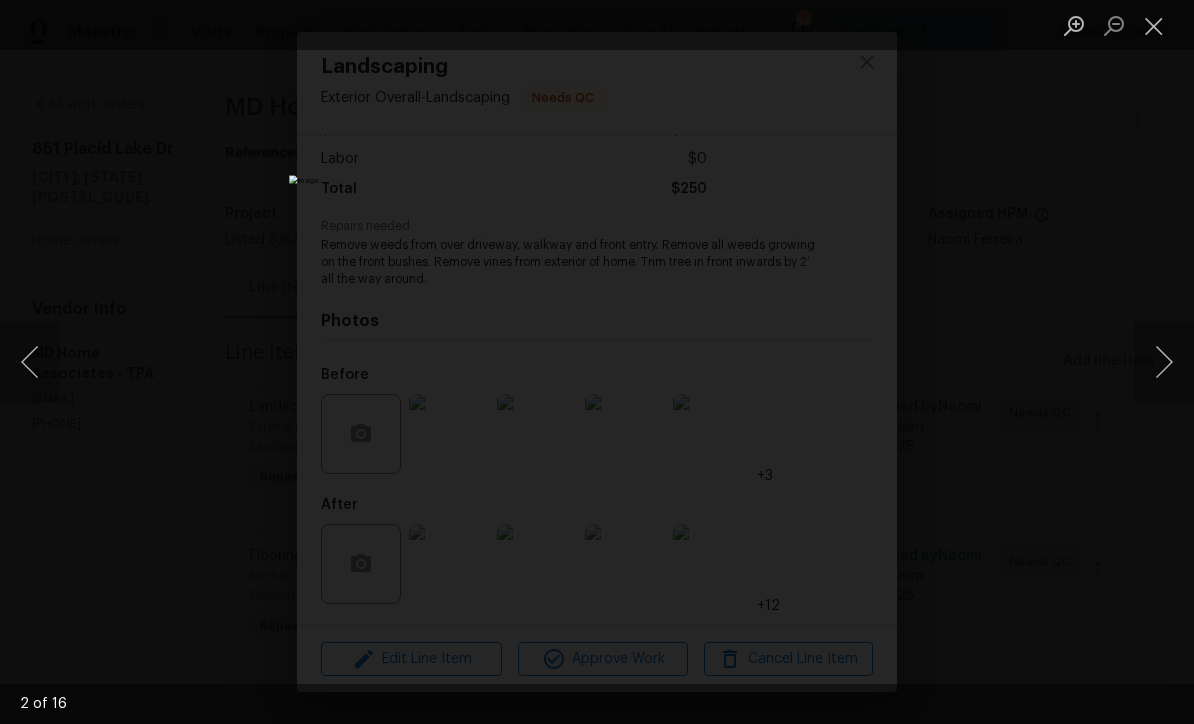 click at bounding box center (1164, 362) 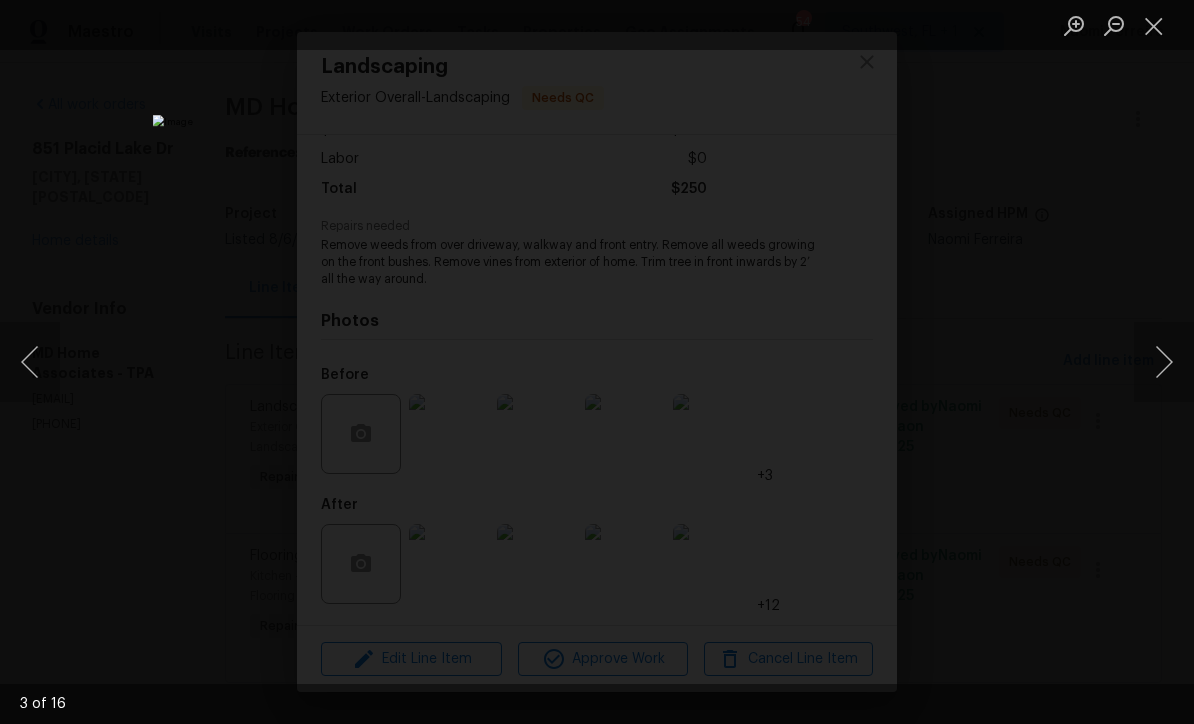 click at bounding box center (1164, 362) 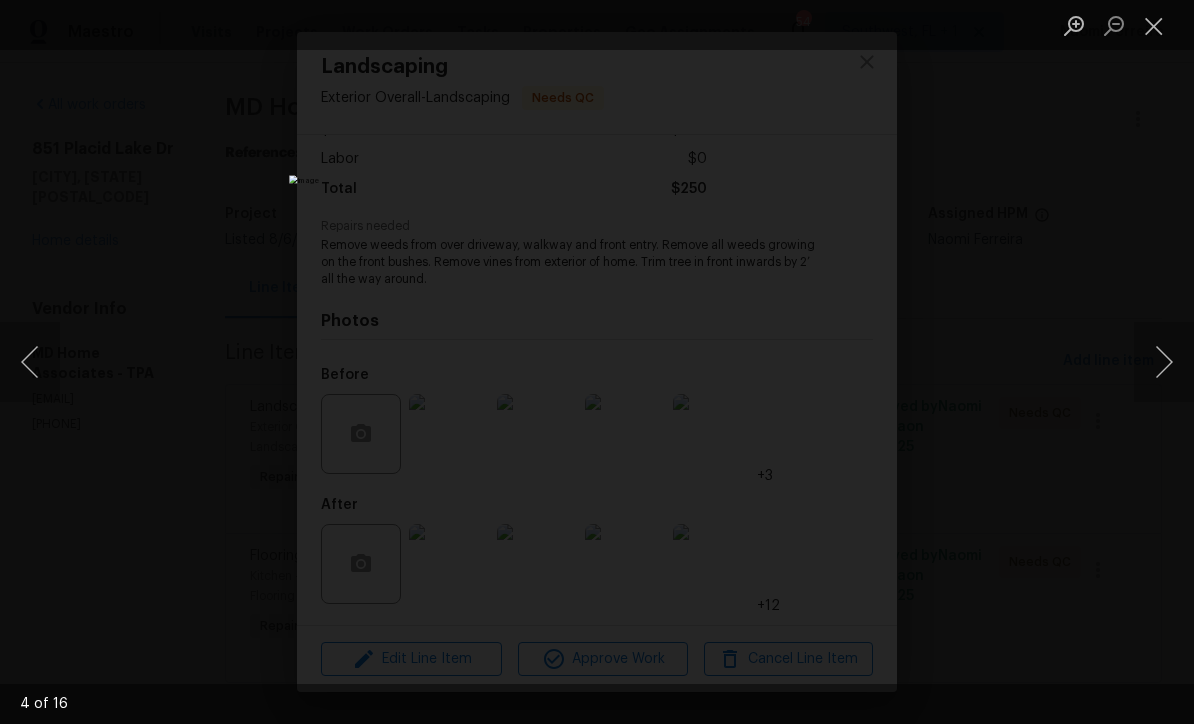 click at bounding box center (1164, 362) 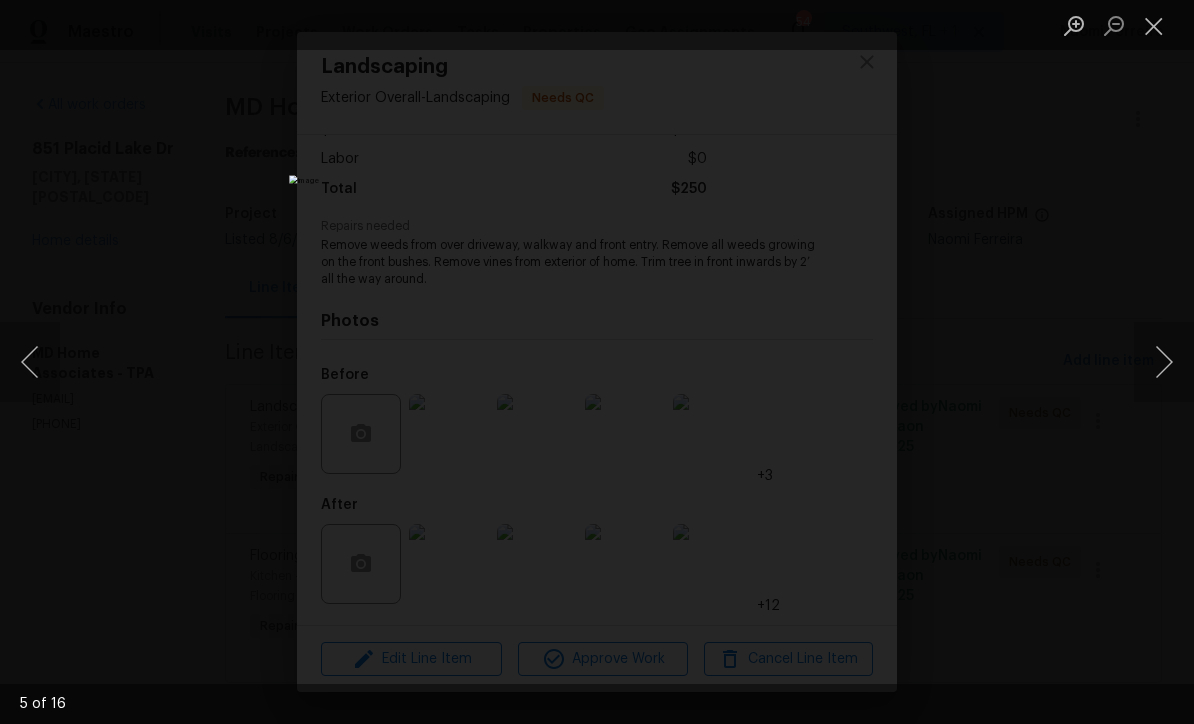 click at bounding box center (1164, 362) 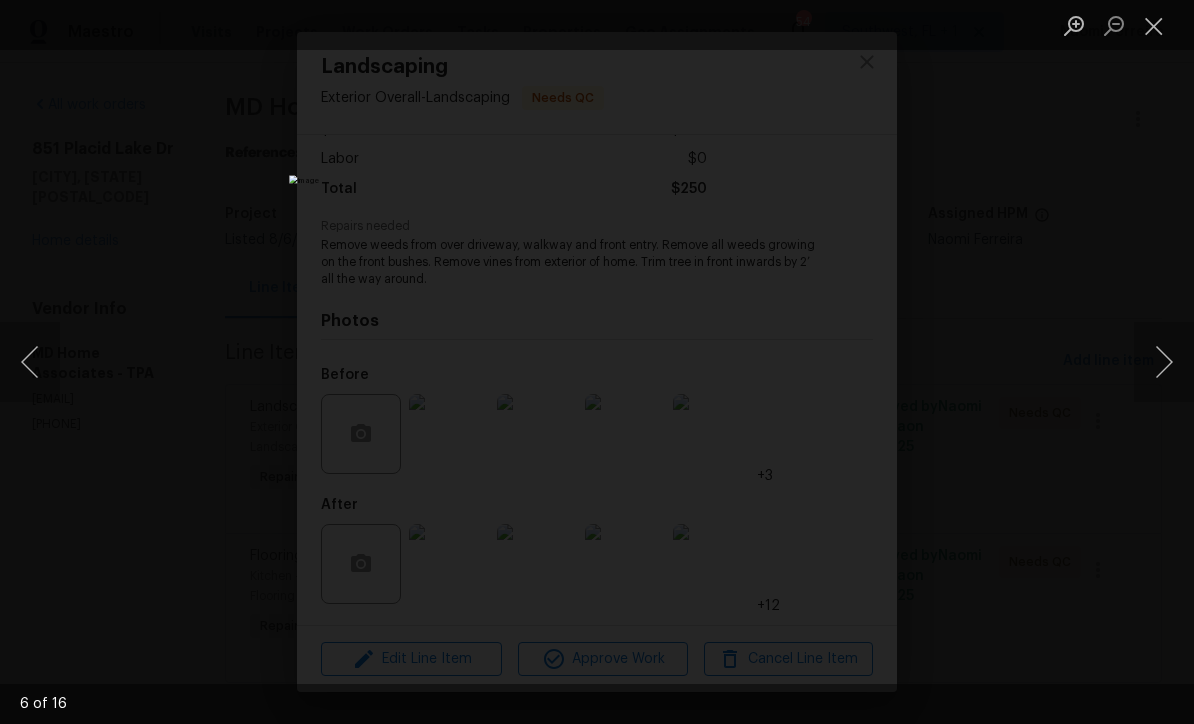 click at bounding box center (1164, 362) 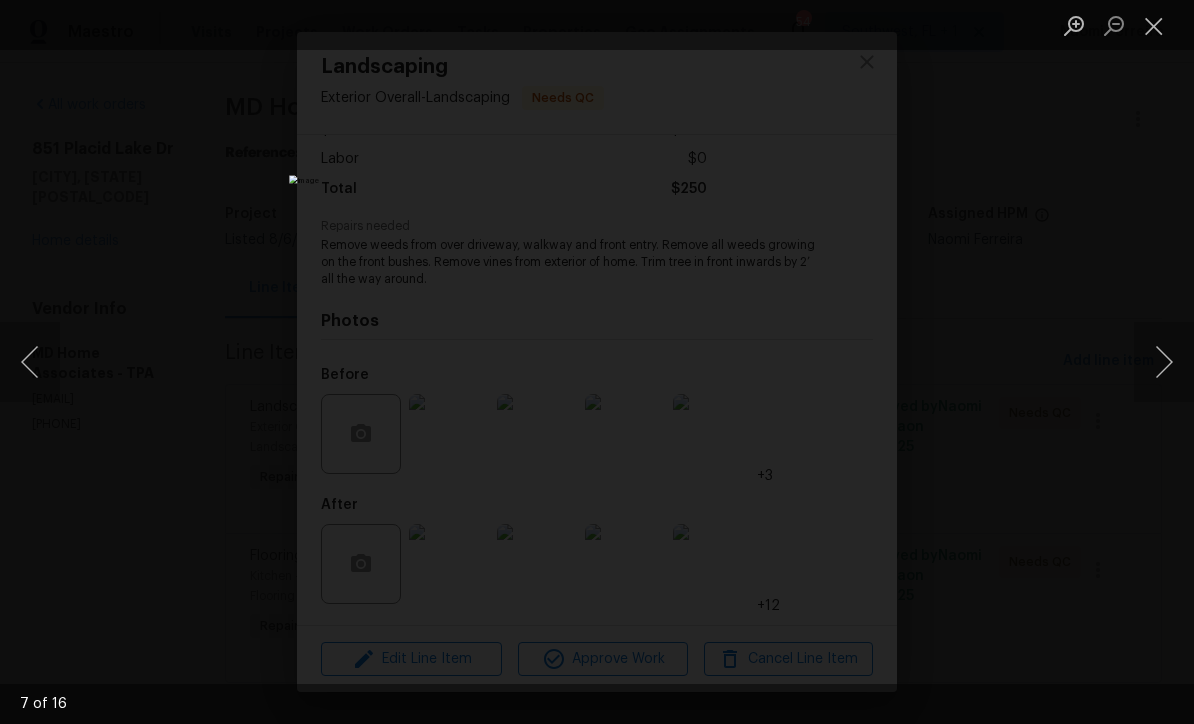 click at bounding box center (1164, 362) 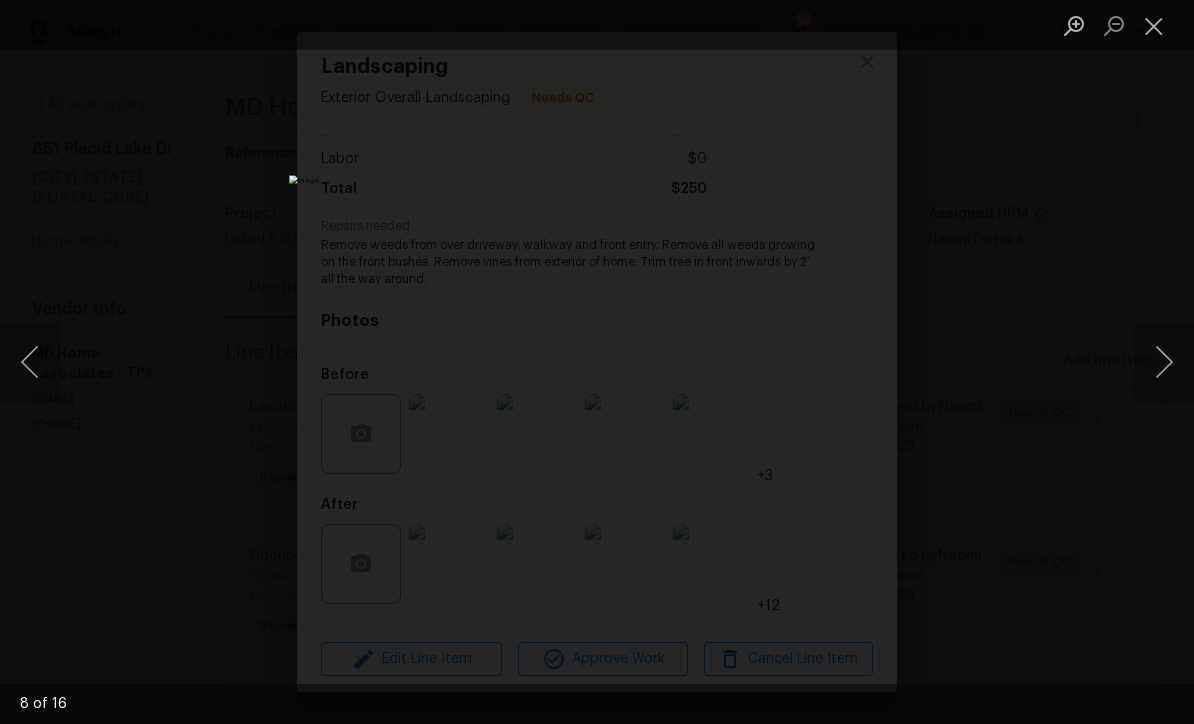 click at bounding box center [1164, 362] 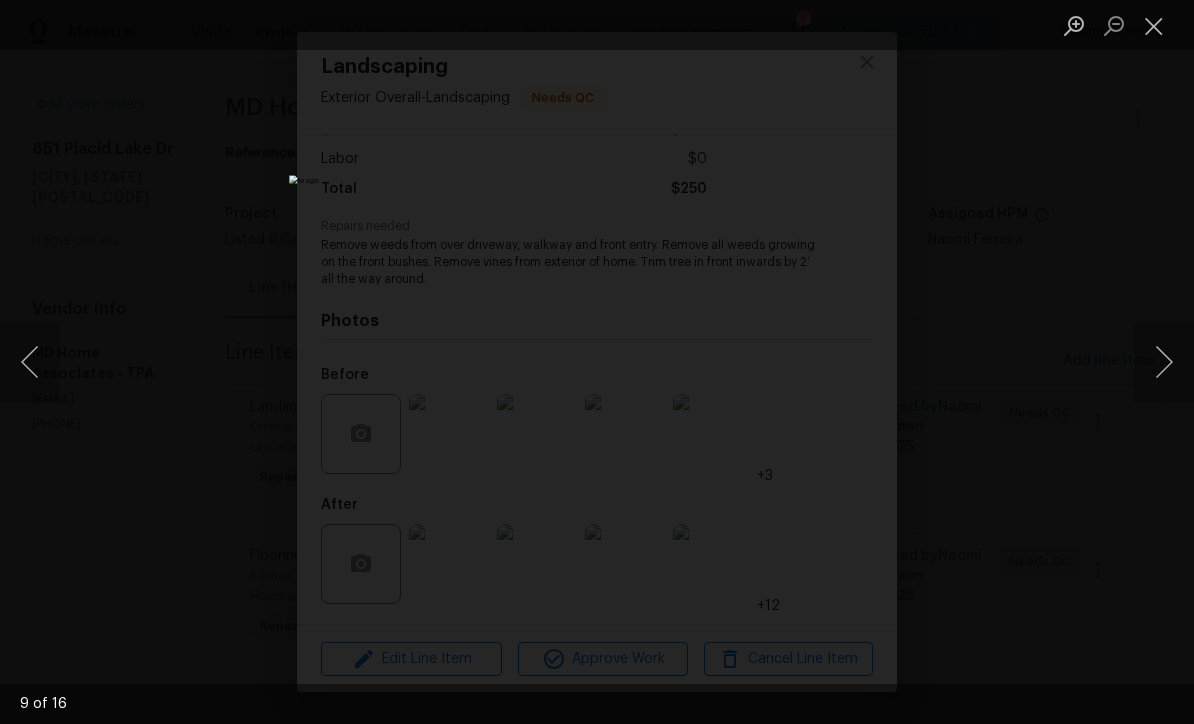 click at bounding box center [1164, 362] 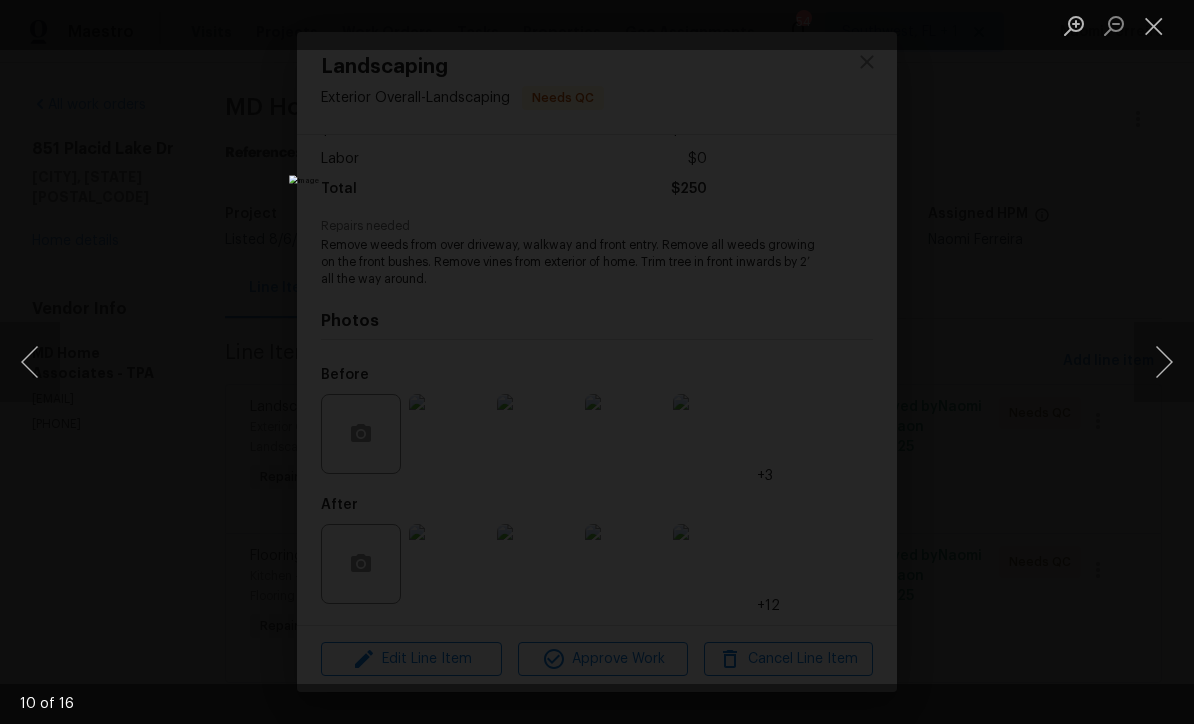 click at bounding box center [1164, 362] 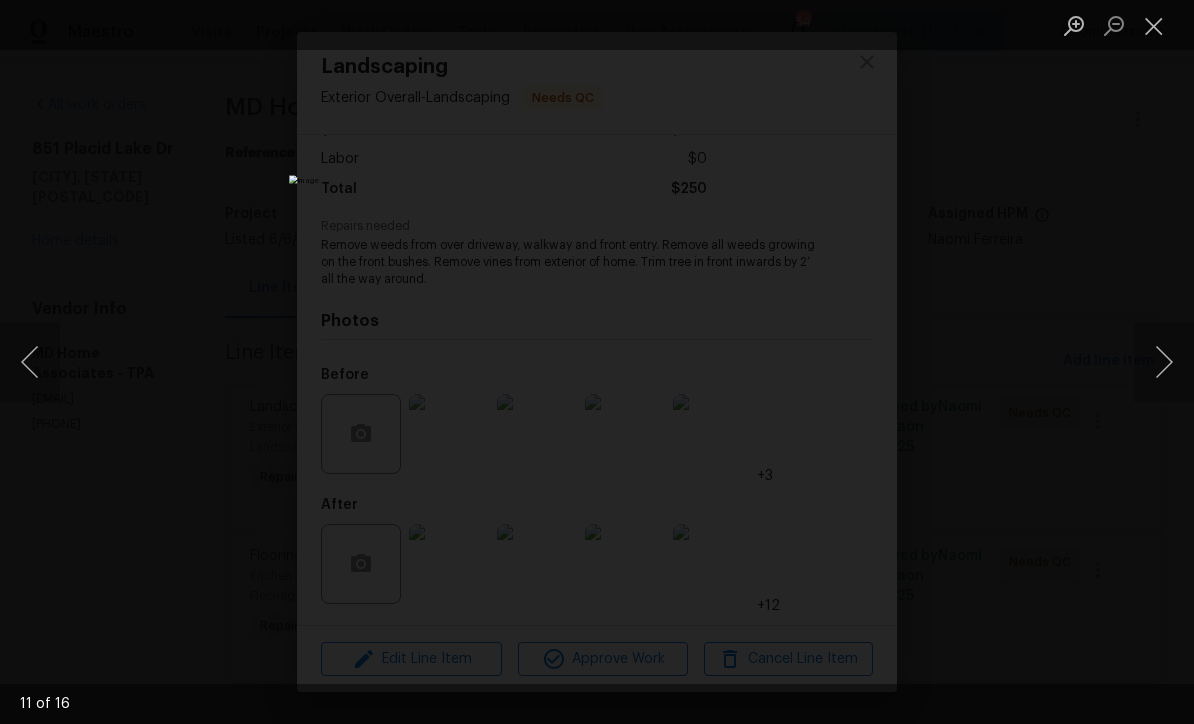 click at bounding box center (1164, 362) 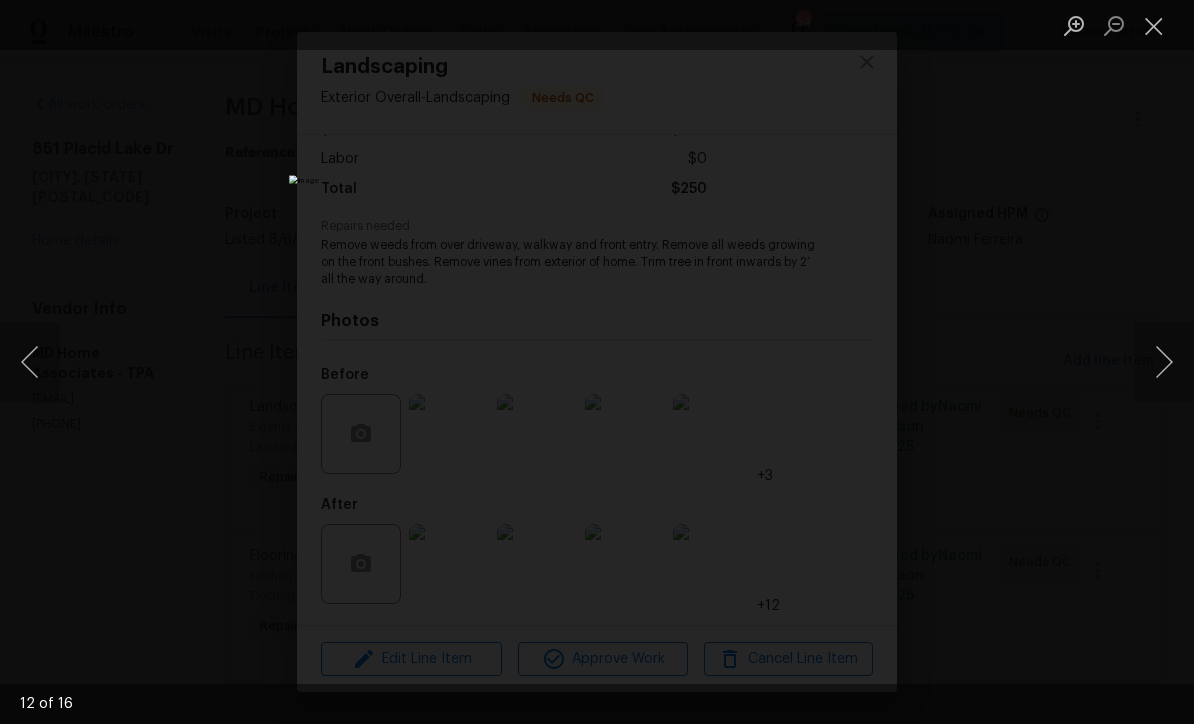 click at bounding box center [1164, 362] 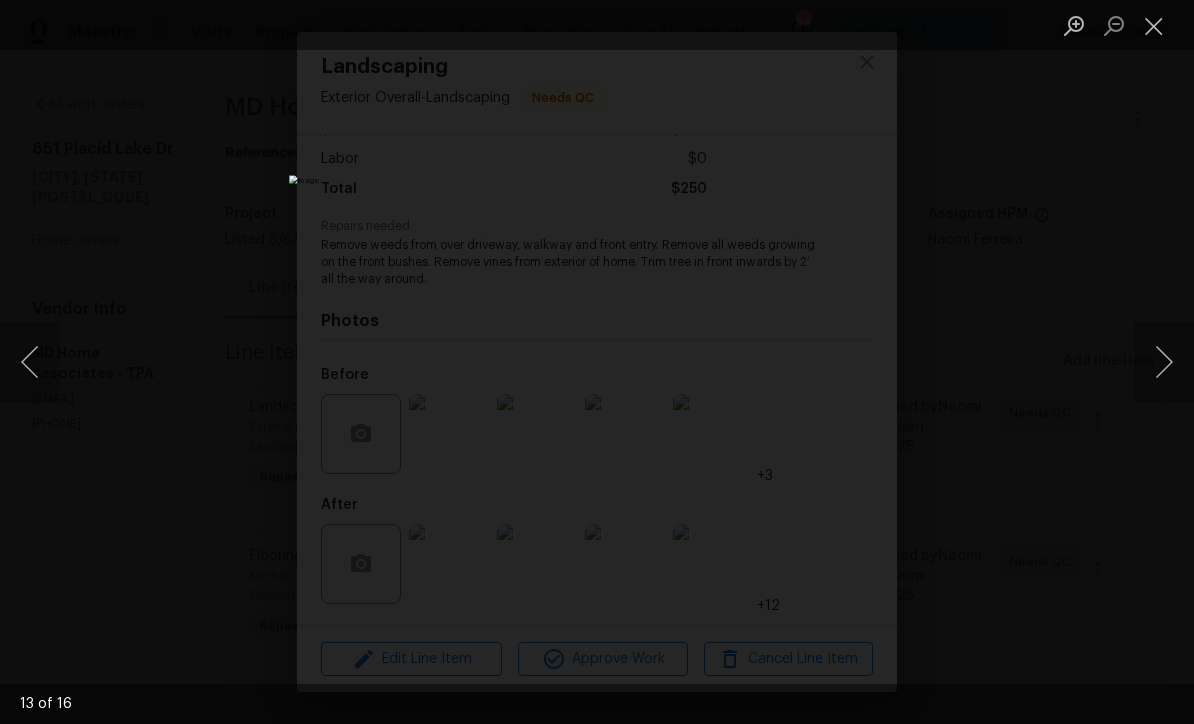 click at bounding box center [1164, 362] 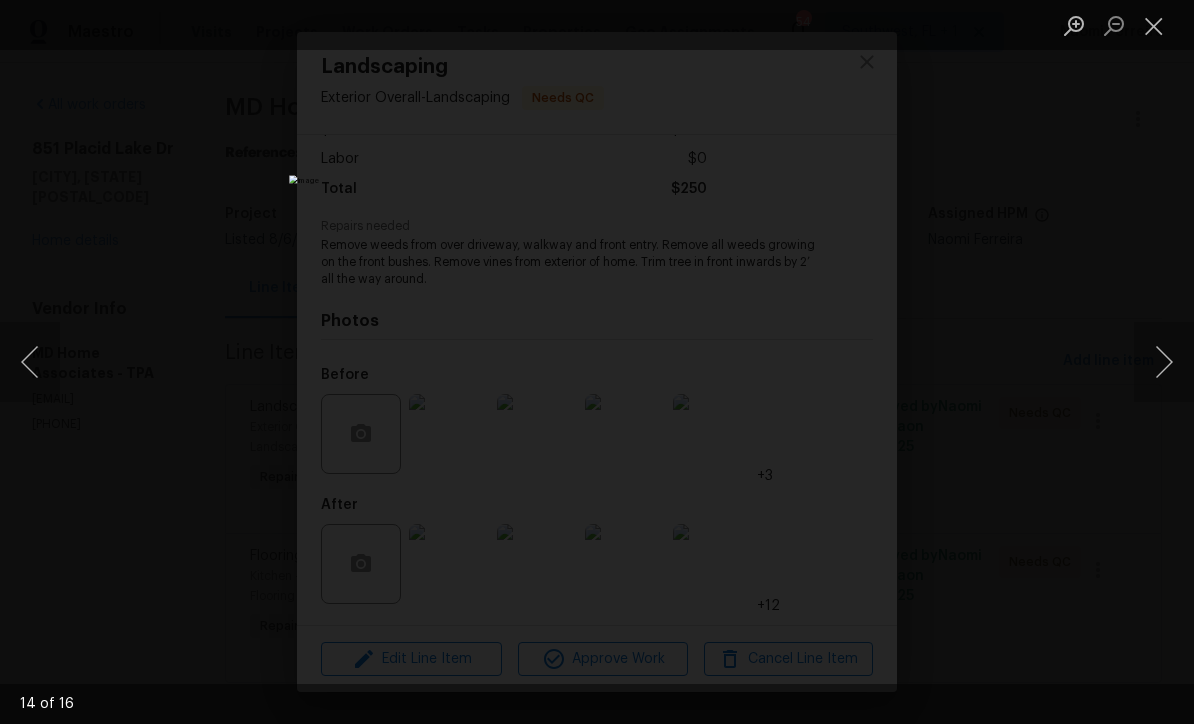 click at bounding box center [1164, 362] 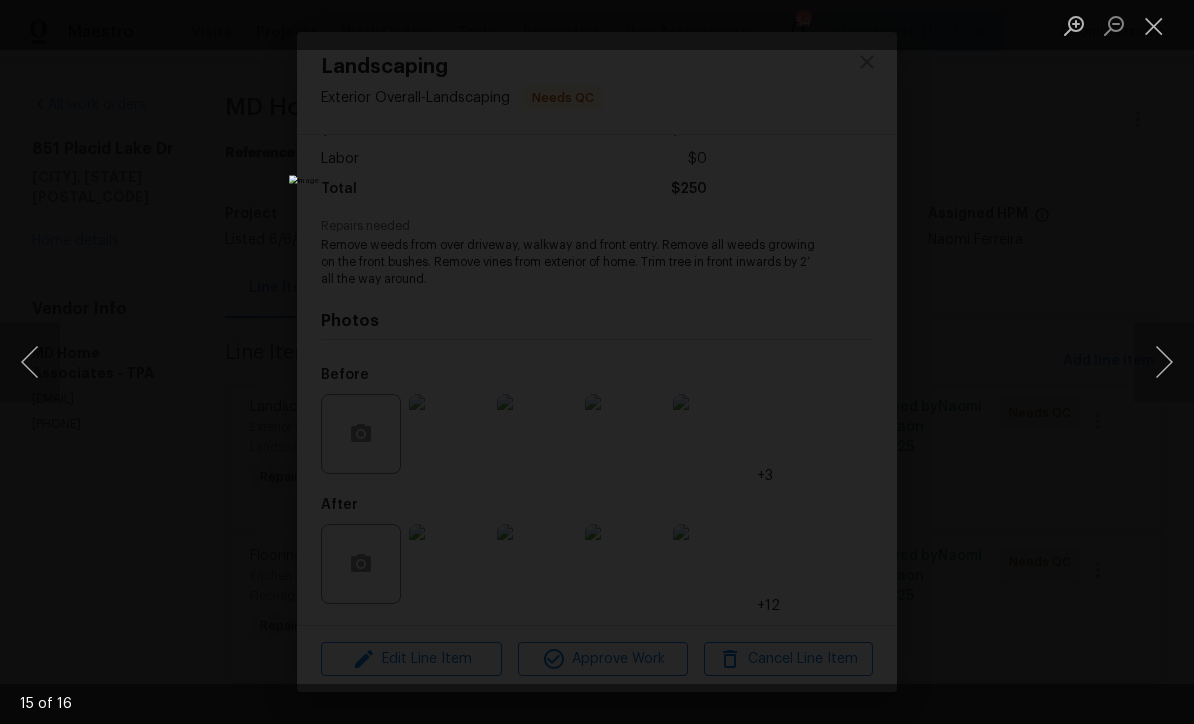 click at bounding box center (1164, 362) 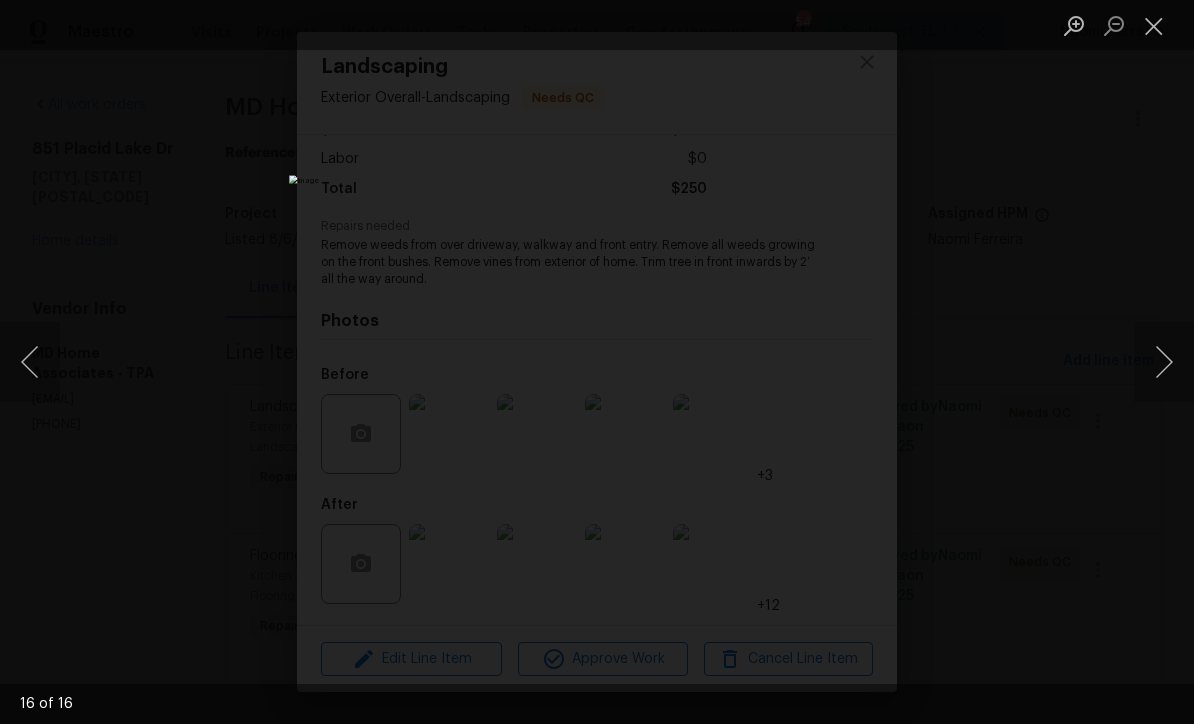 click at bounding box center [1154, 25] 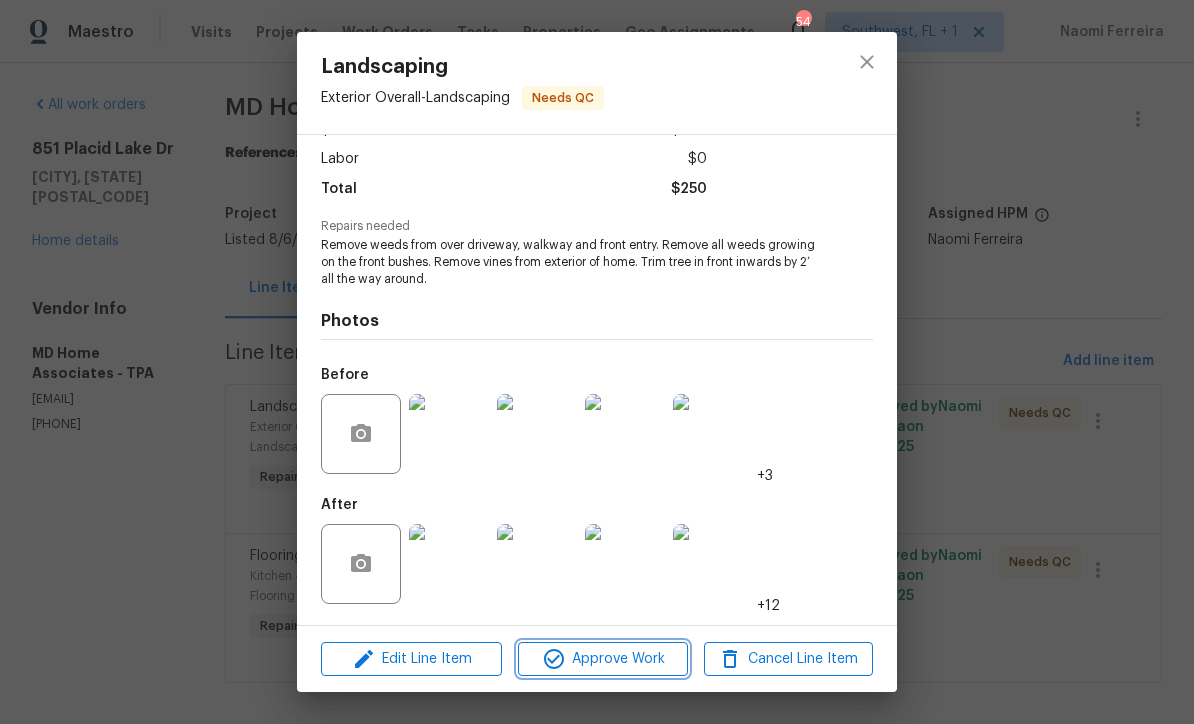click on "Approve Work" at bounding box center (602, 659) 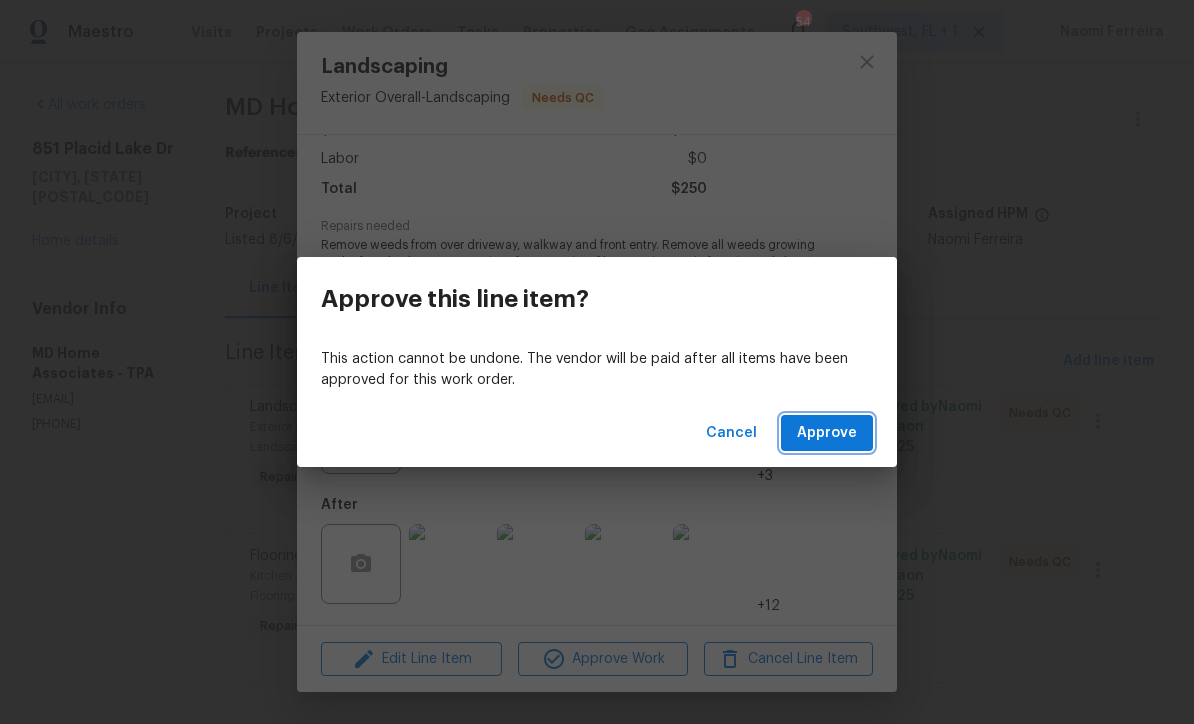 click on "Approve" at bounding box center (827, 433) 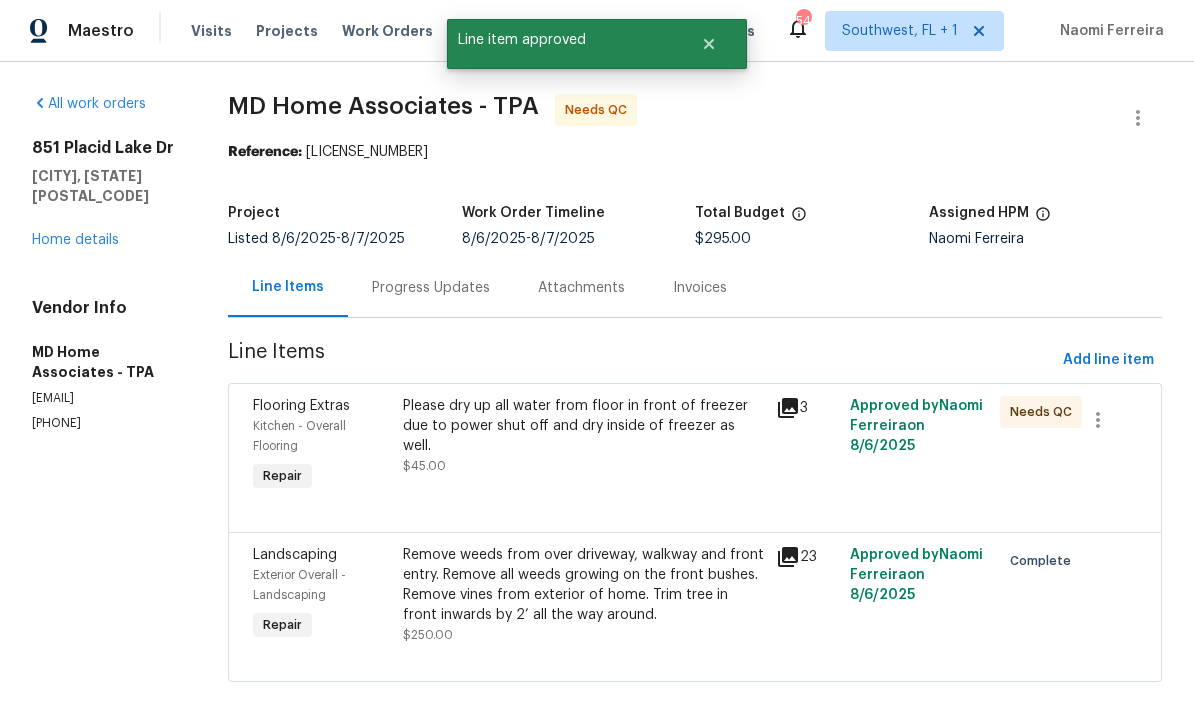 scroll, scrollTop: 1, scrollLeft: 0, axis: vertical 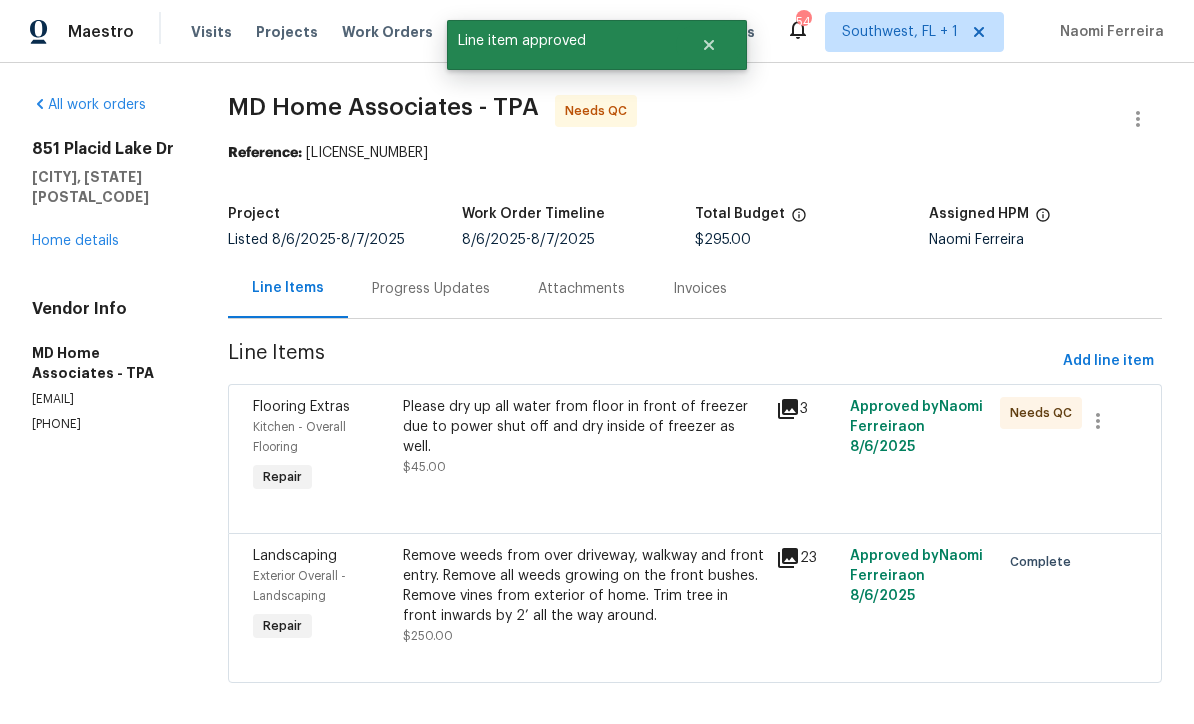 click on "Please dry up all water from floor in front of freezer due to power shut off and dry inside of freezer as well. $45.00" at bounding box center (583, 447) 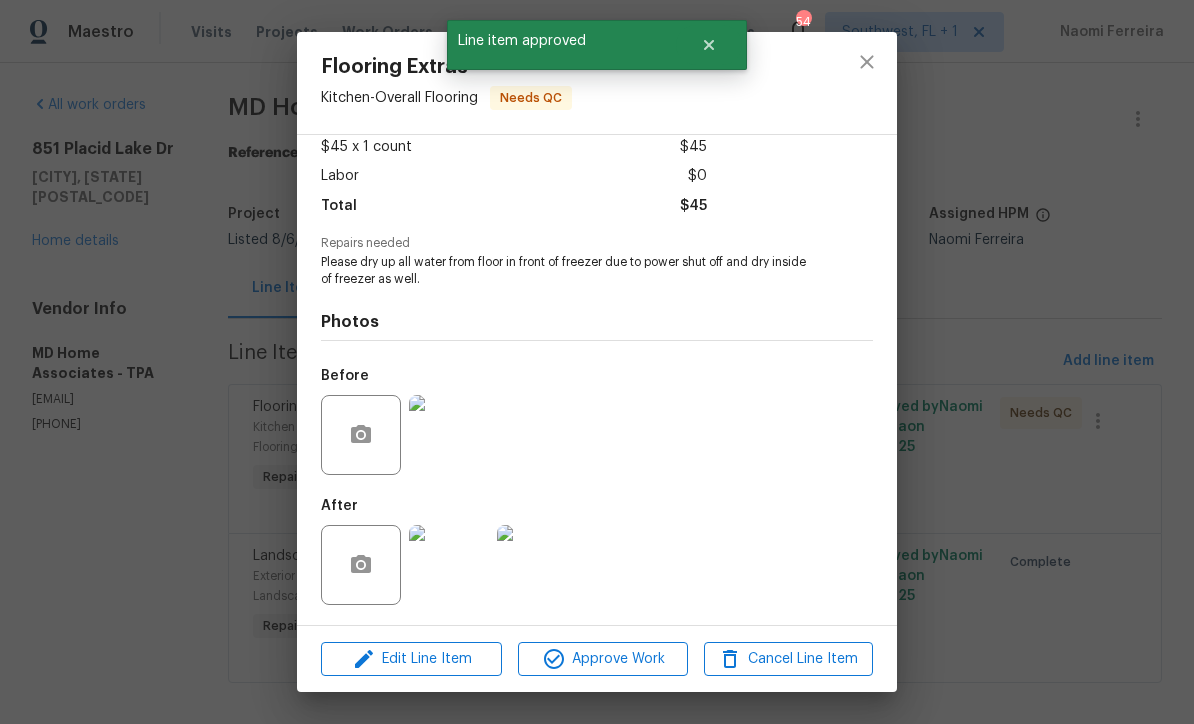 scroll, scrollTop: 118, scrollLeft: 0, axis: vertical 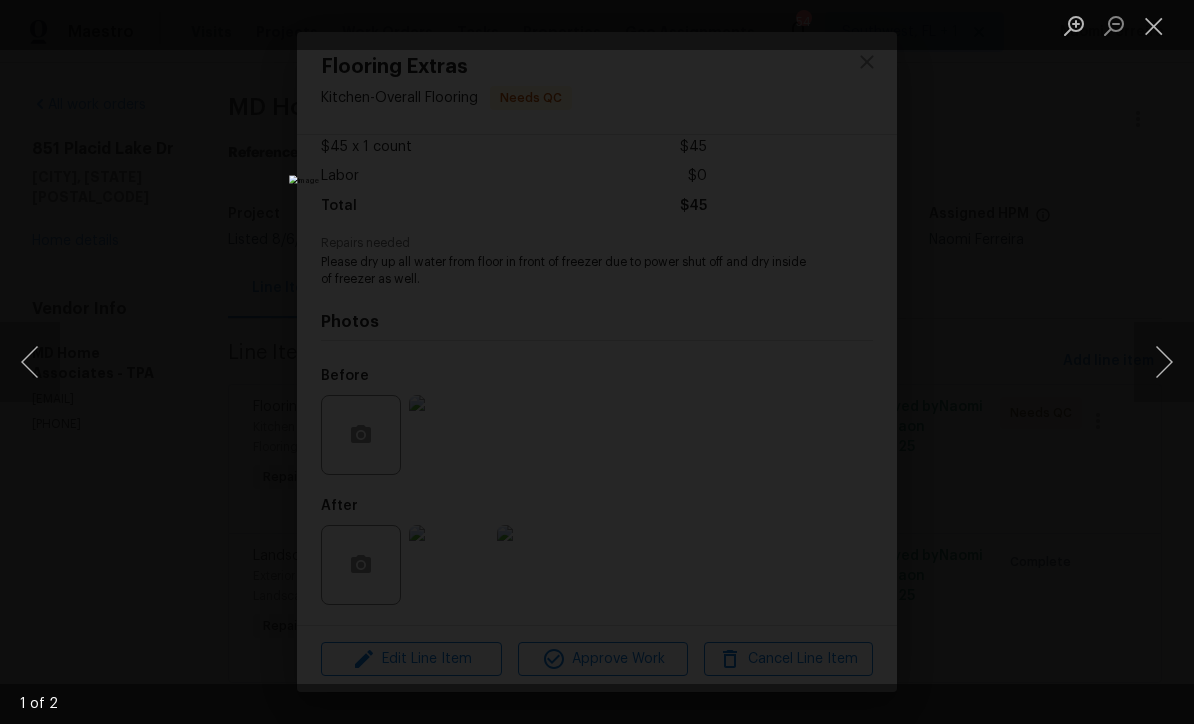 click at bounding box center (1164, 362) 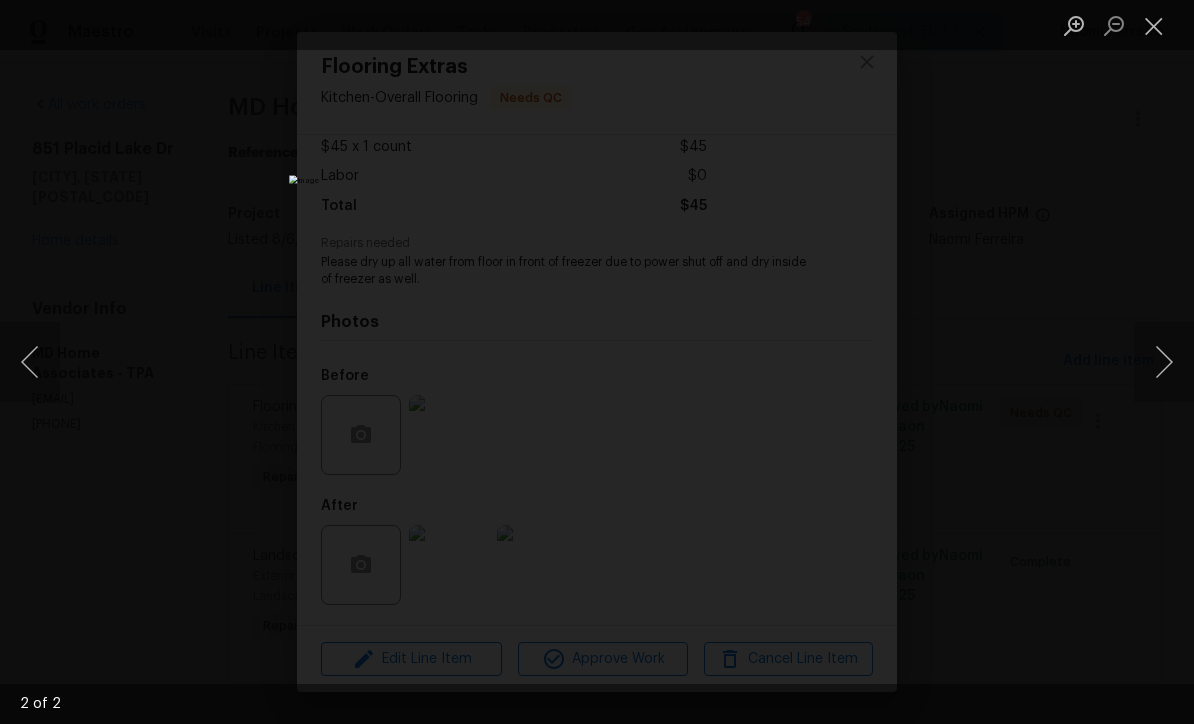 click at bounding box center (1164, 362) 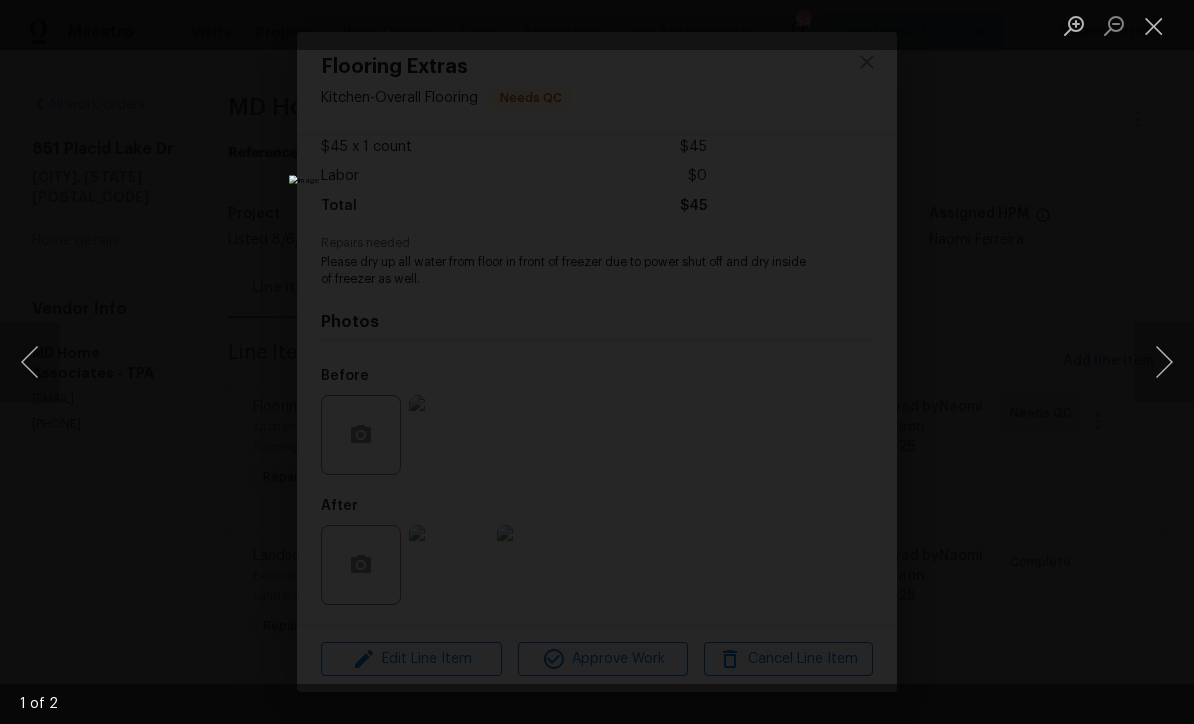 click at bounding box center (1154, 25) 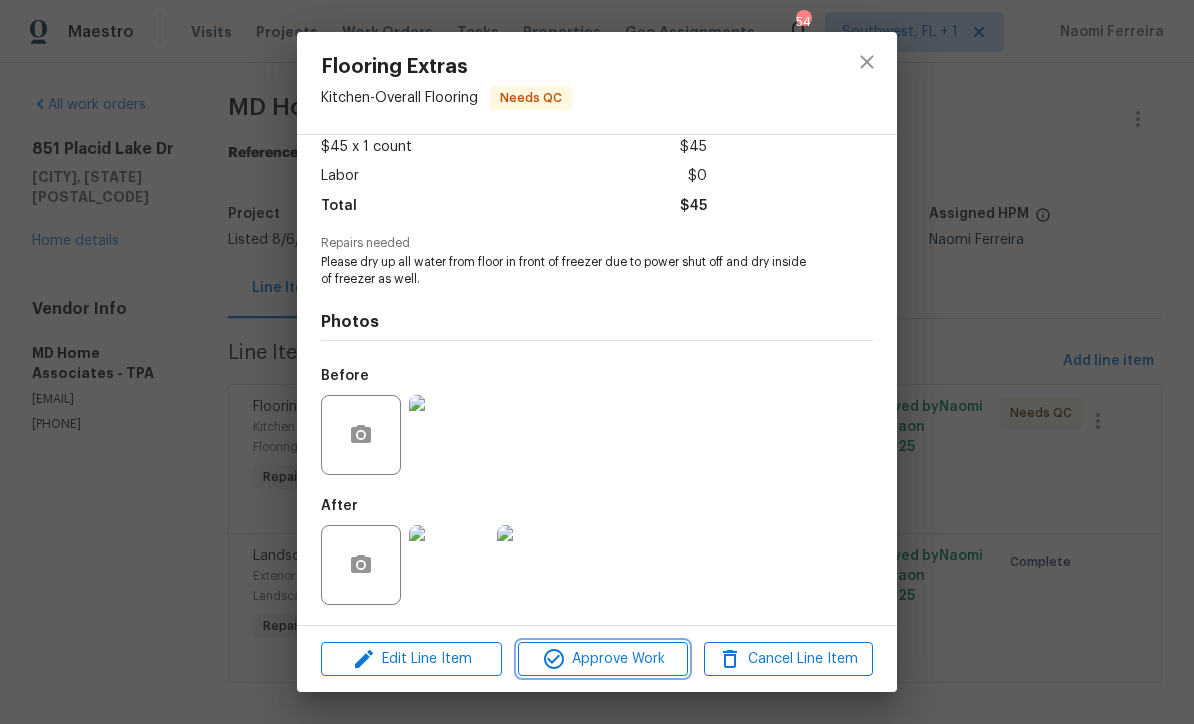 click on "Approve Work" at bounding box center (602, 659) 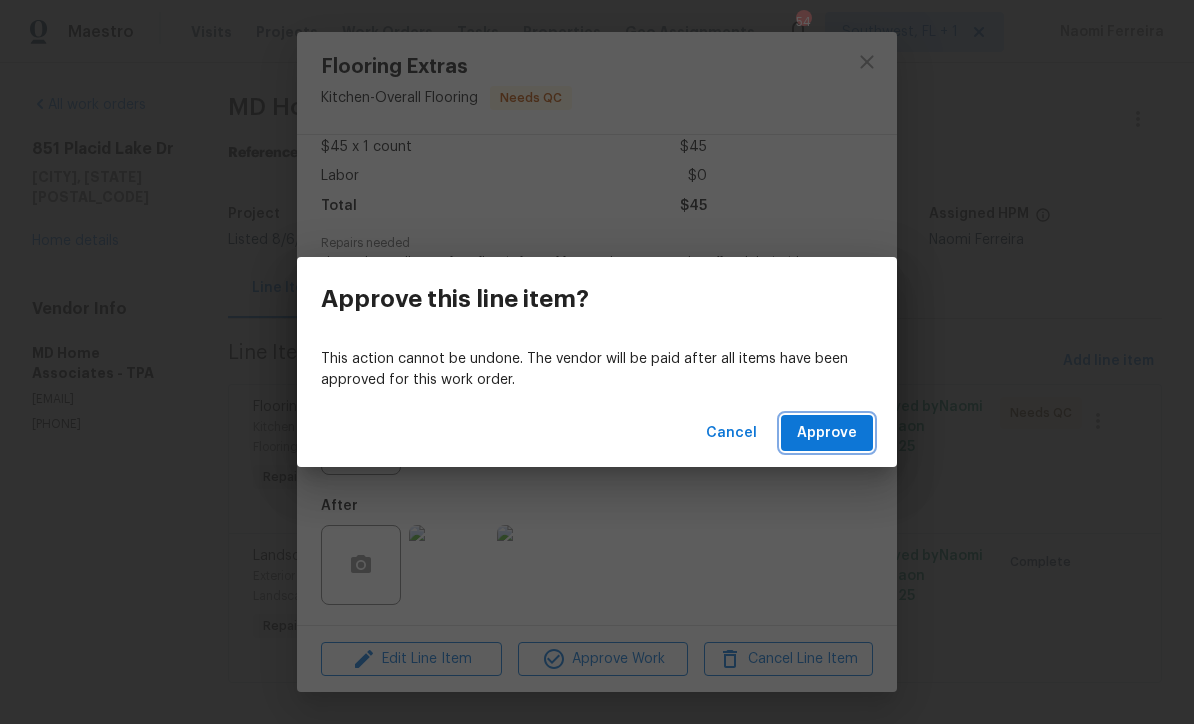 click on "Approve" at bounding box center (827, 433) 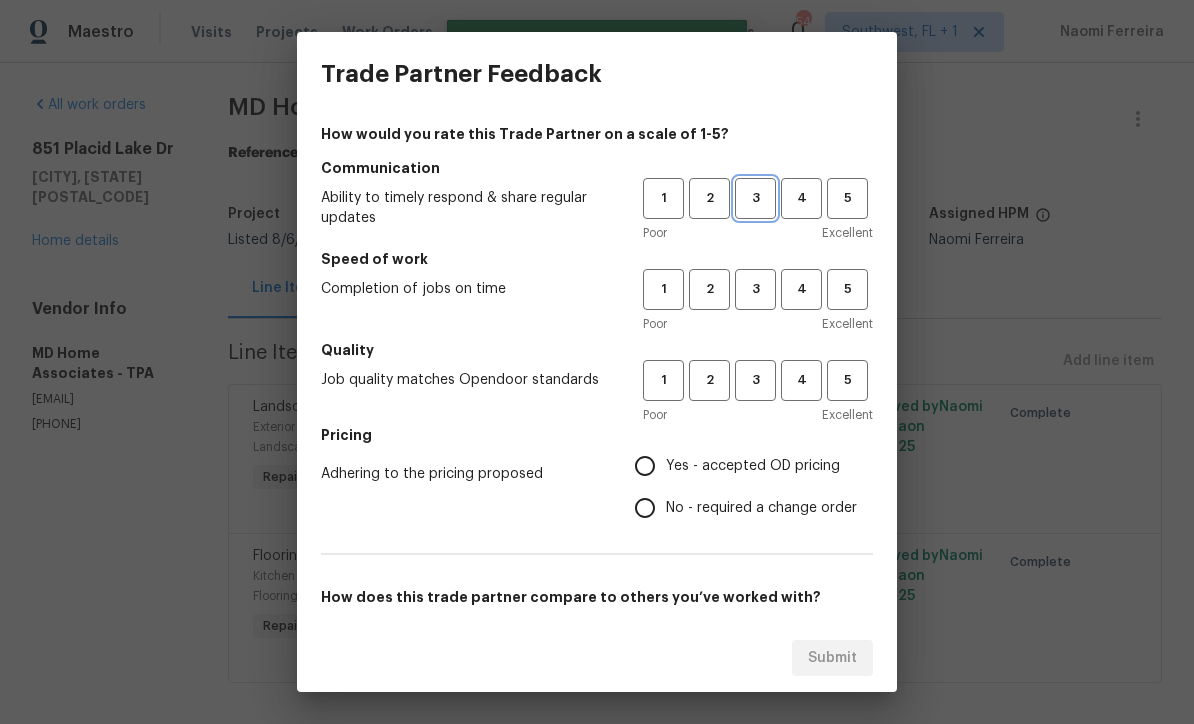 click on "3" at bounding box center (755, 198) 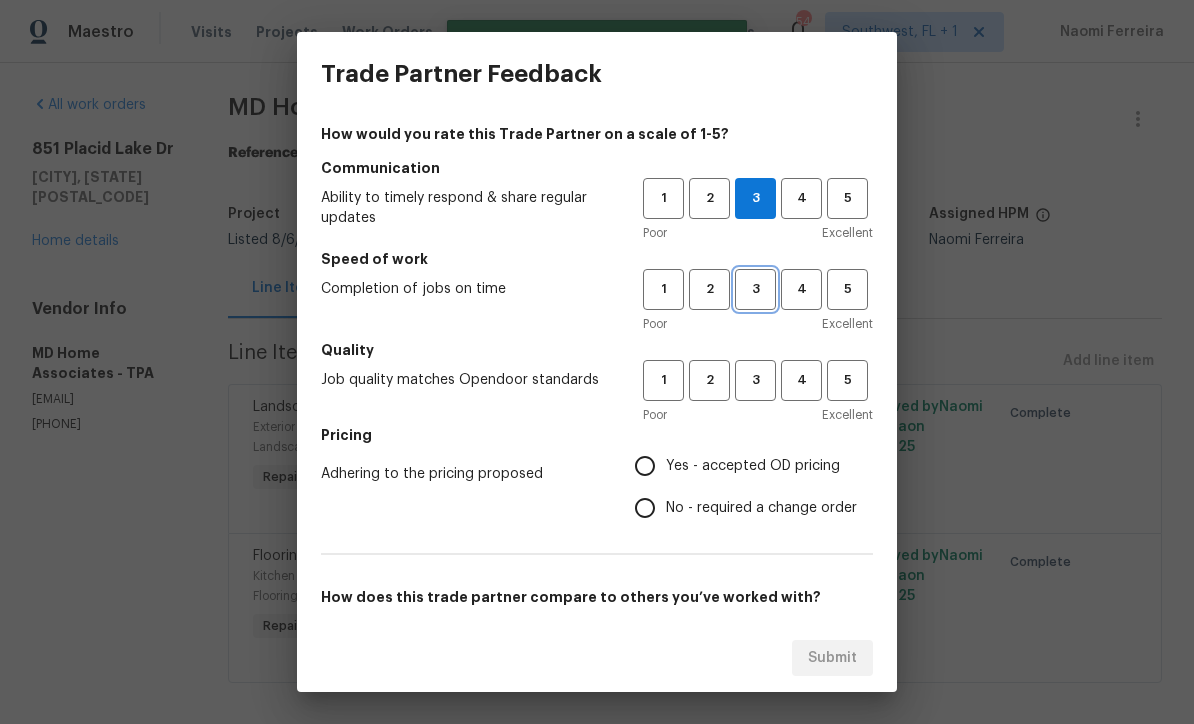 click on "3" at bounding box center (755, 289) 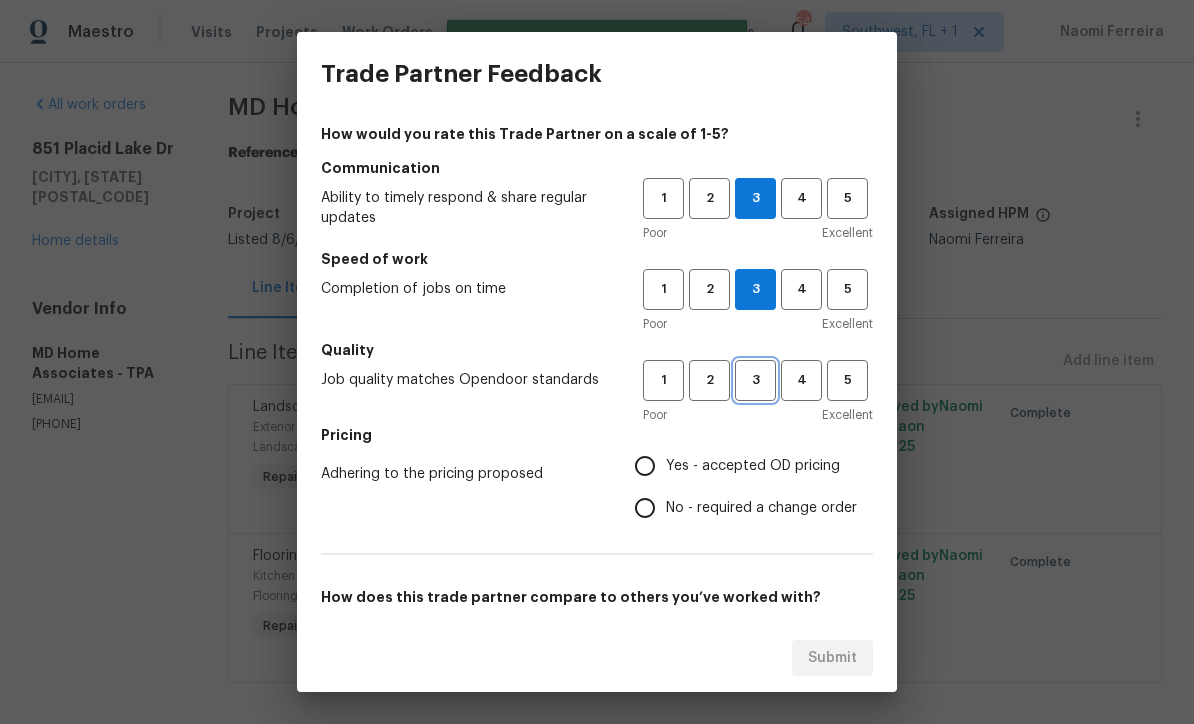 click on "3" at bounding box center (755, 380) 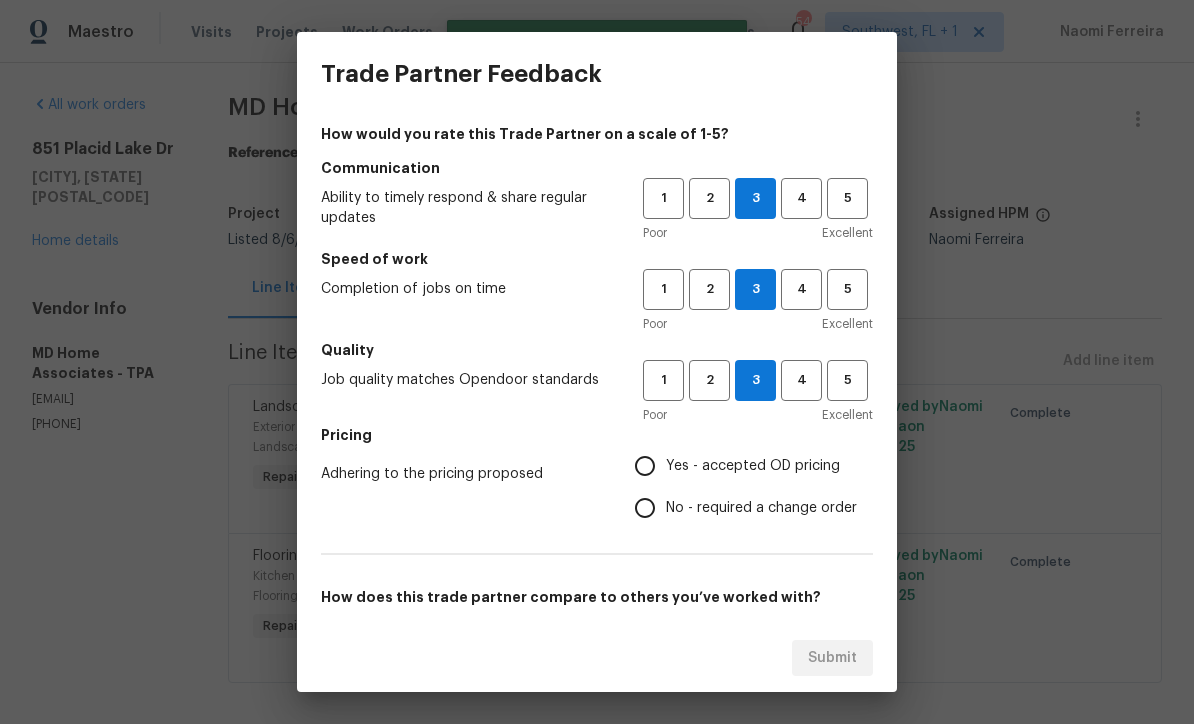 click on "Yes - accepted OD pricing" at bounding box center [645, 466] 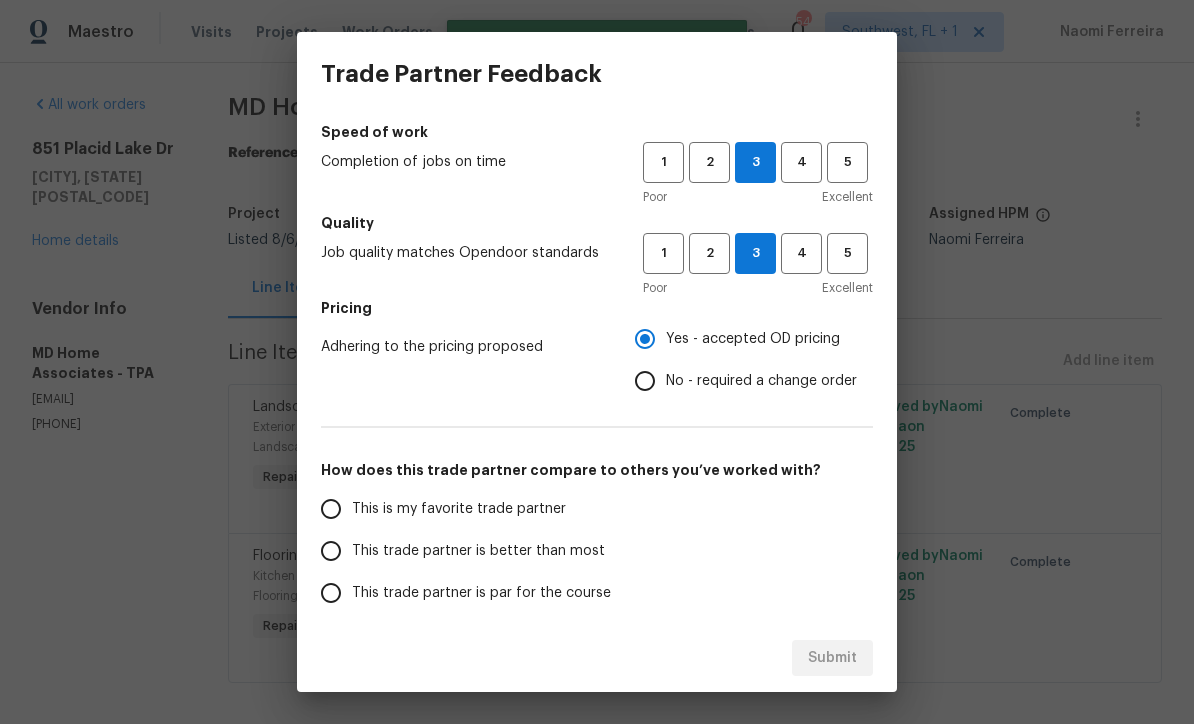 scroll, scrollTop: 134, scrollLeft: 0, axis: vertical 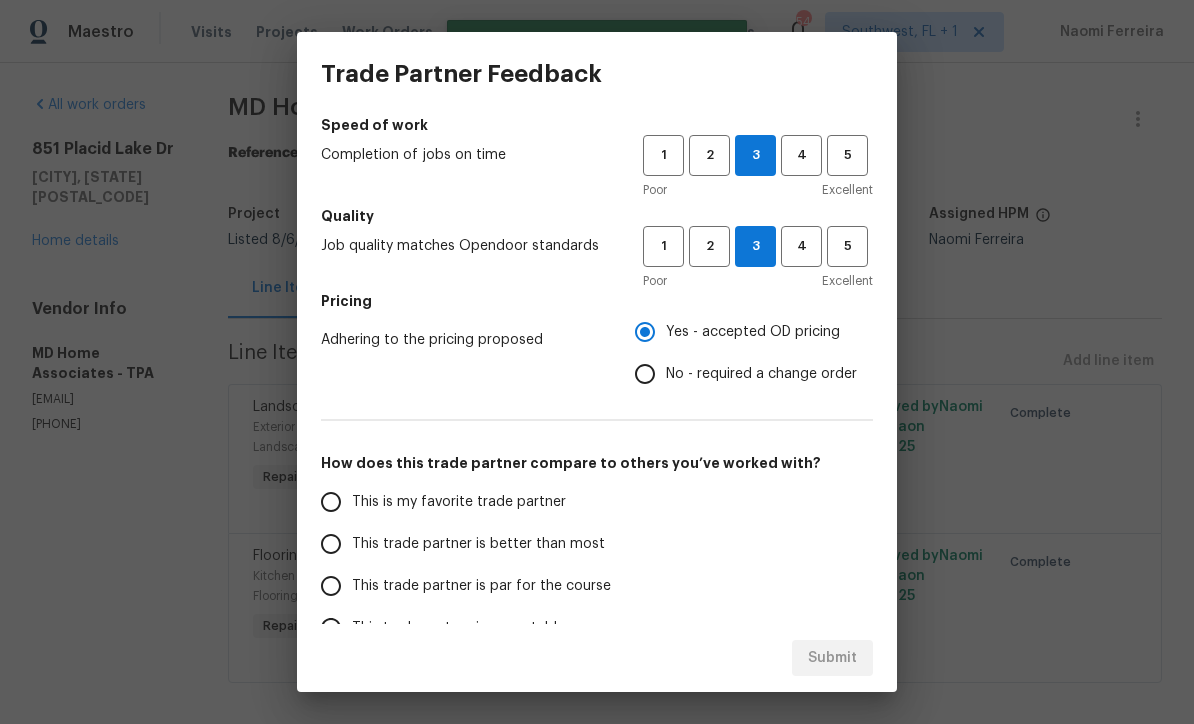 click on "This trade partner is better than most" at bounding box center [331, 544] 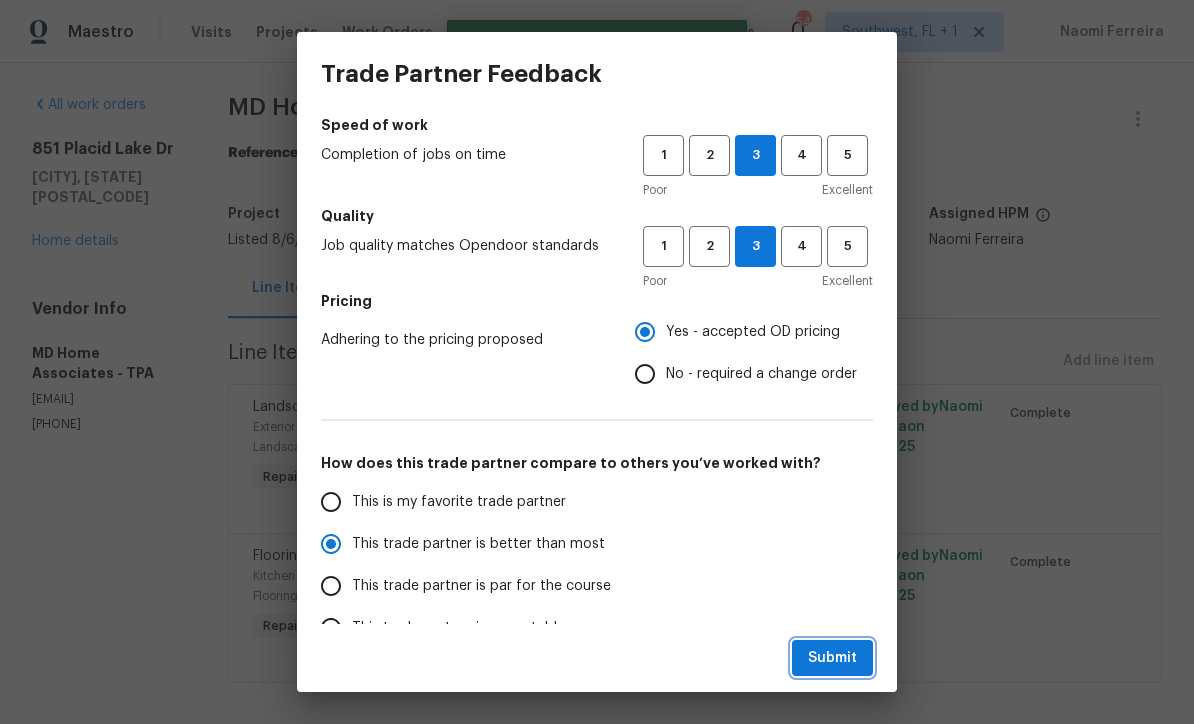 click on "Submit" at bounding box center [832, 658] 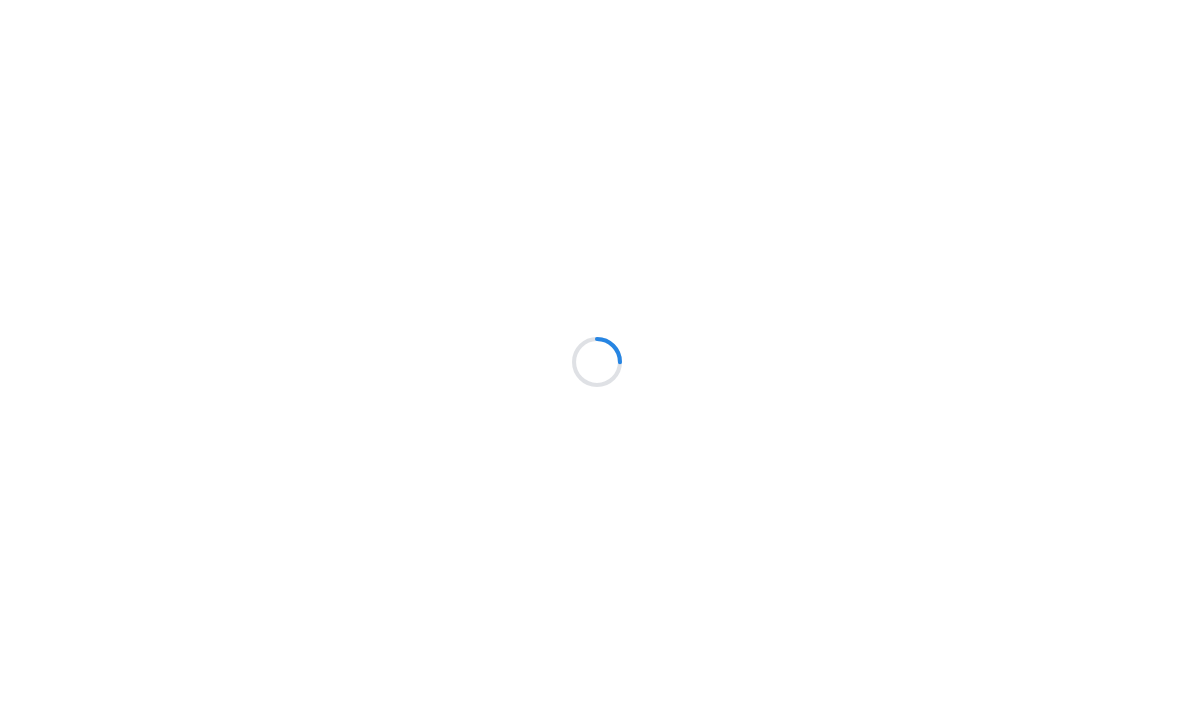 scroll, scrollTop: 0, scrollLeft: 0, axis: both 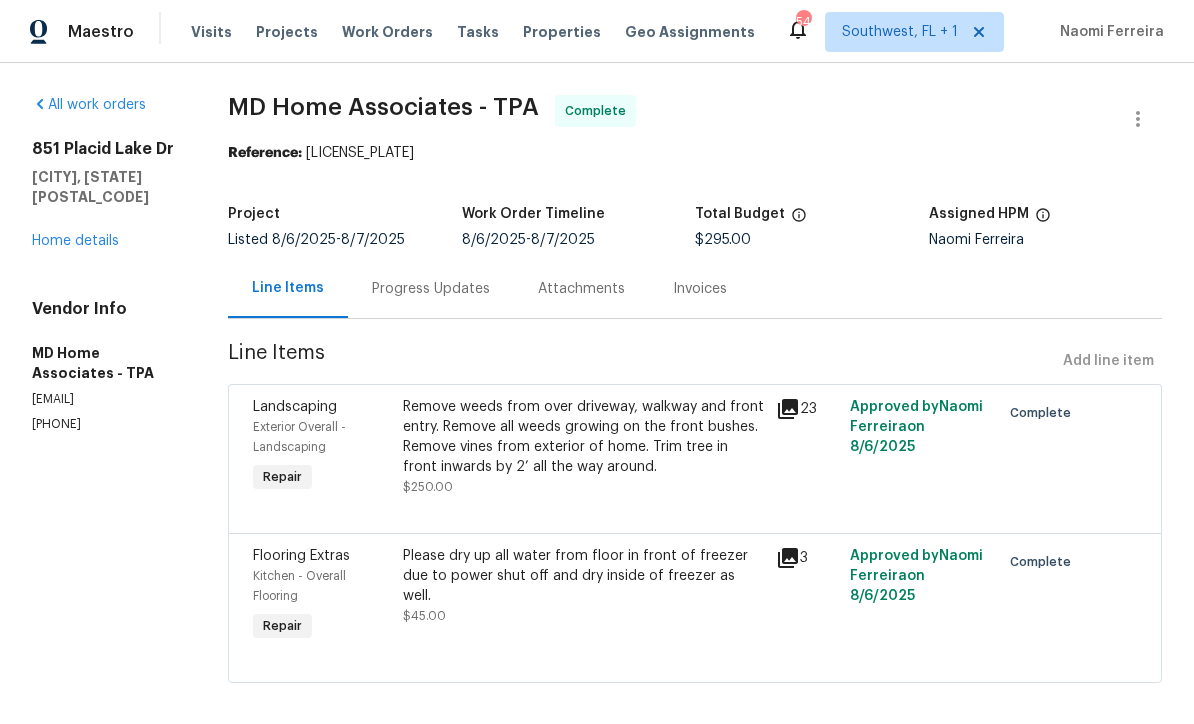 click on "Projects" at bounding box center [287, 32] 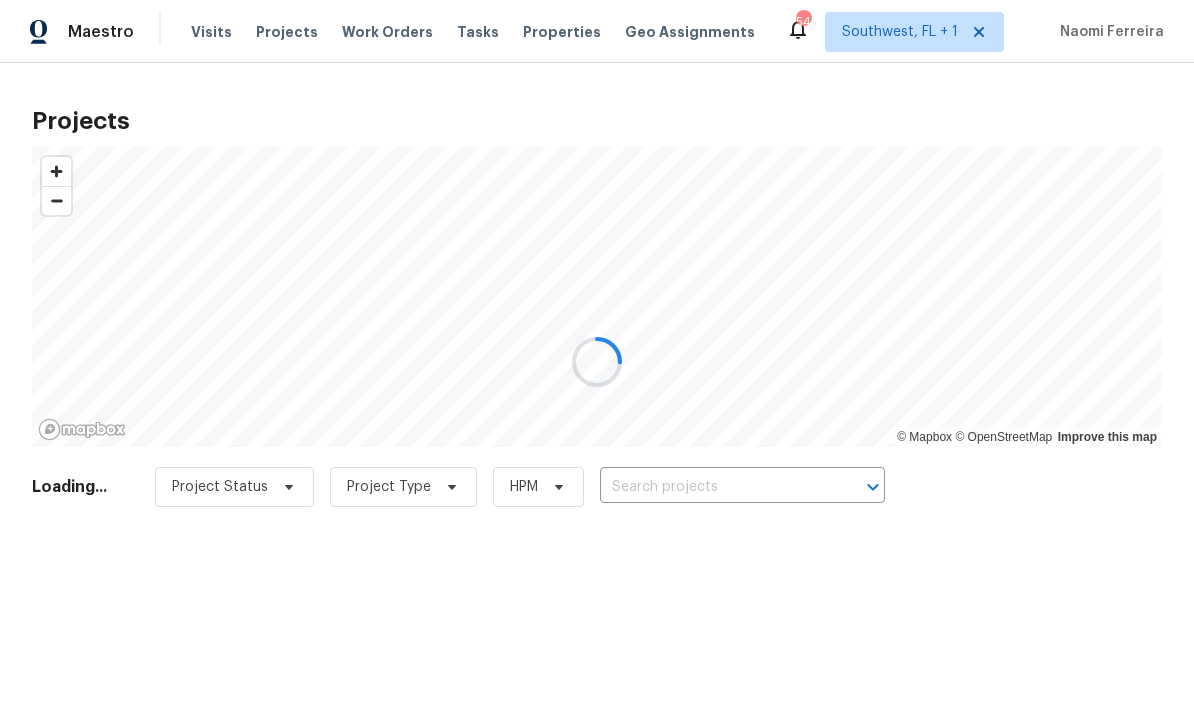 click at bounding box center (597, 362) 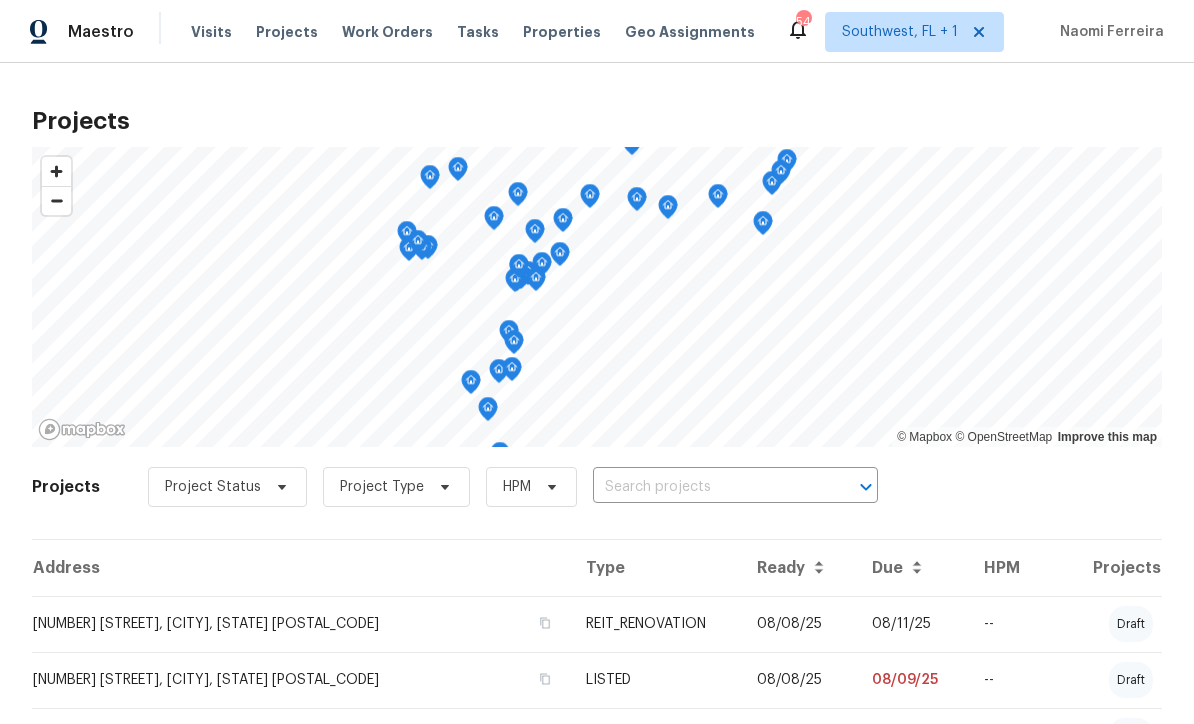 click at bounding box center (707, 487) 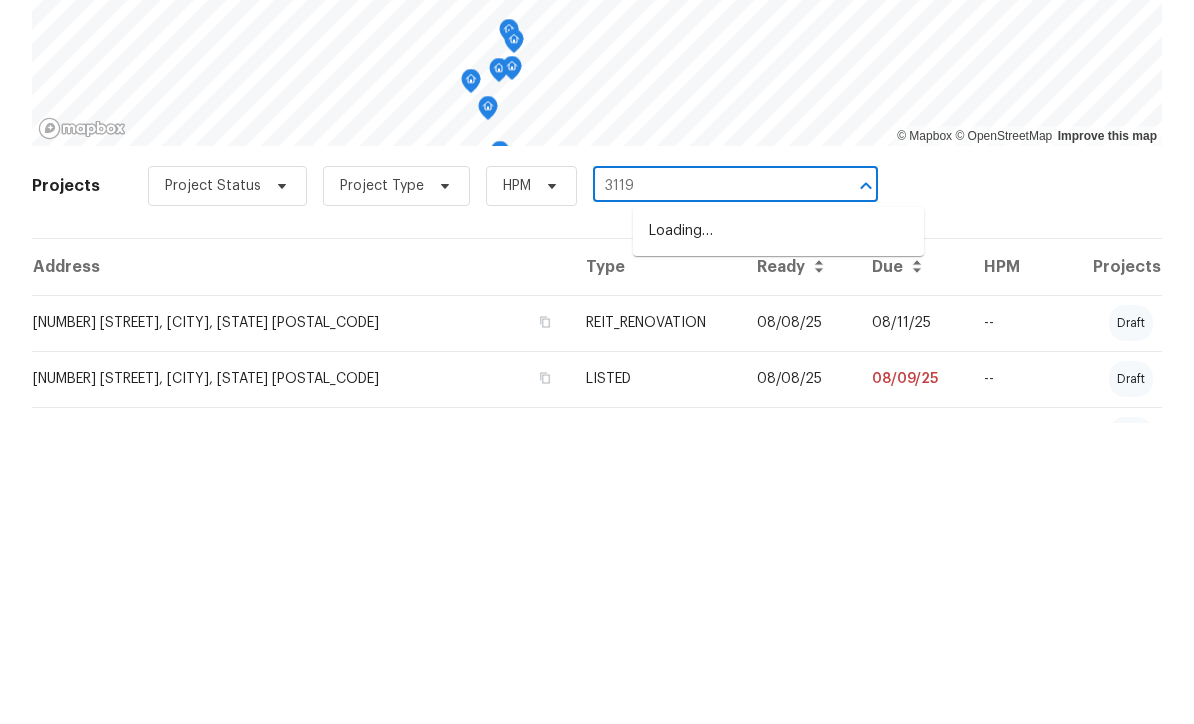 type on "3119" 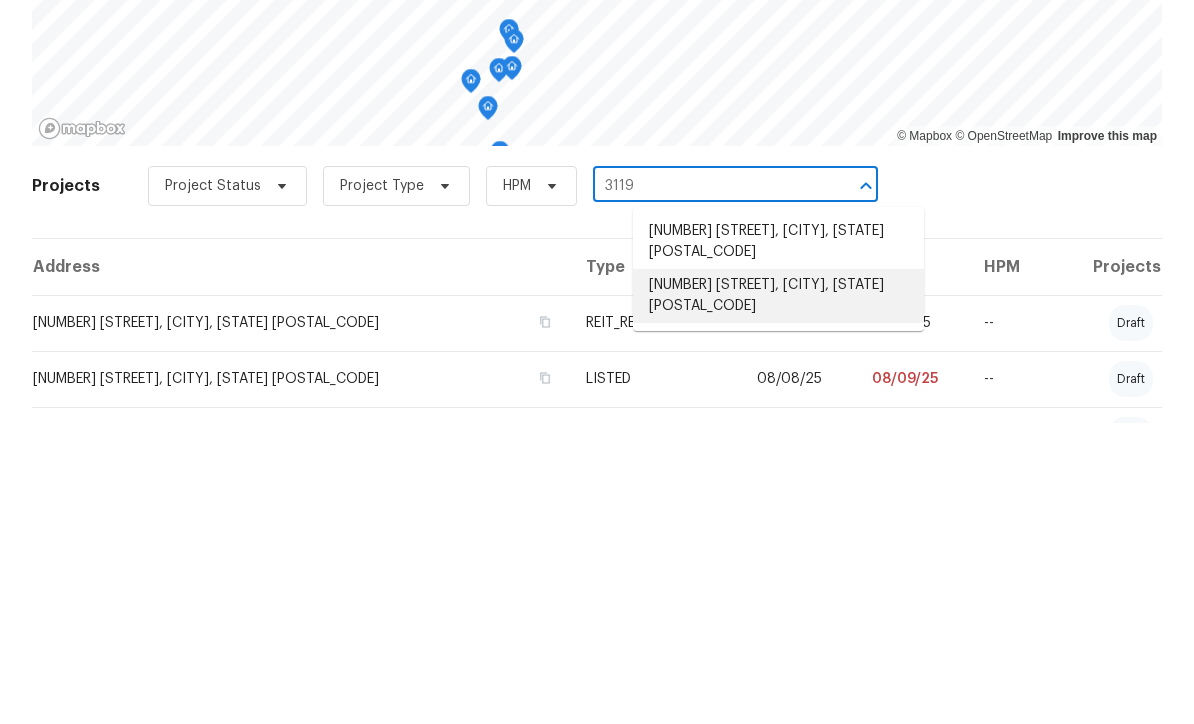 click on "[NUMBER] [STREET], [CITY], [STATE] [POSTAL_CODE]" at bounding box center (778, 597) 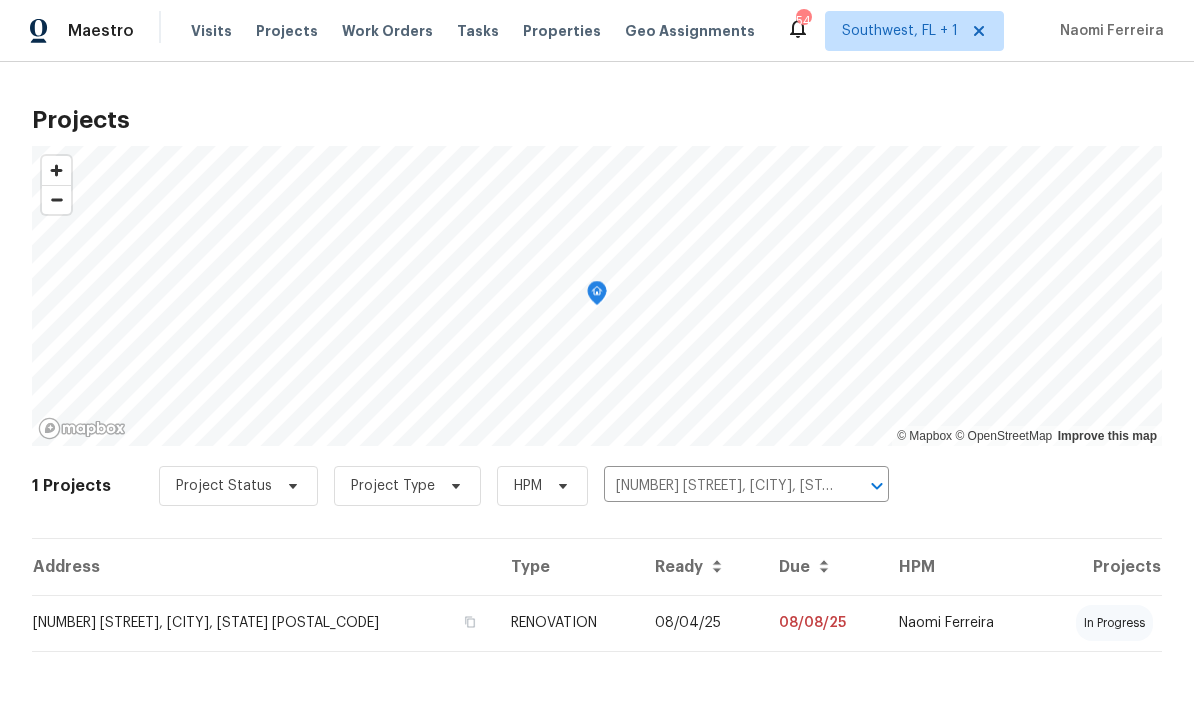 click on "08/04/25" at bounding box center (701, 624) 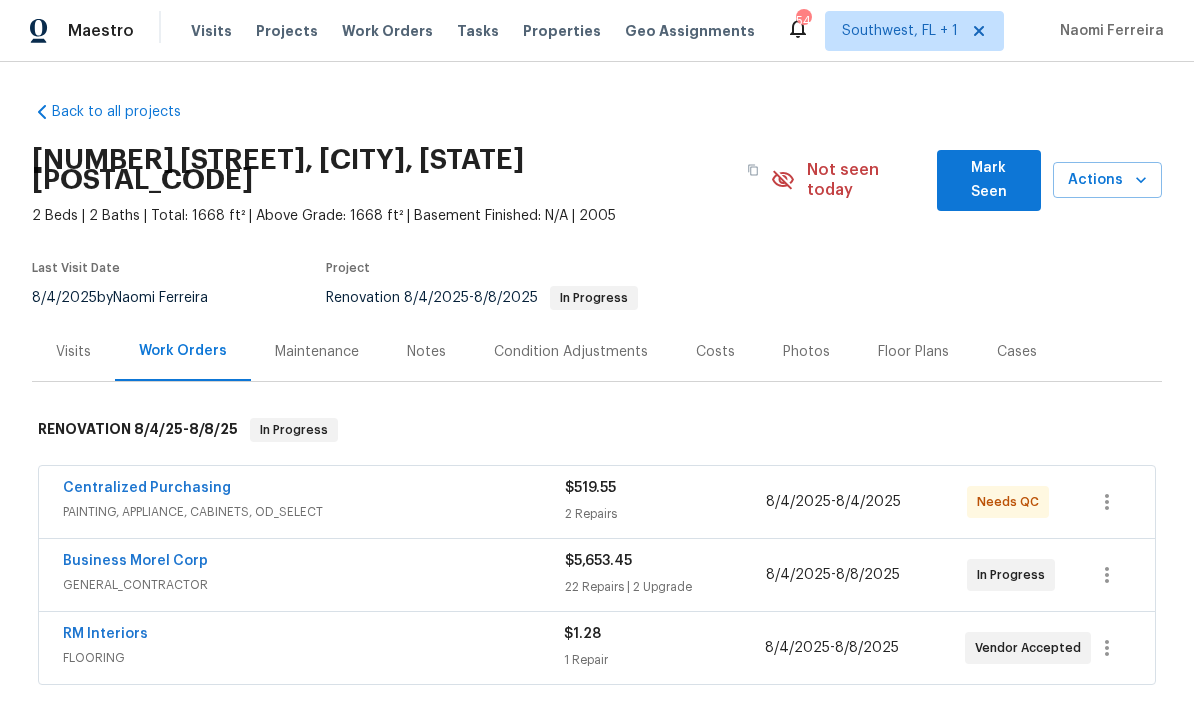 scroll, scrollTop: 1, scrollLeft: 0, axis: vertical 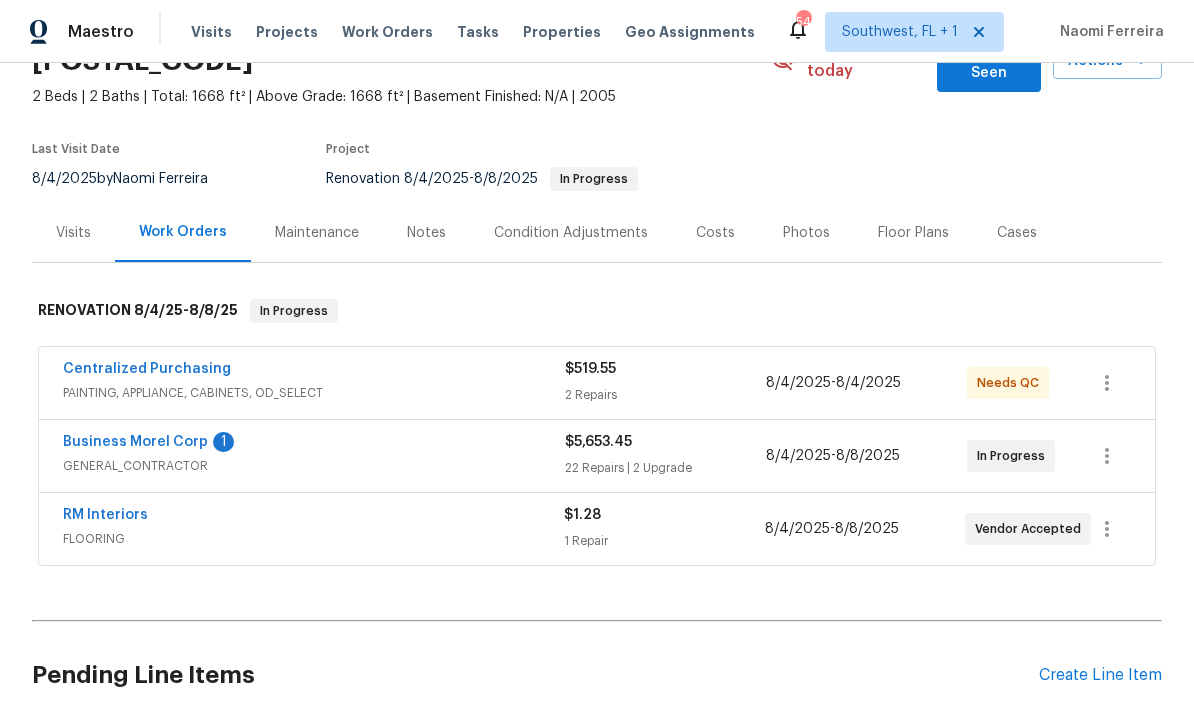 click on "Business Morel Corp" at bounding box center (135, 442) 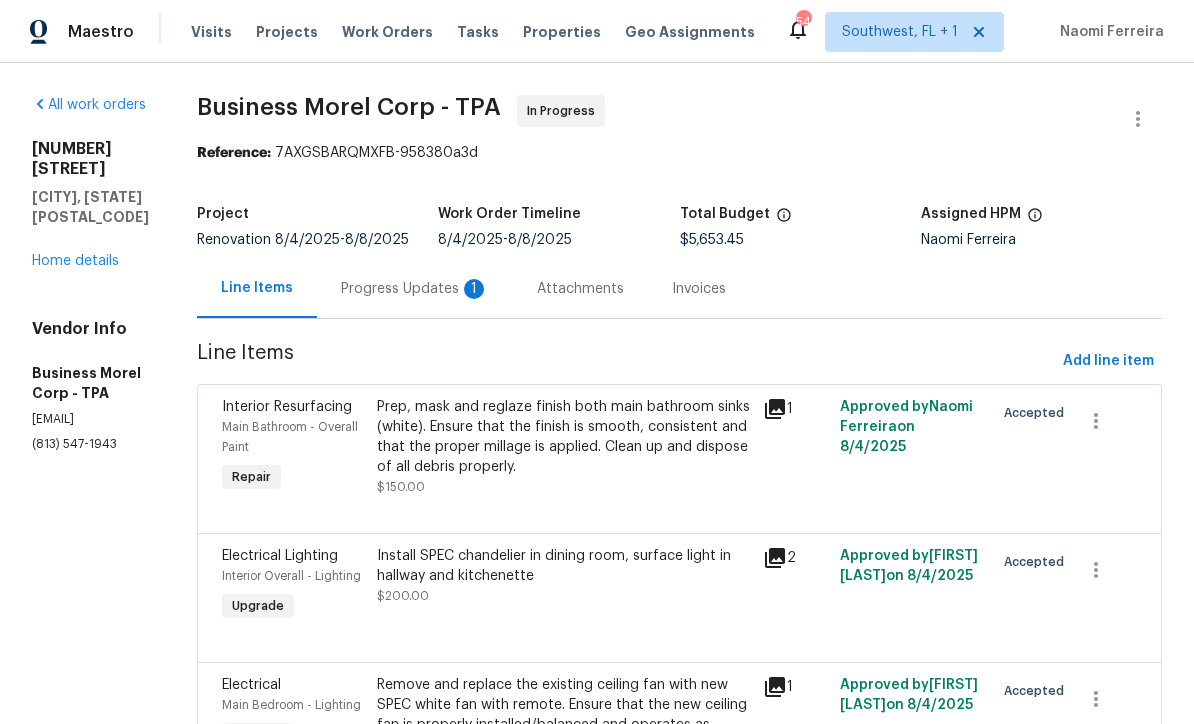 click on "Progress Updates 1" at bounding box center (415, 288) 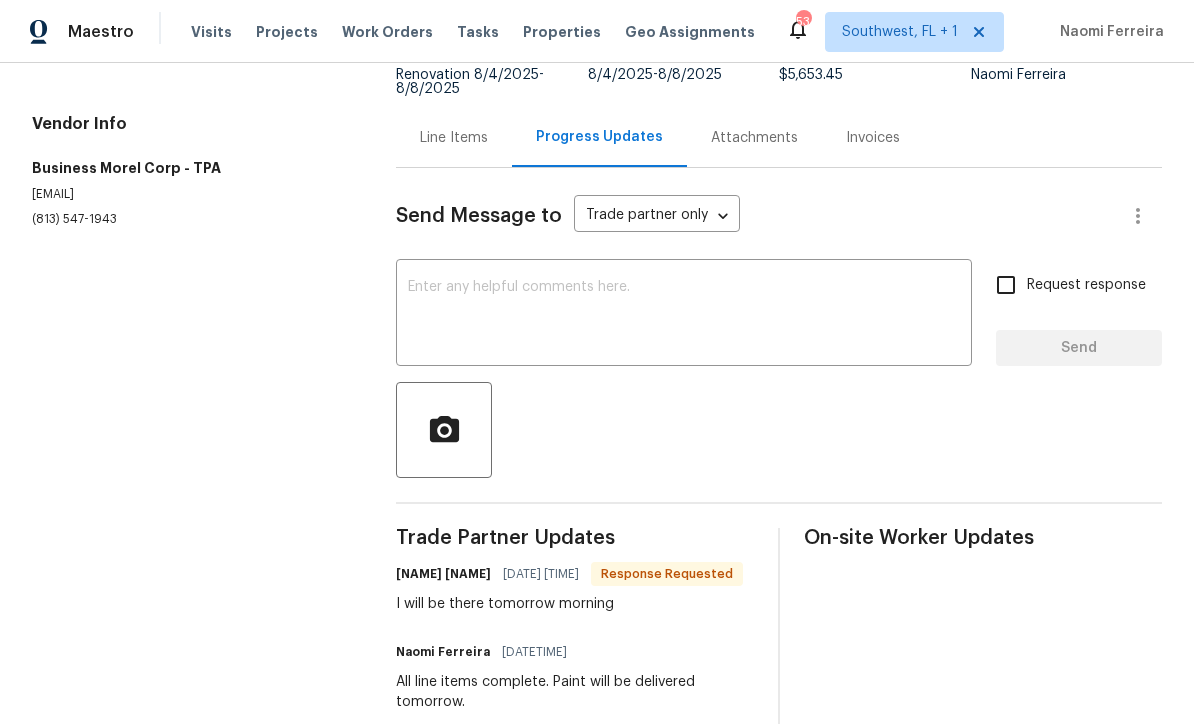 scroll, scrollTop: 164, scrollLeft: 0, axis: vertical 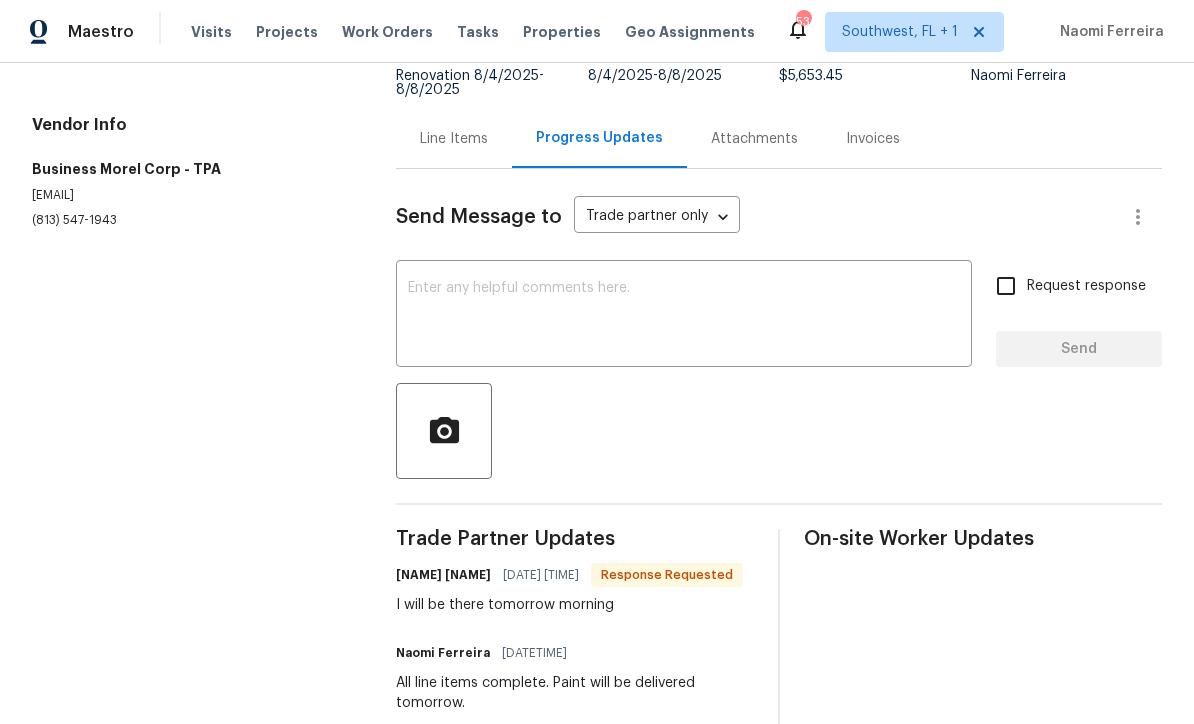 click on "Line Items" at bounding box center [454, 139] 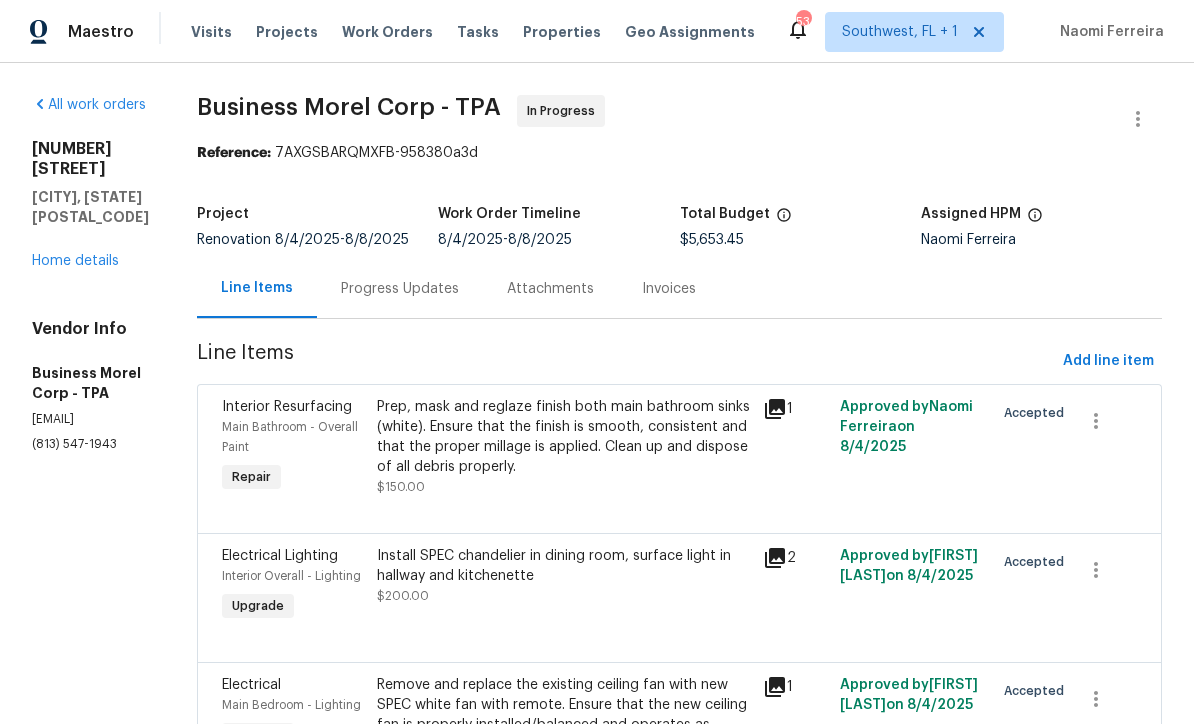 scroll, scrollTop: 0, scrollLeft: 0, axis: both 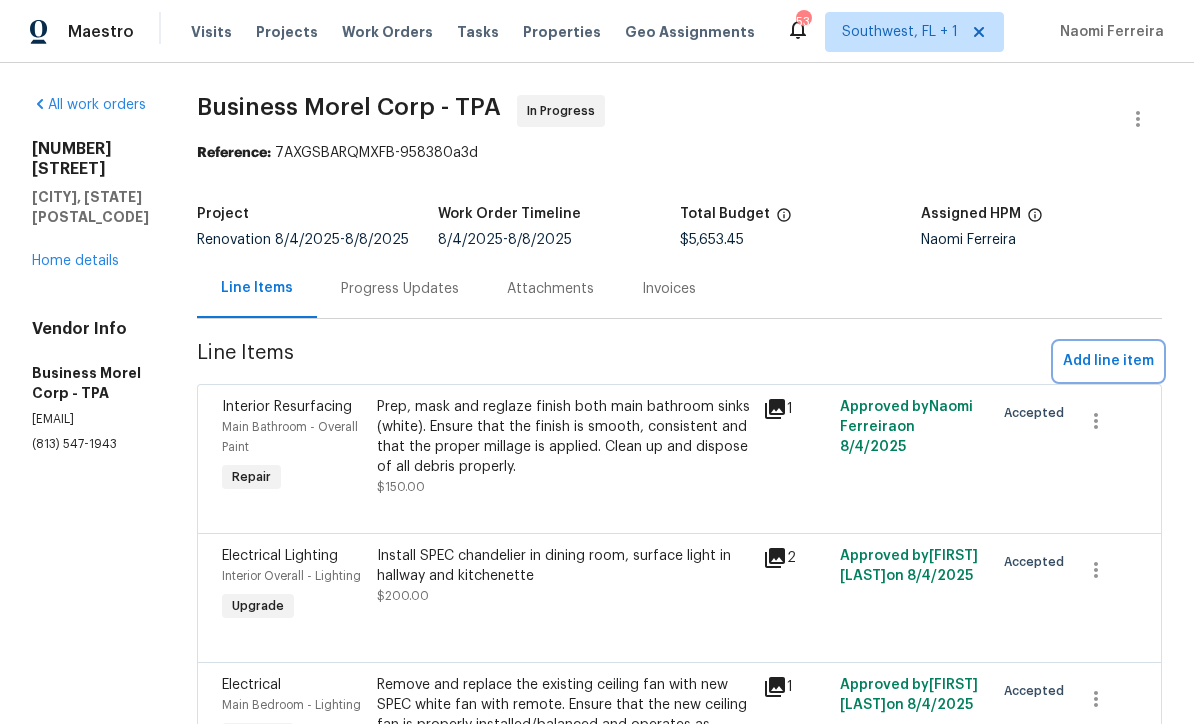 click on "Add line item" at bounding box center (1108, 361) 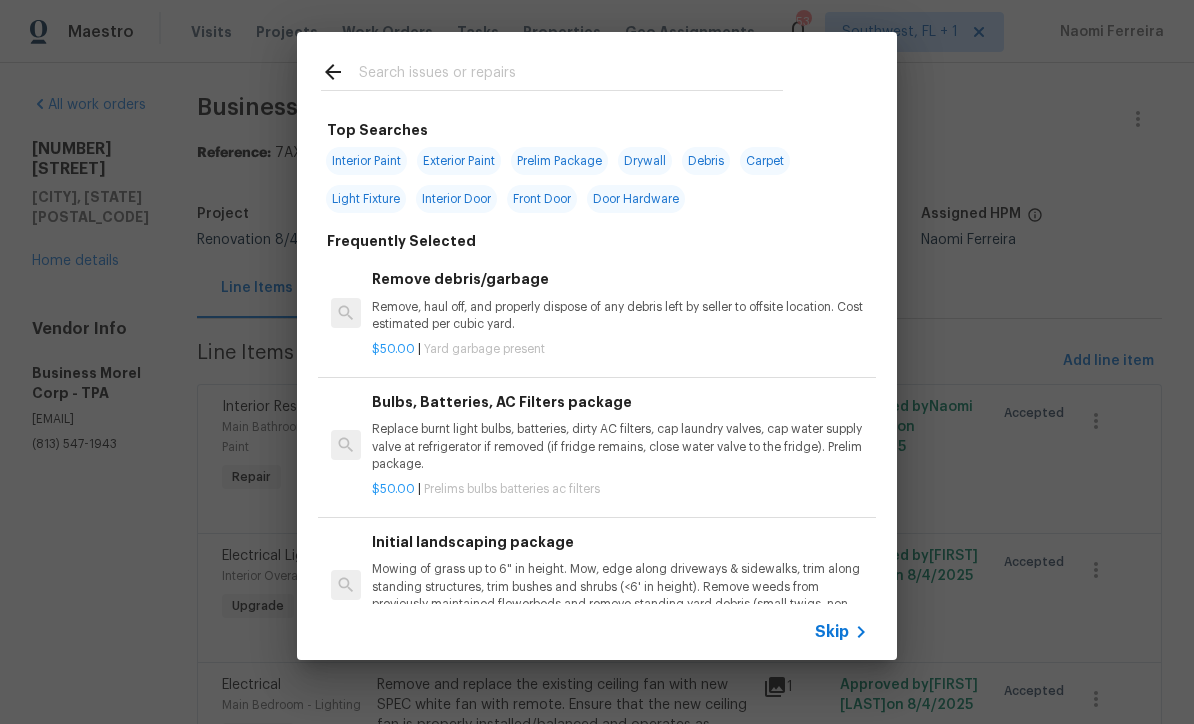 click 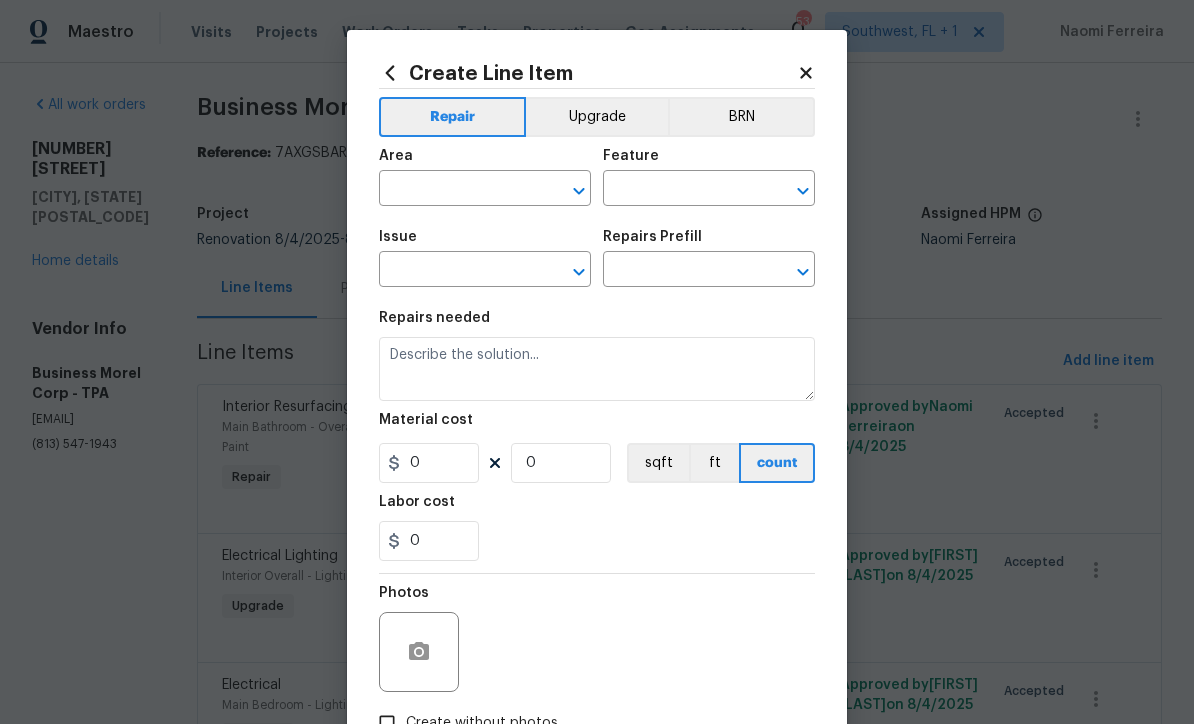 click at bounding box center [457, 190] 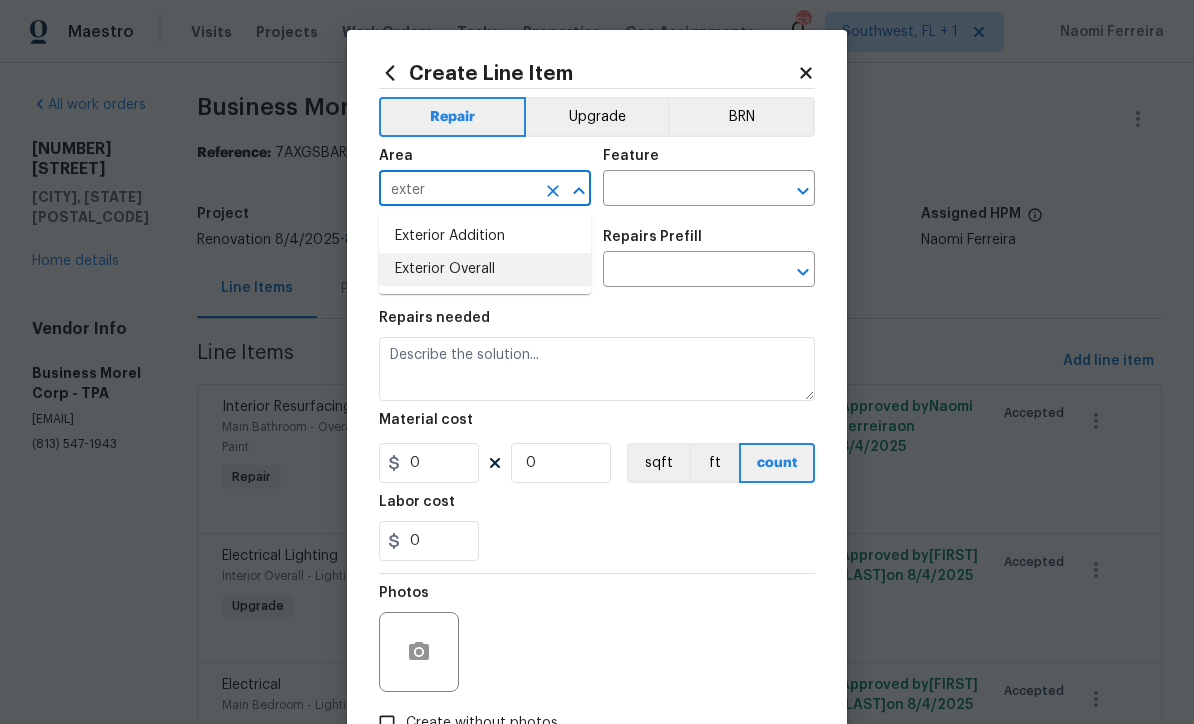 click on "Exterior Overall" at bounding box center [485, 269] 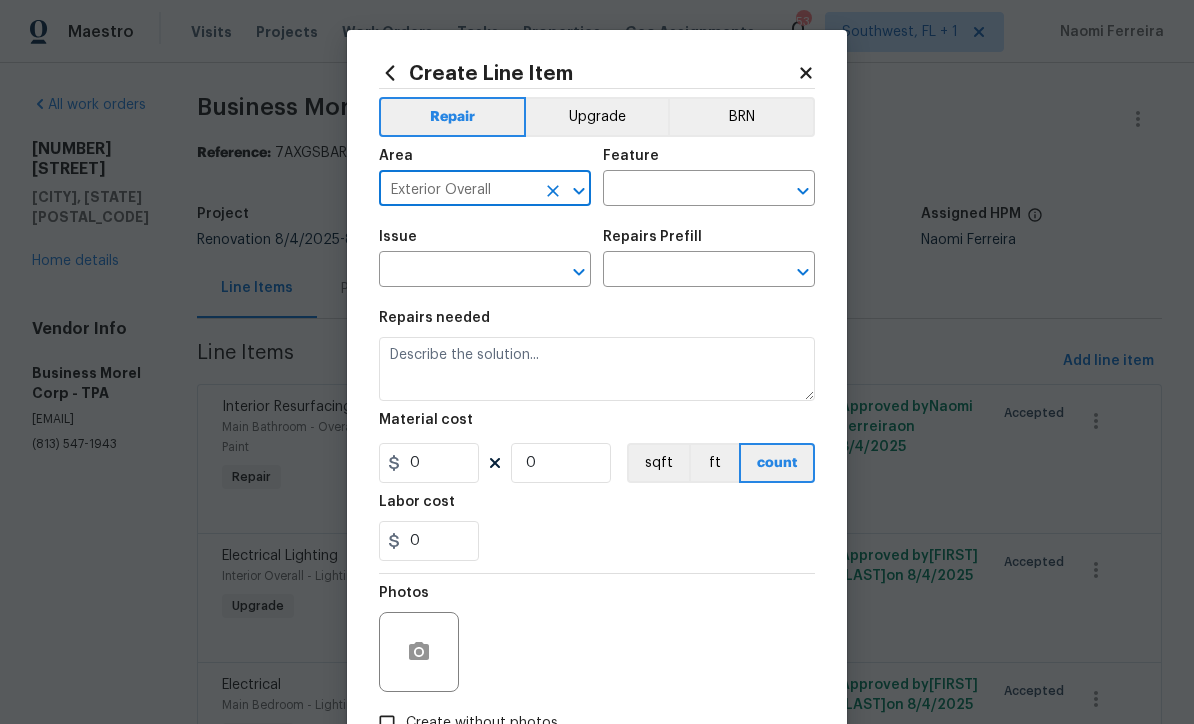click at bounding box center (681, 190) 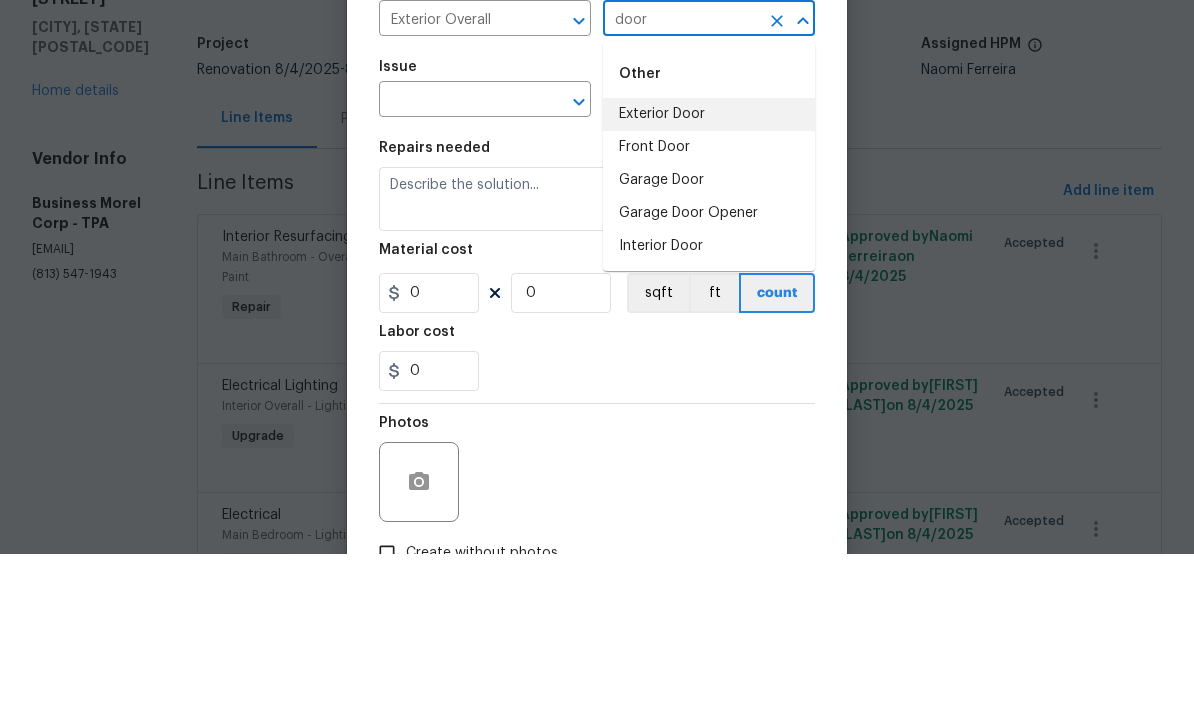 click on "Exterior Door" at bounding box center (709, 284) 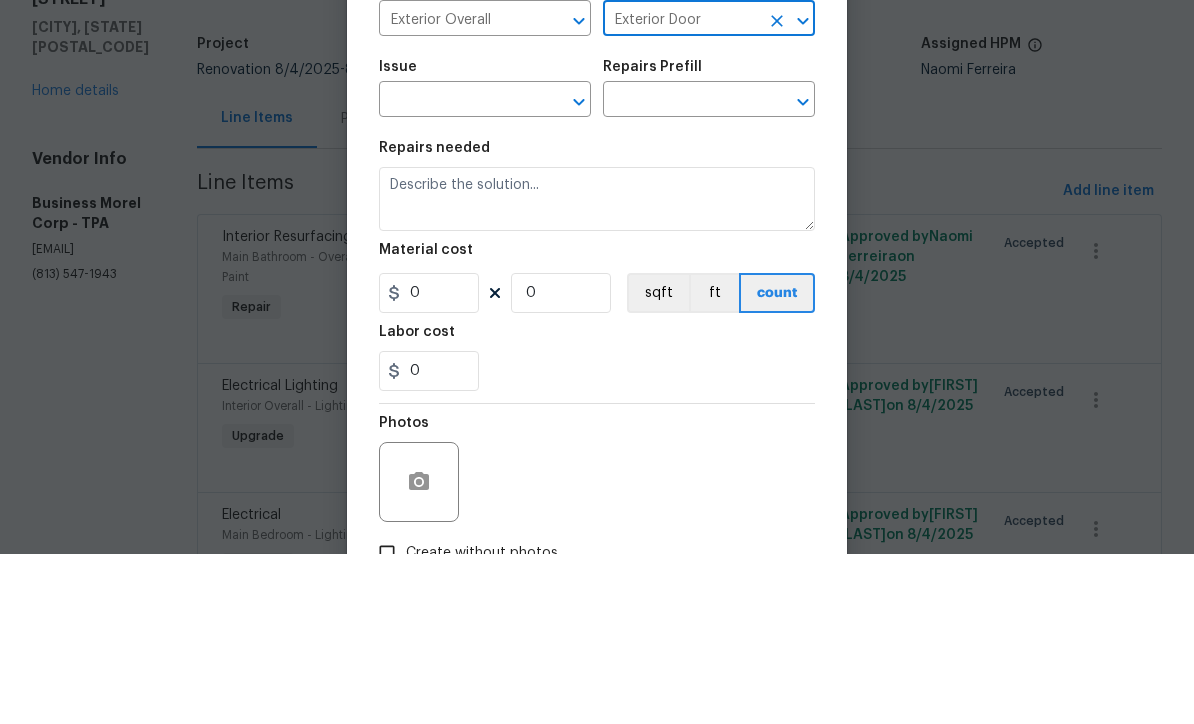 click at bounding box center [457, 271] 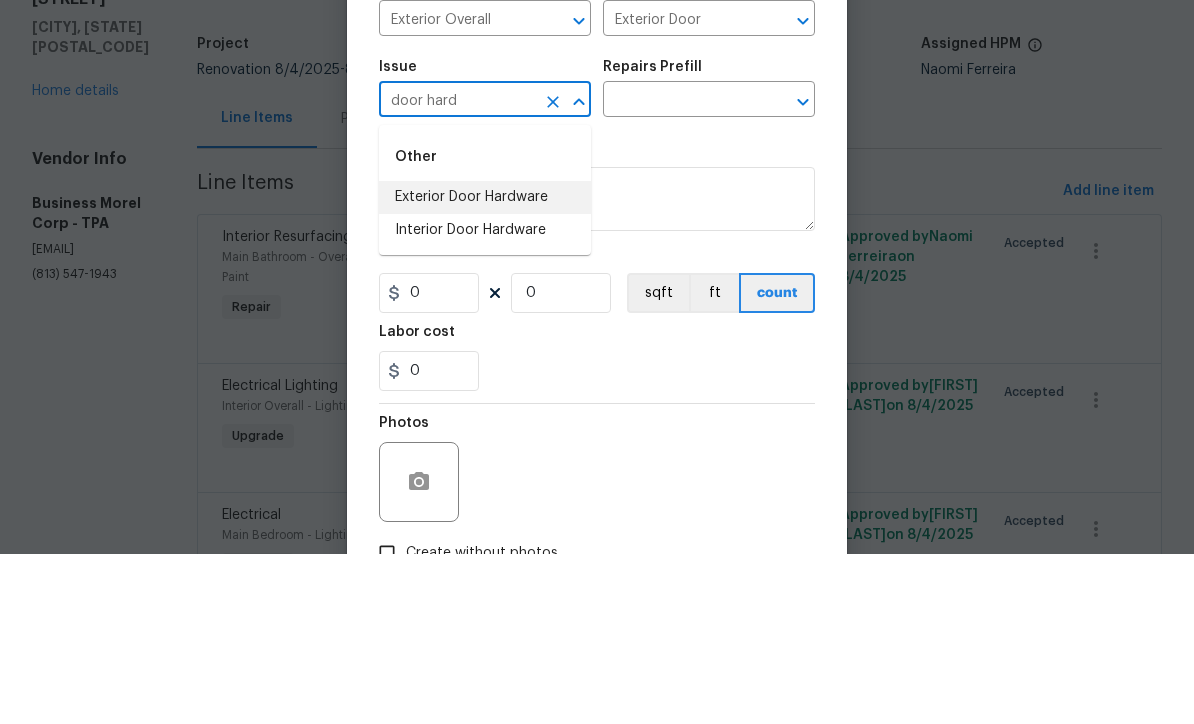 click on "Exterior Door Hardware" at bounding box center [485, 367] 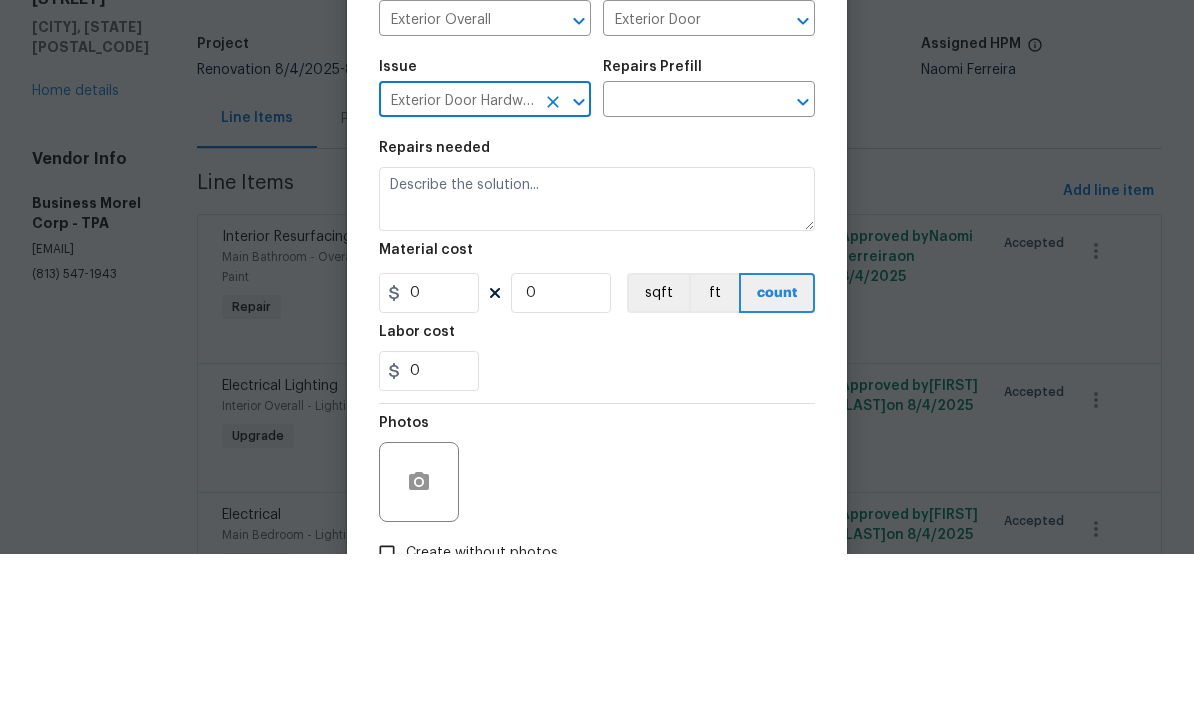 click at bounding box center (681, 271) 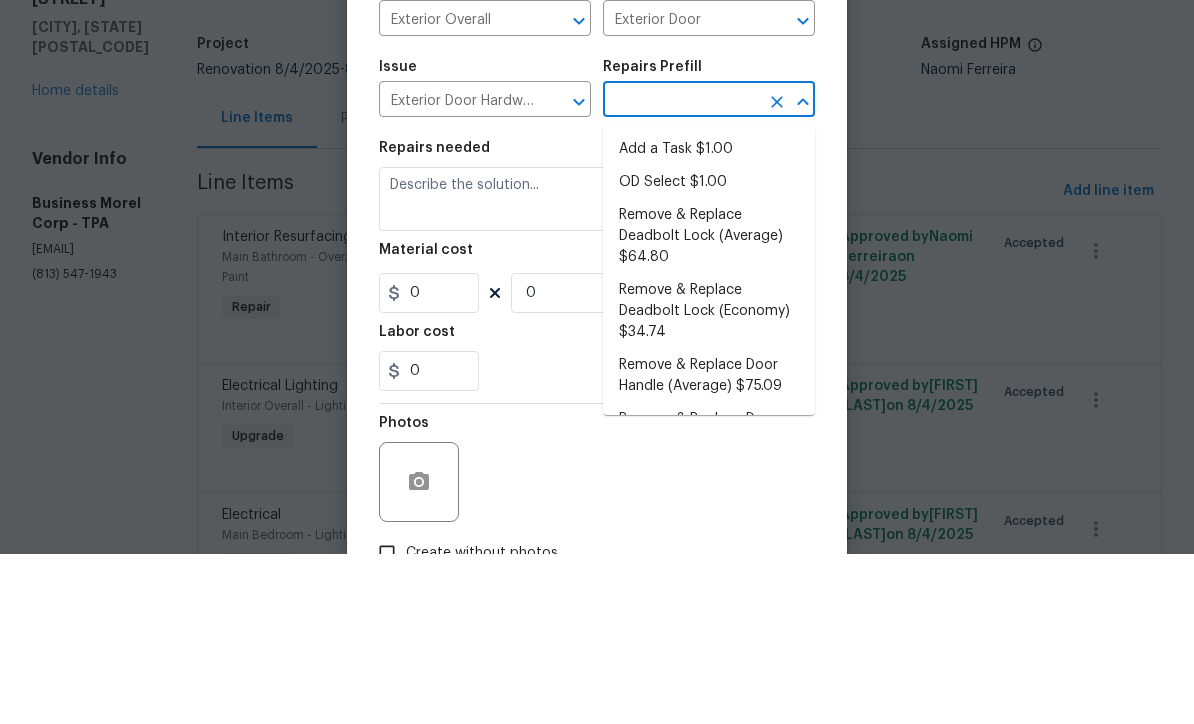 click on "Add a Task $1.00" at bounding box center [709, 319] 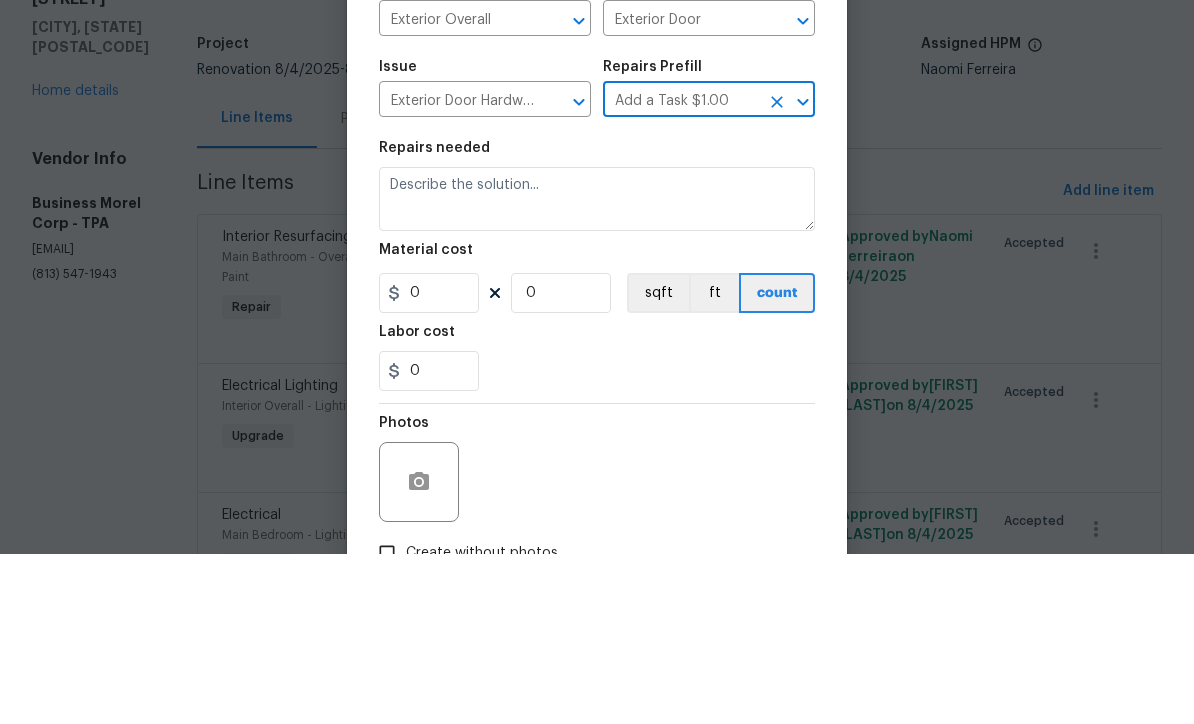 type on "Interior Door" 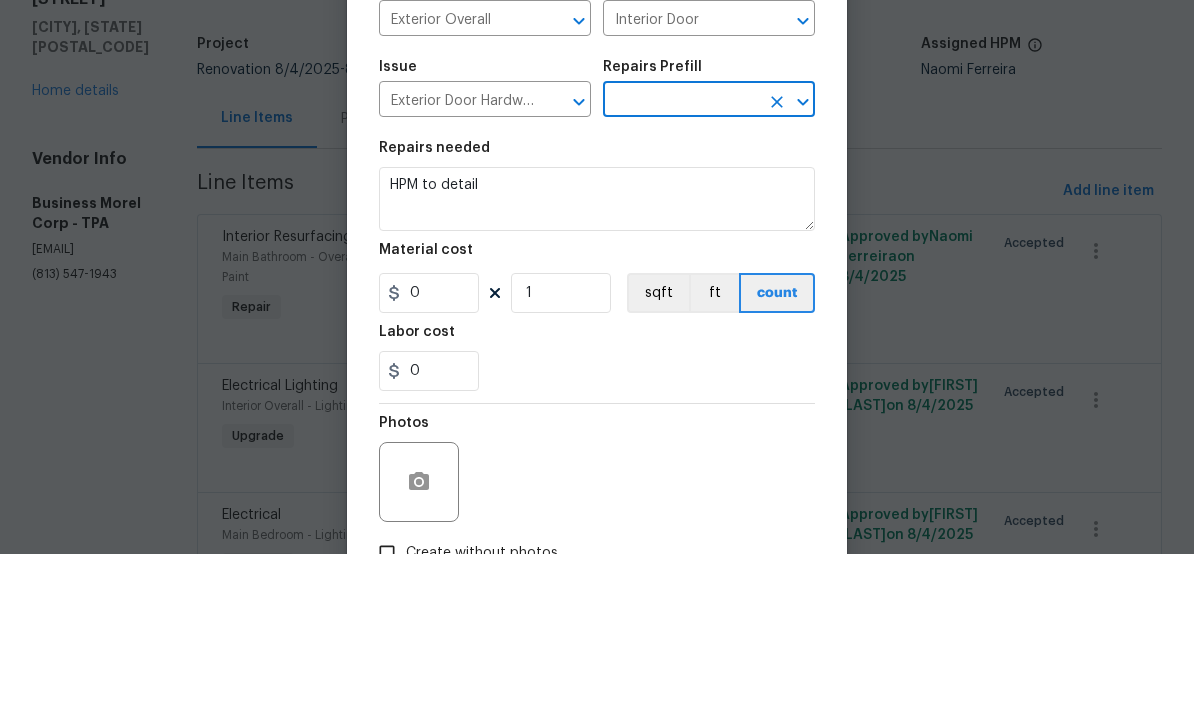 type on "Add a Task $1.00" 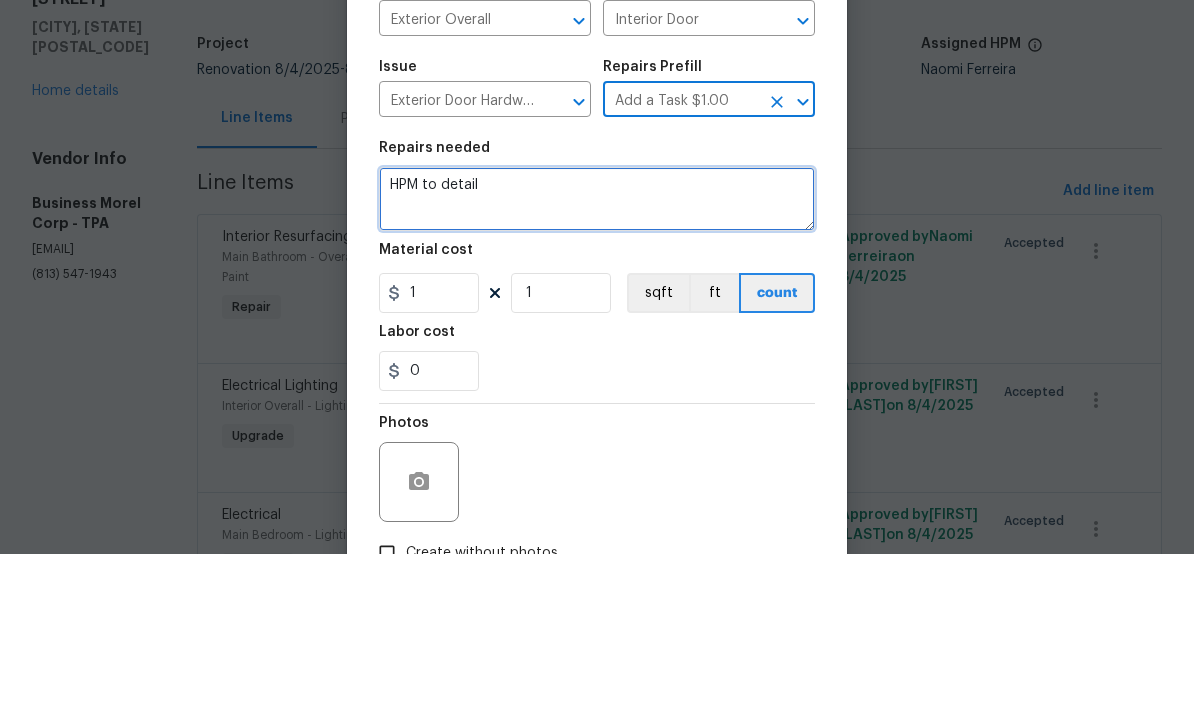 click on "HPM to detail" at bounding box center (597, 369) 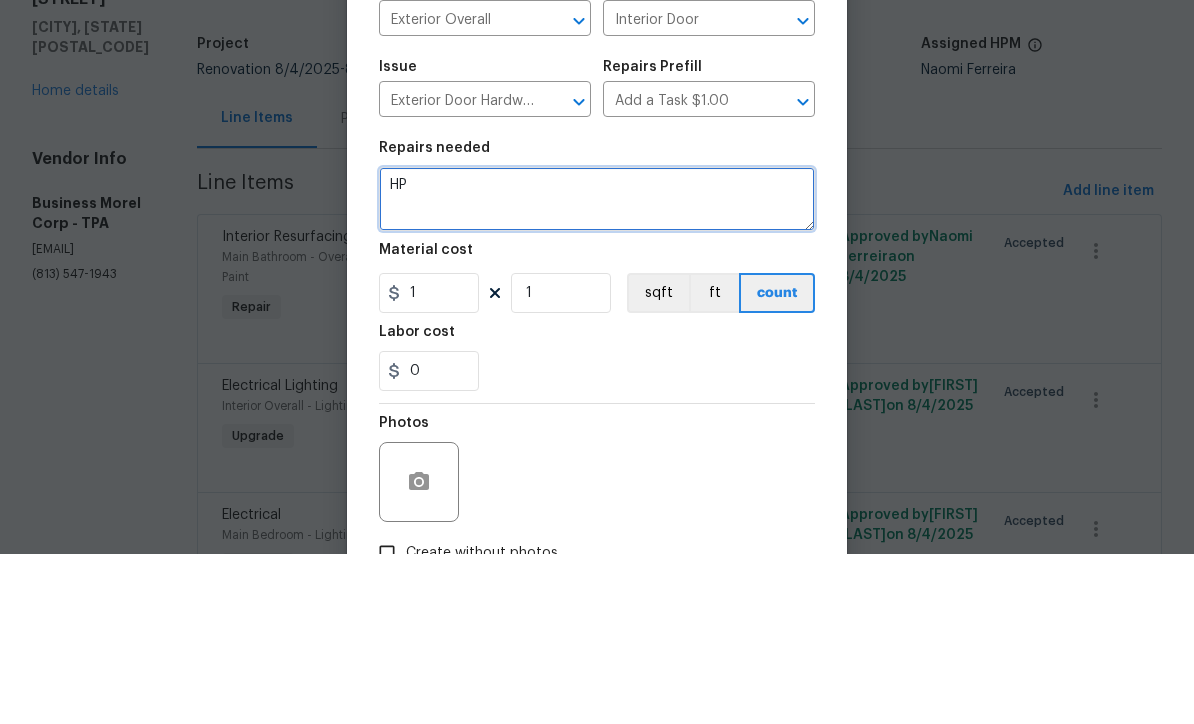 type on "H" 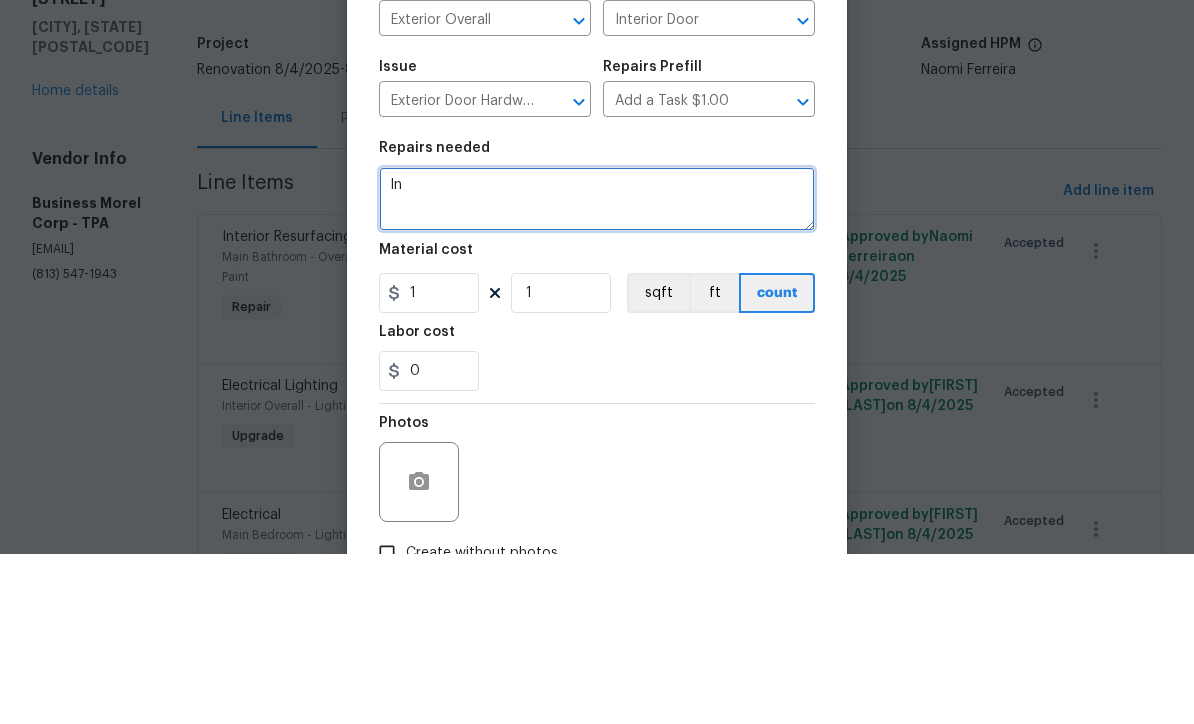 type on "I" 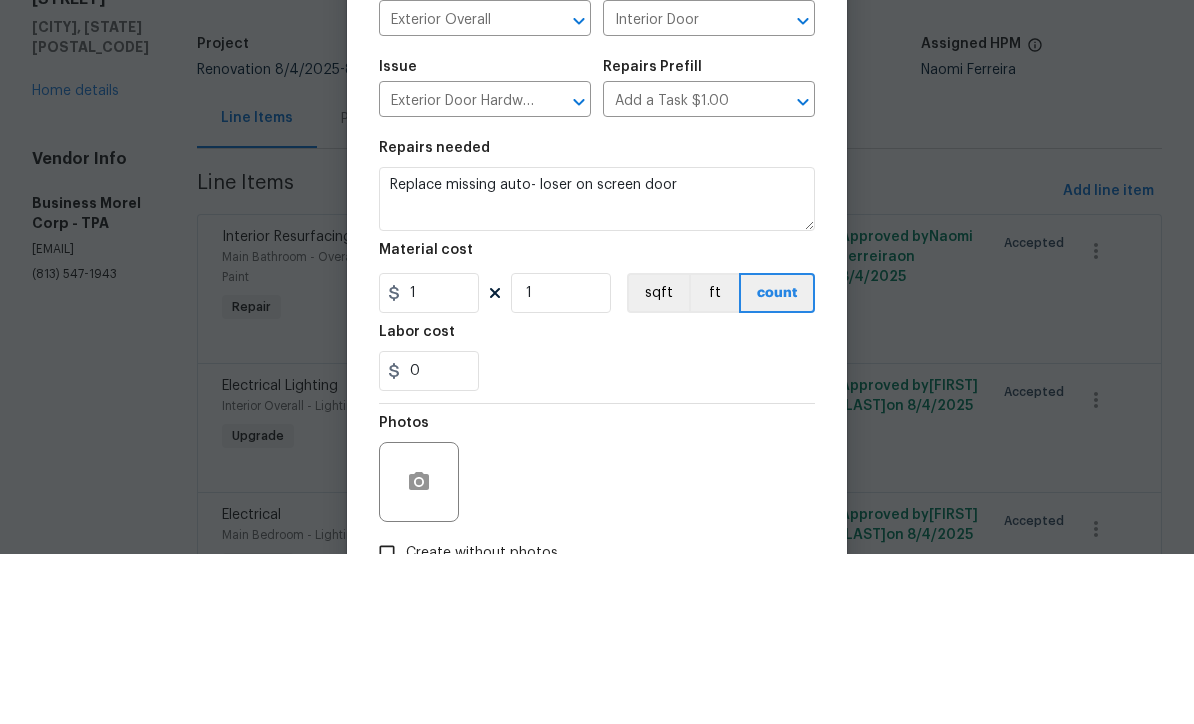 scroll, scrollTop: 66, scrollLeft: 0, axis: vertical 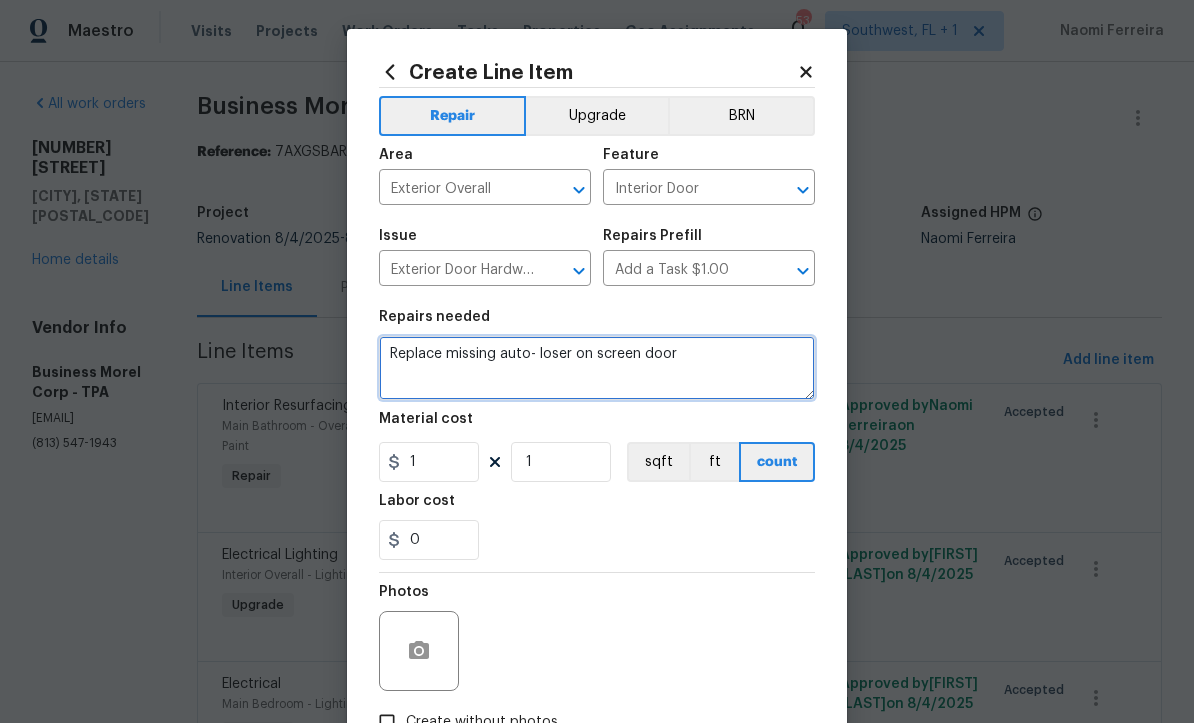 type on "Replace missing auto- loser on screen door" 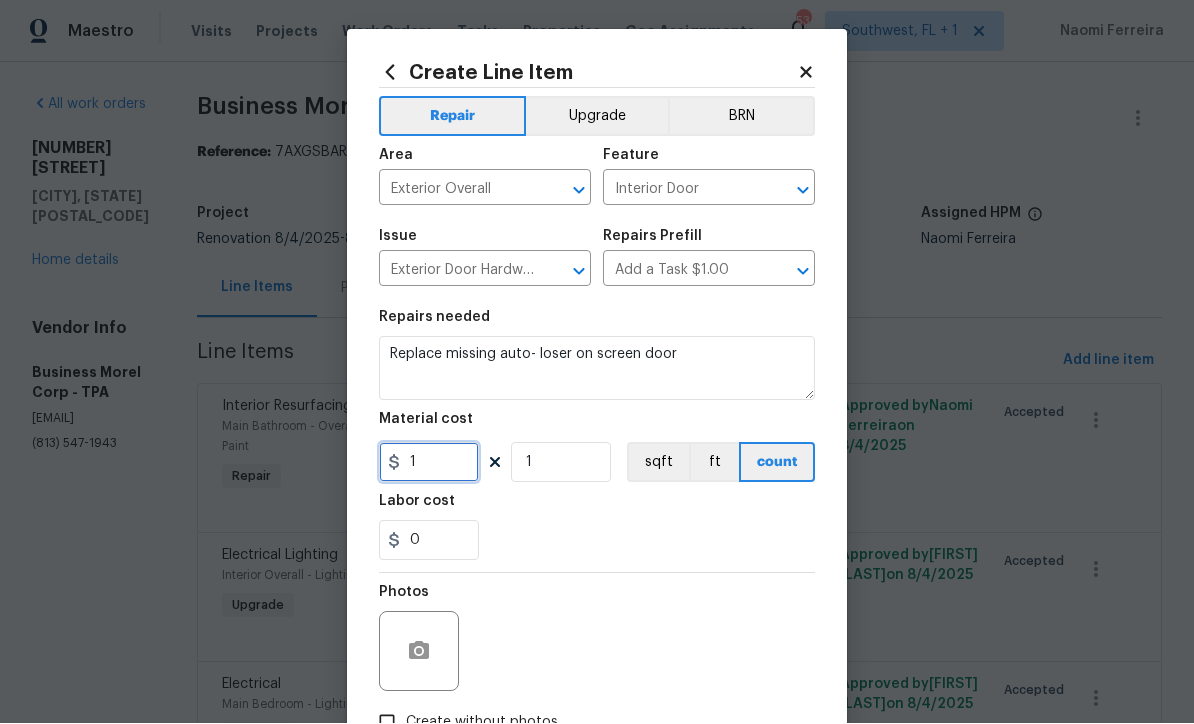 click on "1" at bounding box center (429, 463) 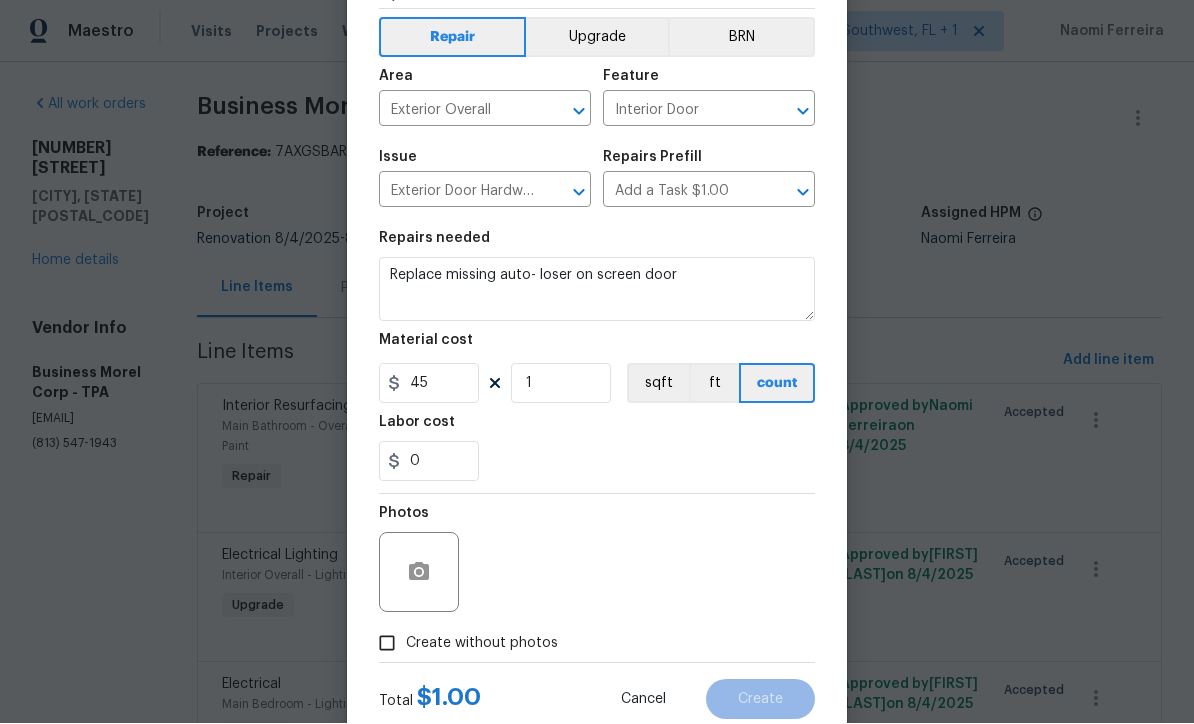 scroll, scrollTop: 118, scrollLeft: 0, axis: vertical 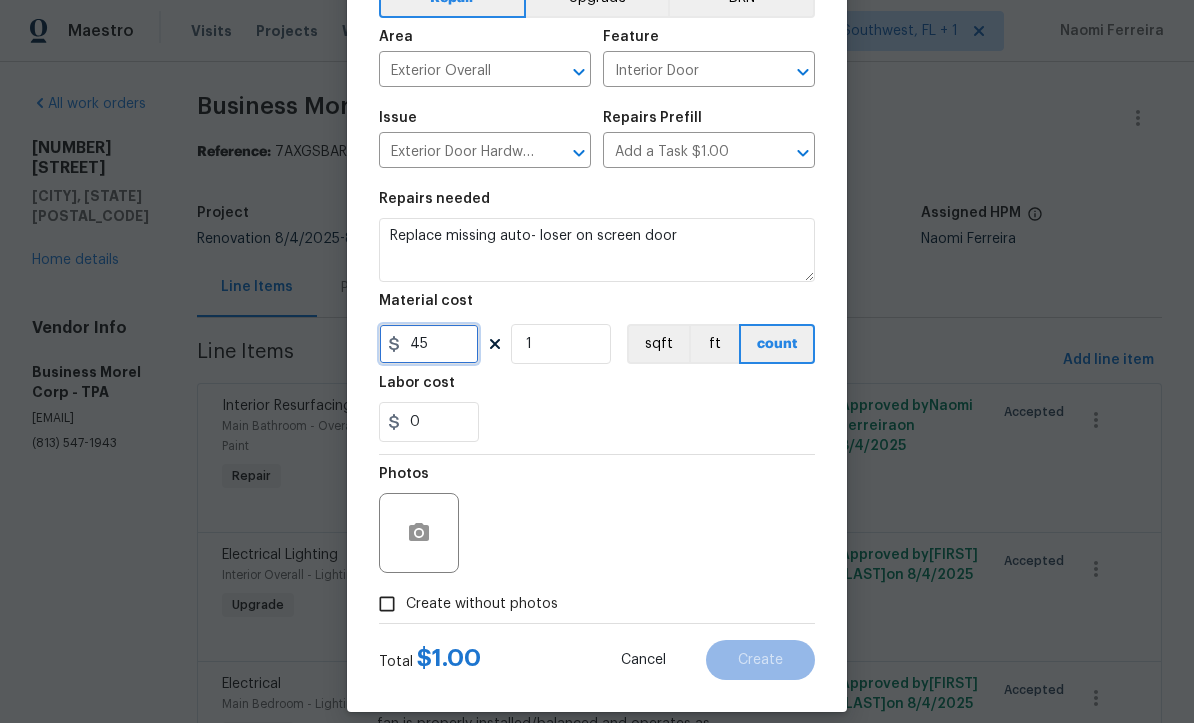 type on "45" 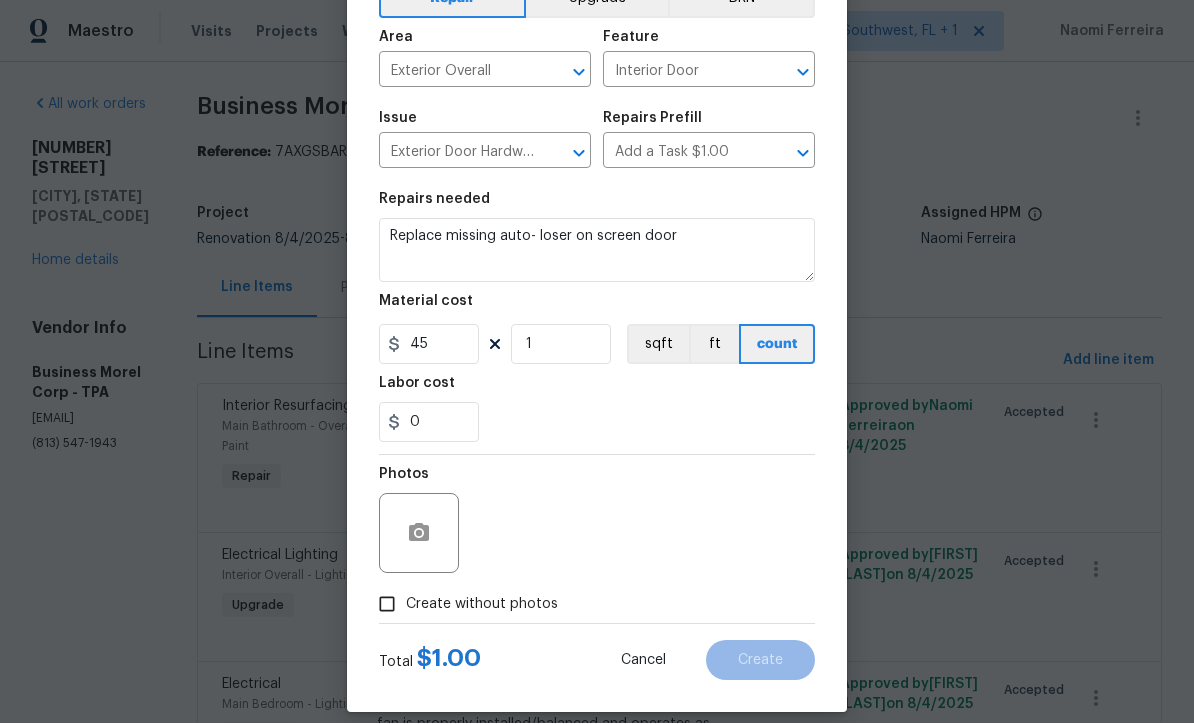 click on "Create without photos" at bounding box center [387, 605] 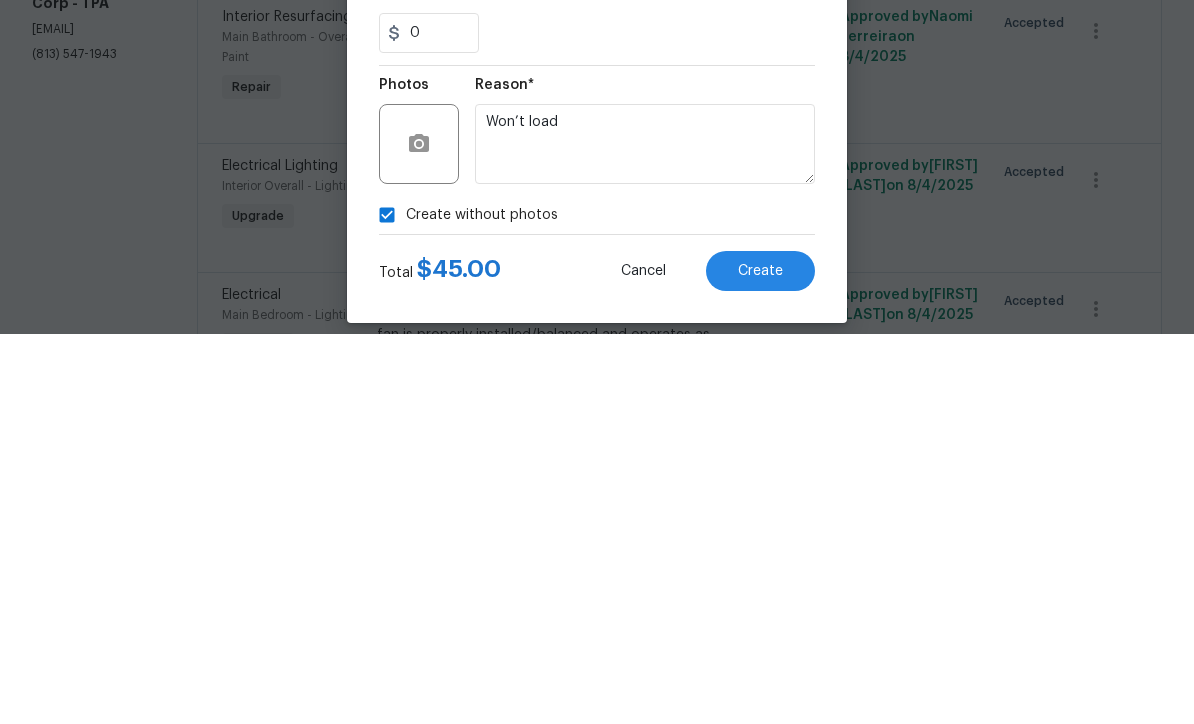 type on "Won’t load" 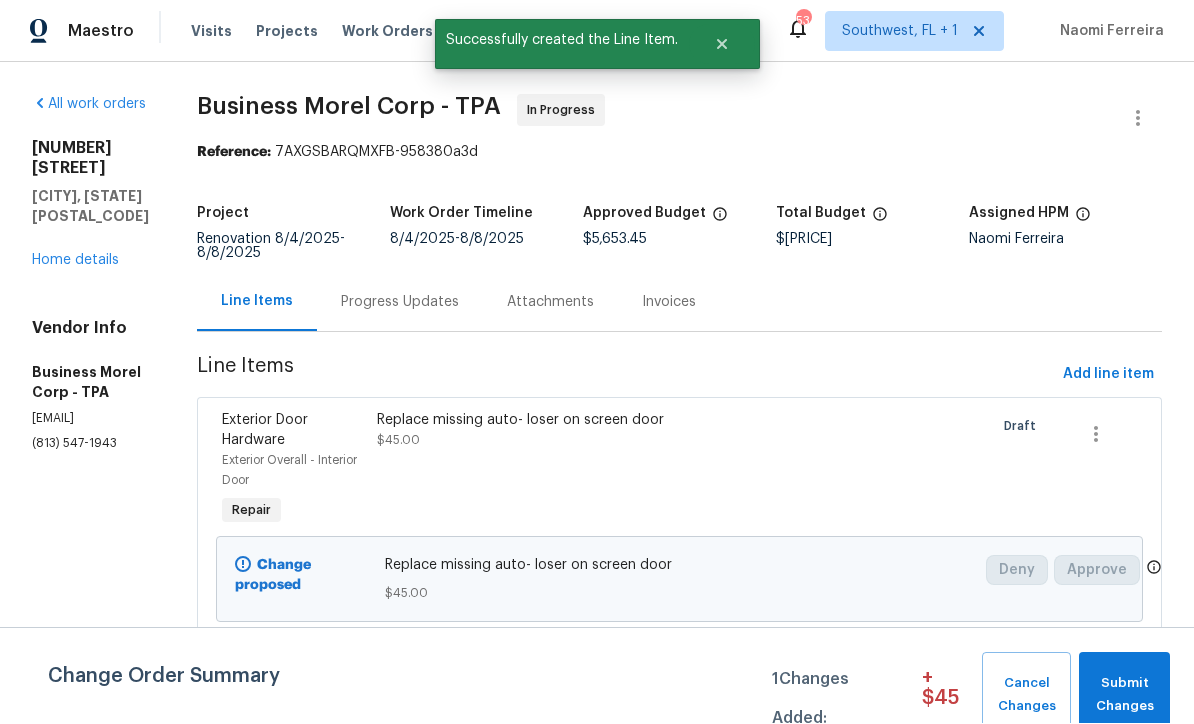 scroll, scrollTop: 1, scrollLeft: 0, axis: vertical 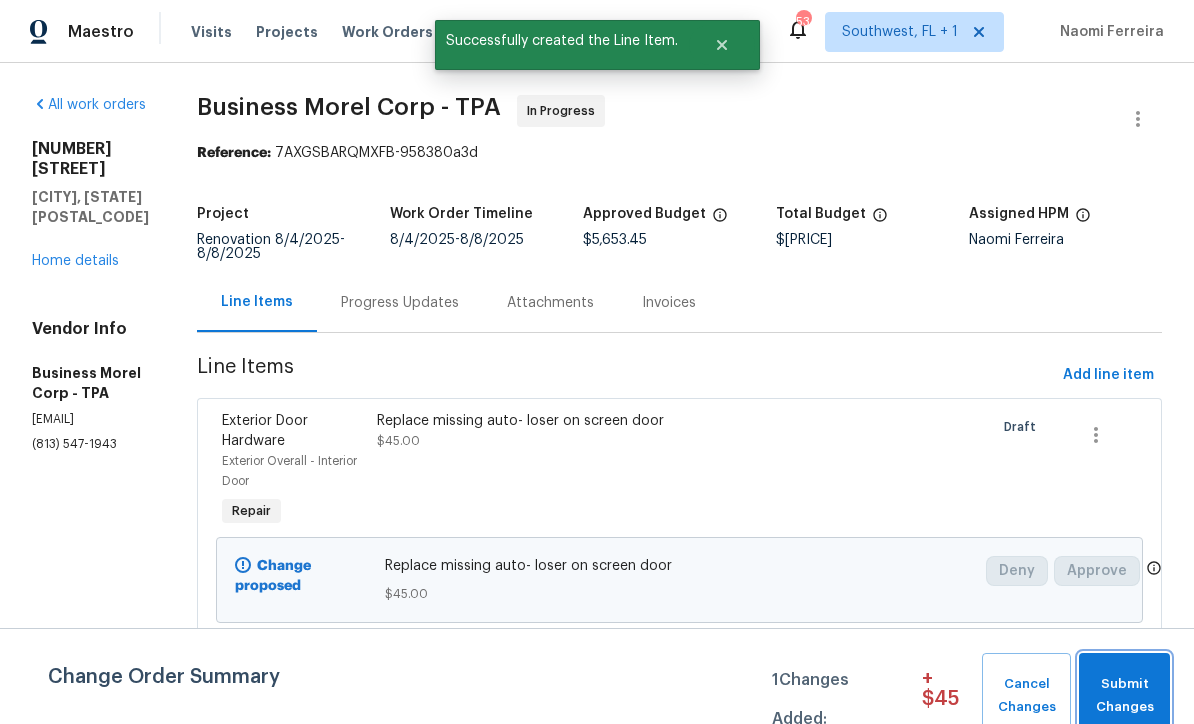 click on "Submit Changes" at bounding box center (1124, 696) 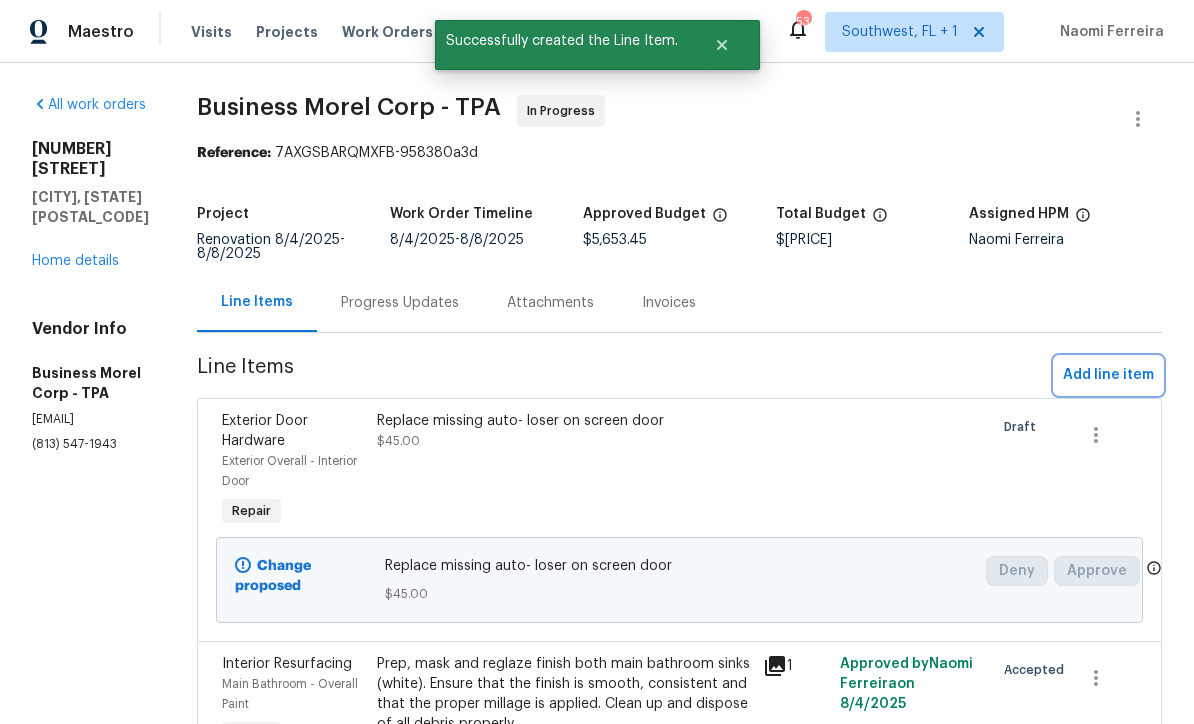 click on "Add line item" at bounding box center [1108, 375] 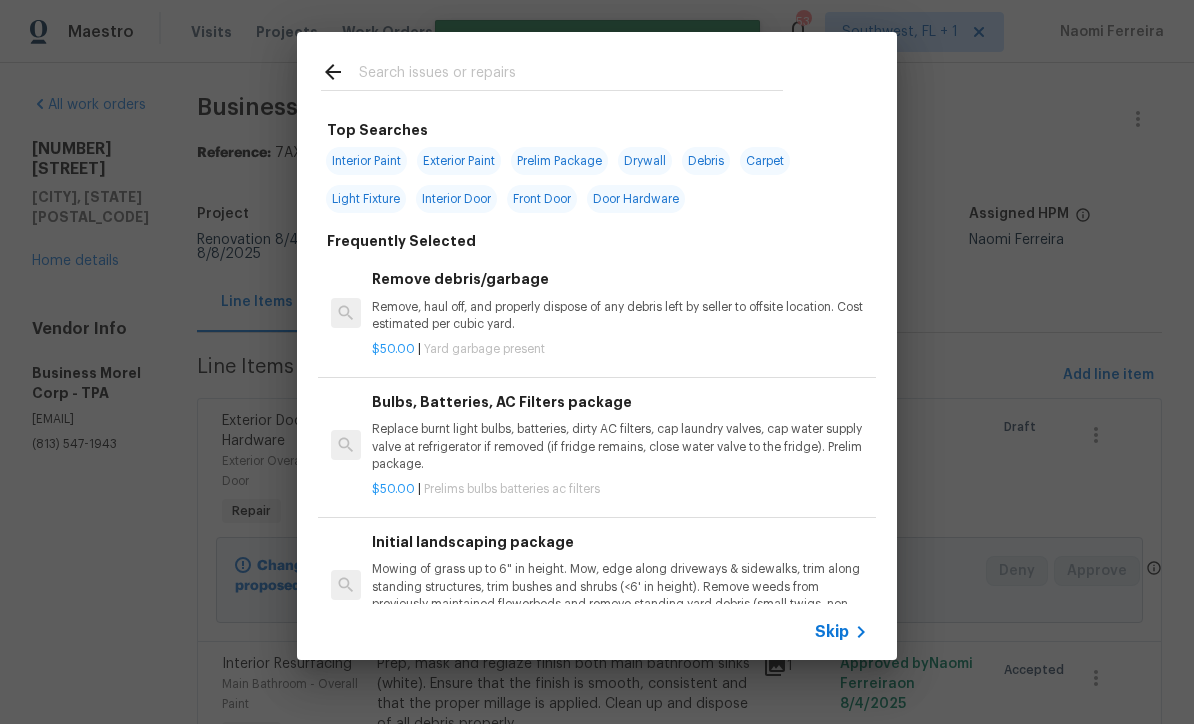 click 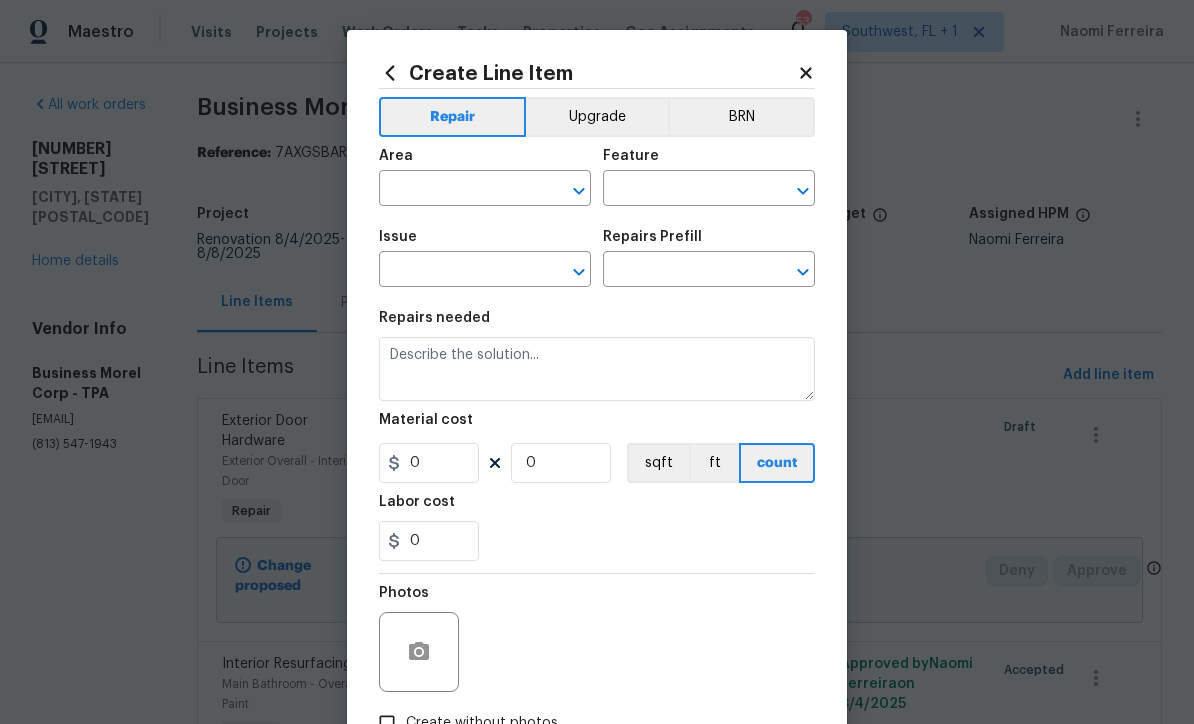 click at bounding box center (457, 190) 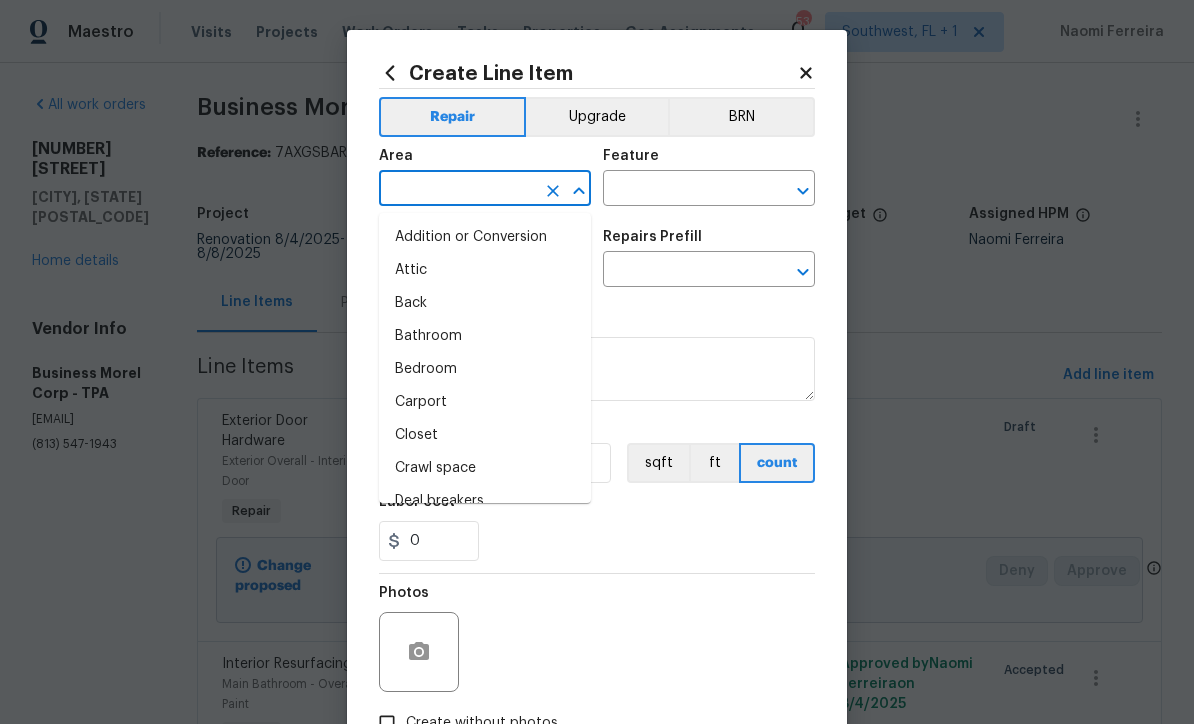 scroll, scrollTop: 0, scrollLeft: 0, axis: both 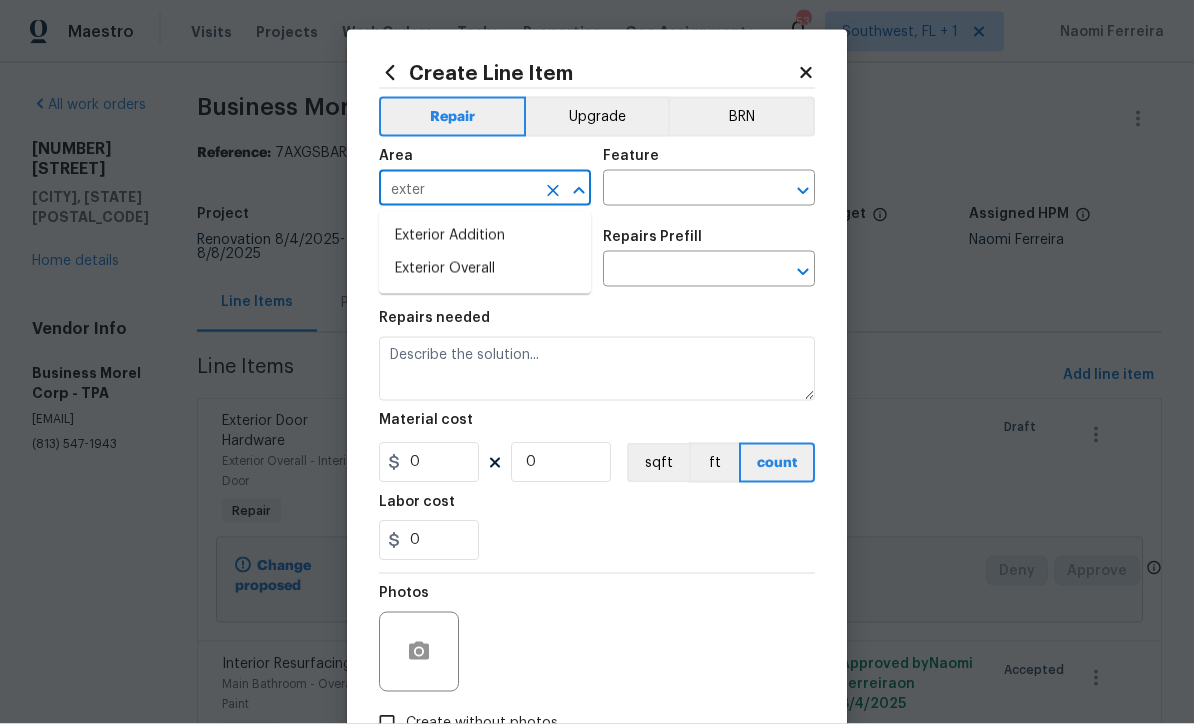 click on "Exterior Overall" at bounding box center [485, 269] 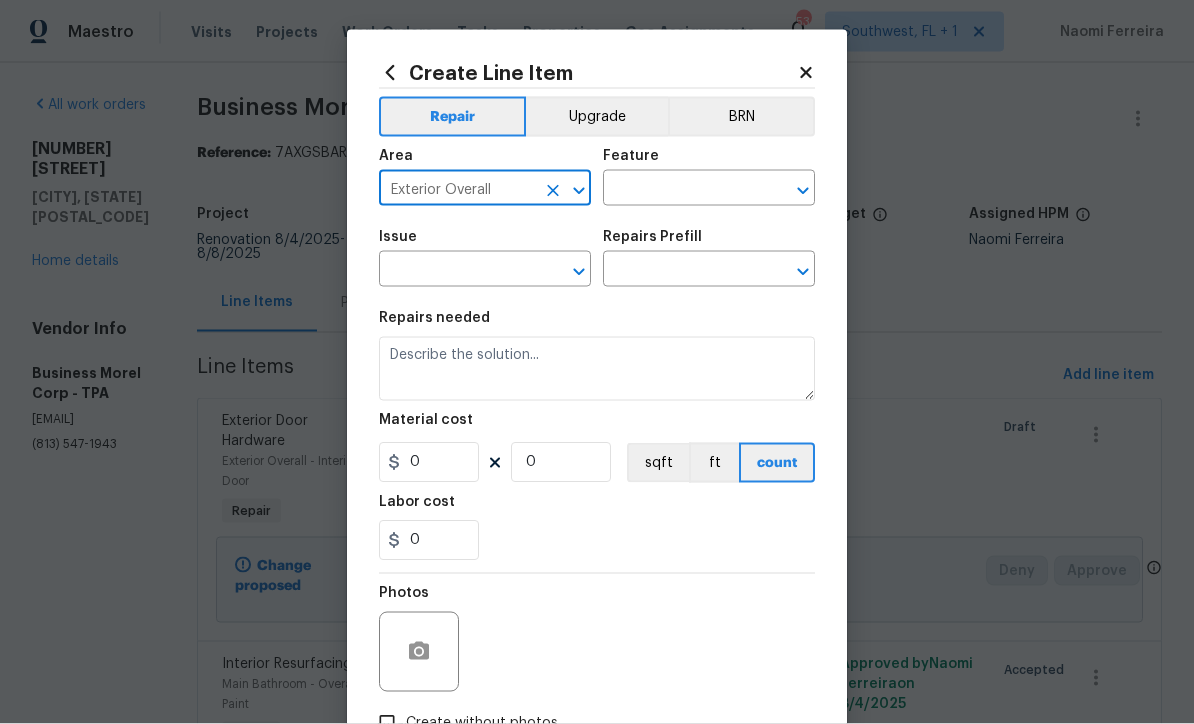 click at bounding box center [681, 190] 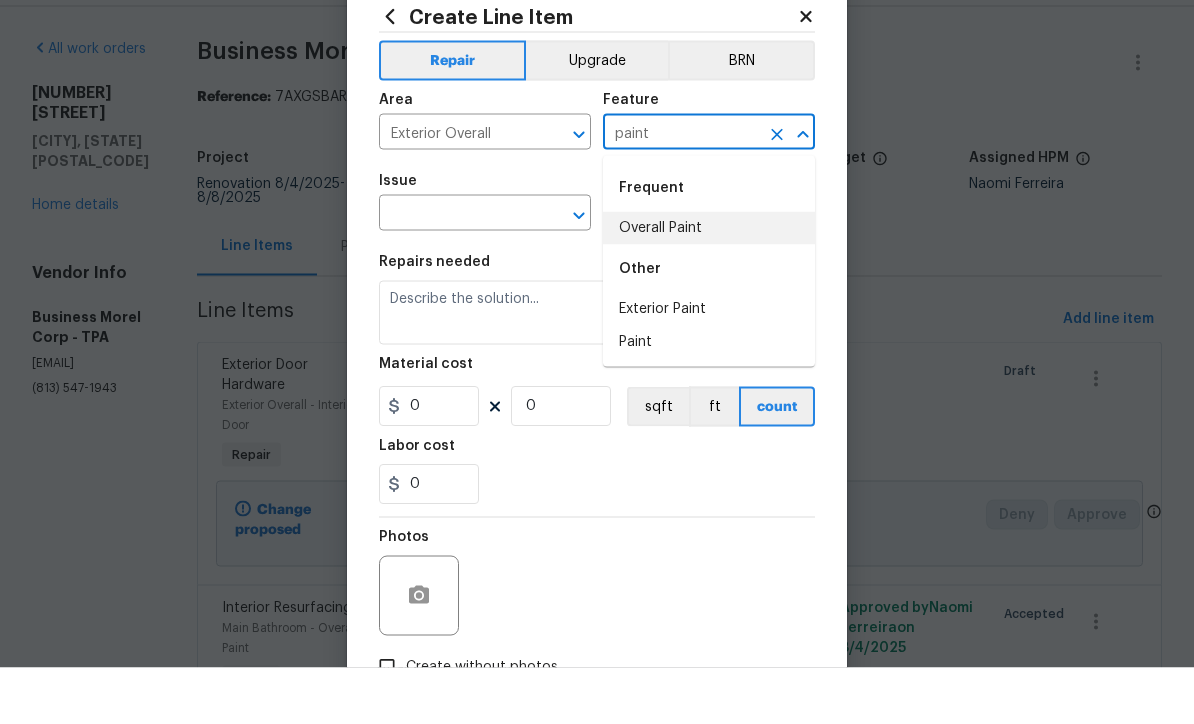 click on "Overall Paint" at bounding box center (709, 284) 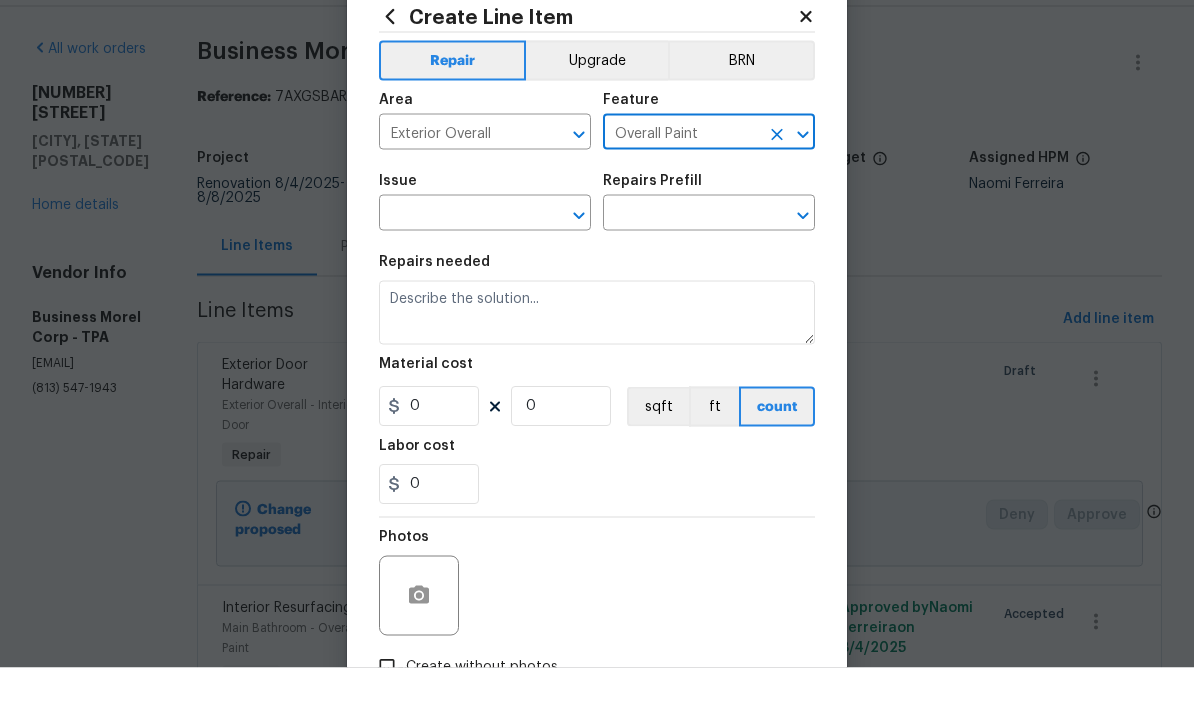 click 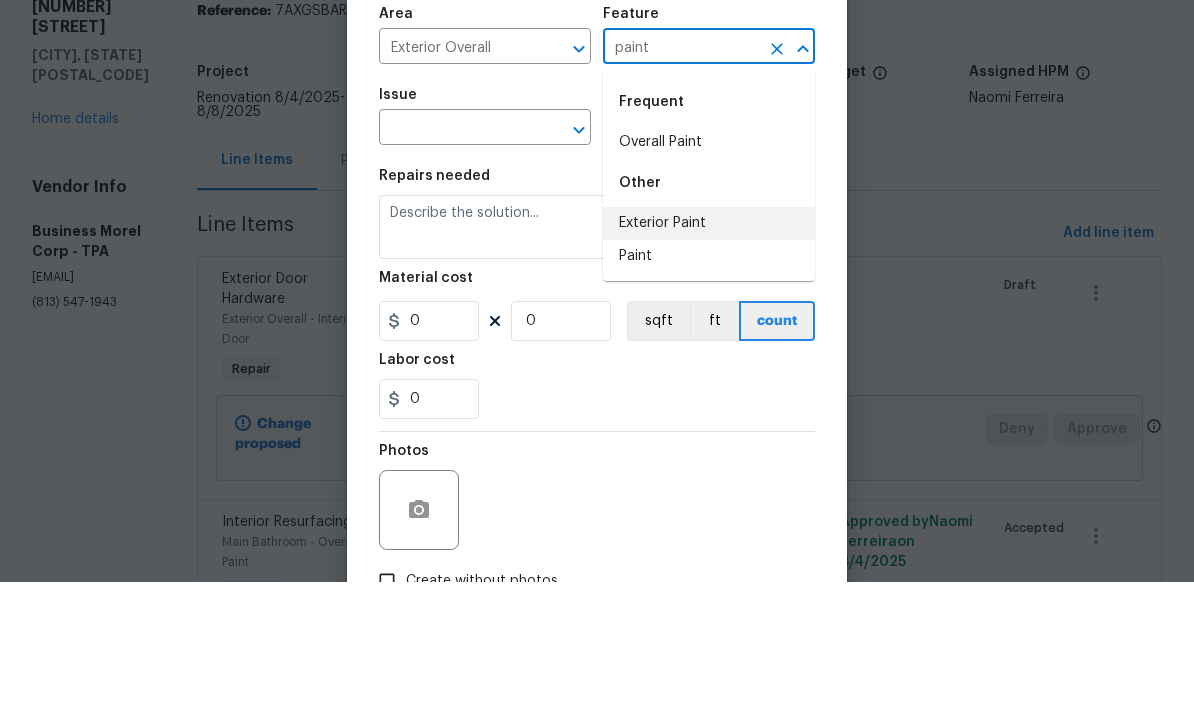 click on "Exterior Paint" at bounding box center [709, 365] 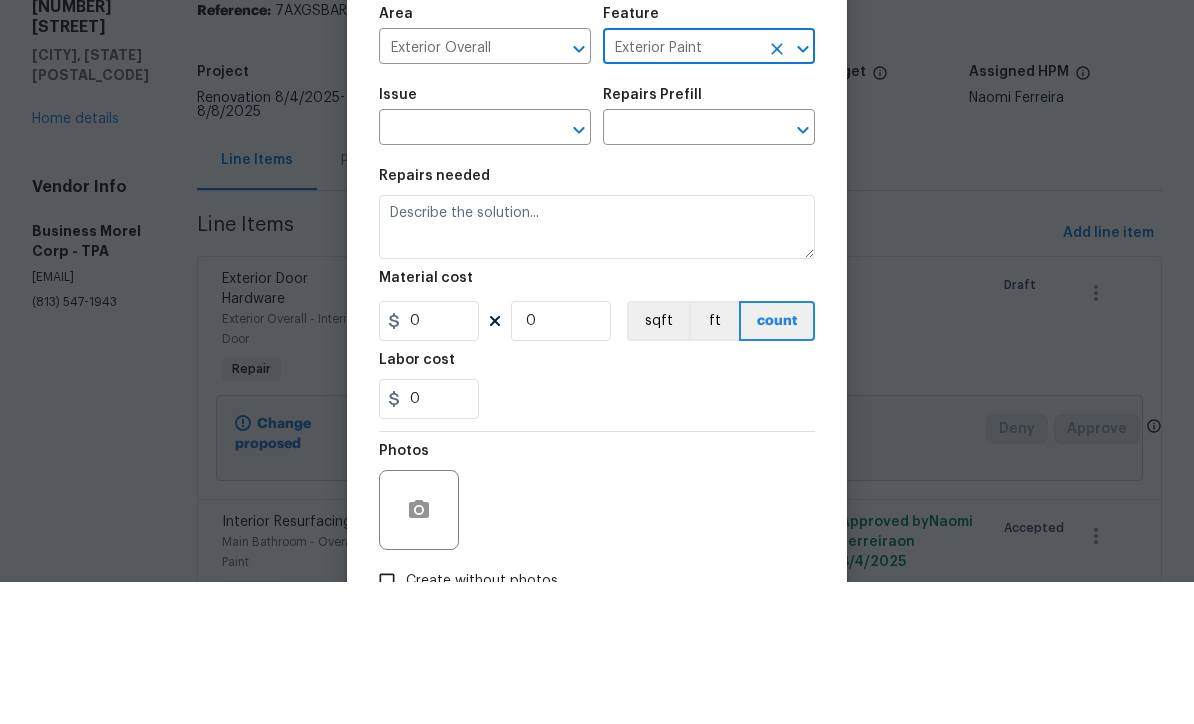 click at bounding box center [457, 271] 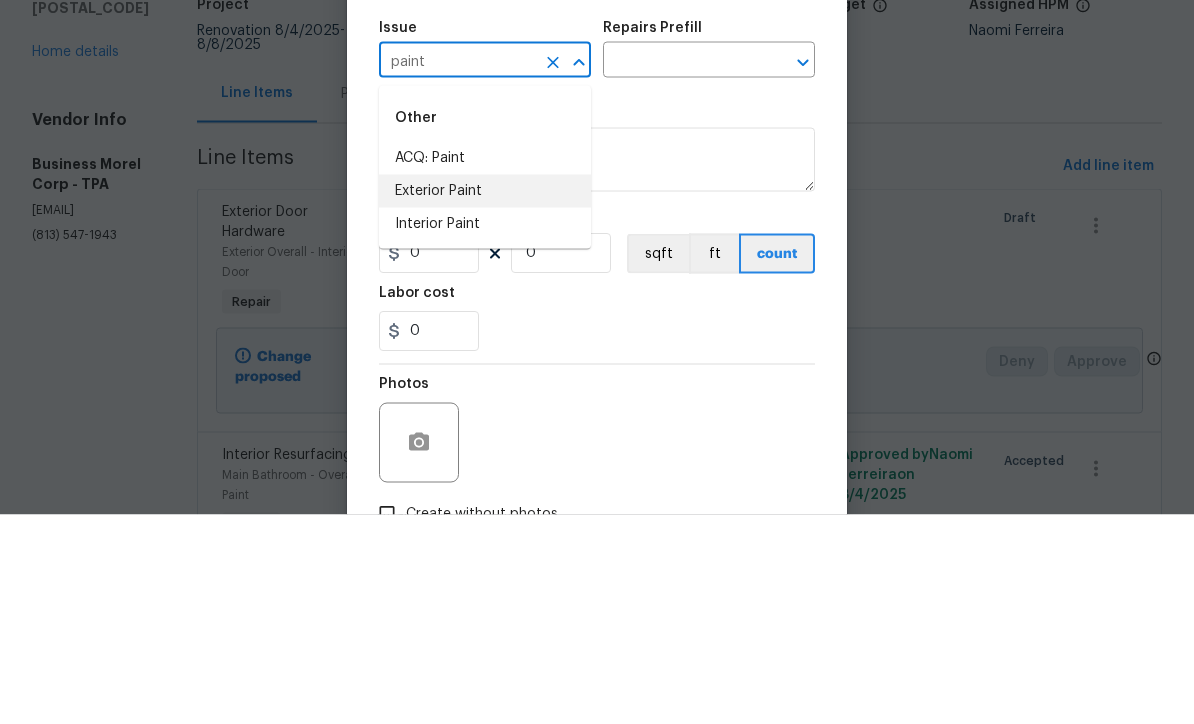click on "Exterior Paint" at bounding box center (485, 400) 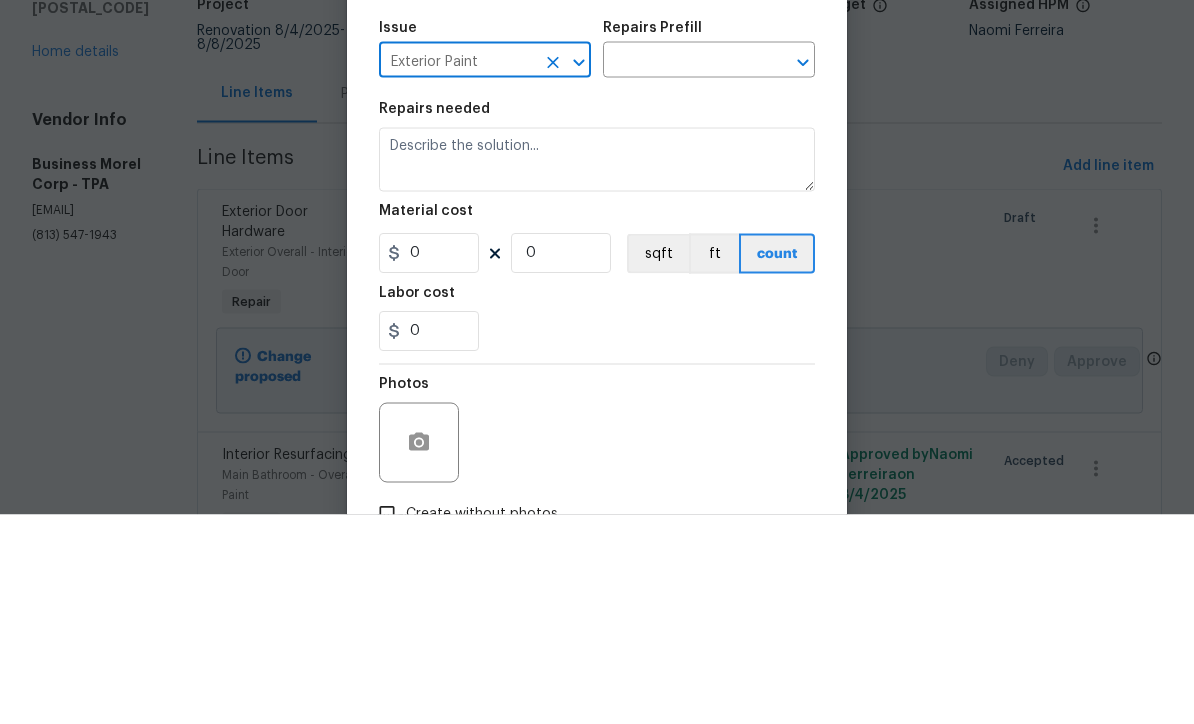 click at bounding box center [681, 271] 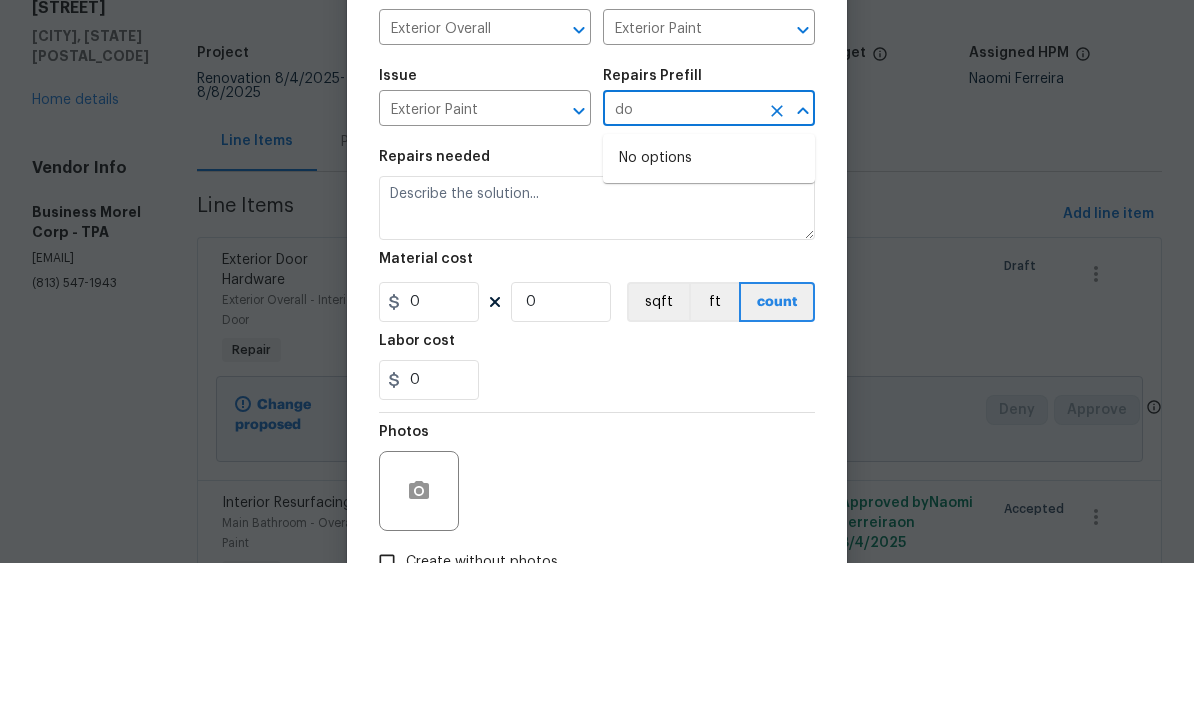 type on "d" 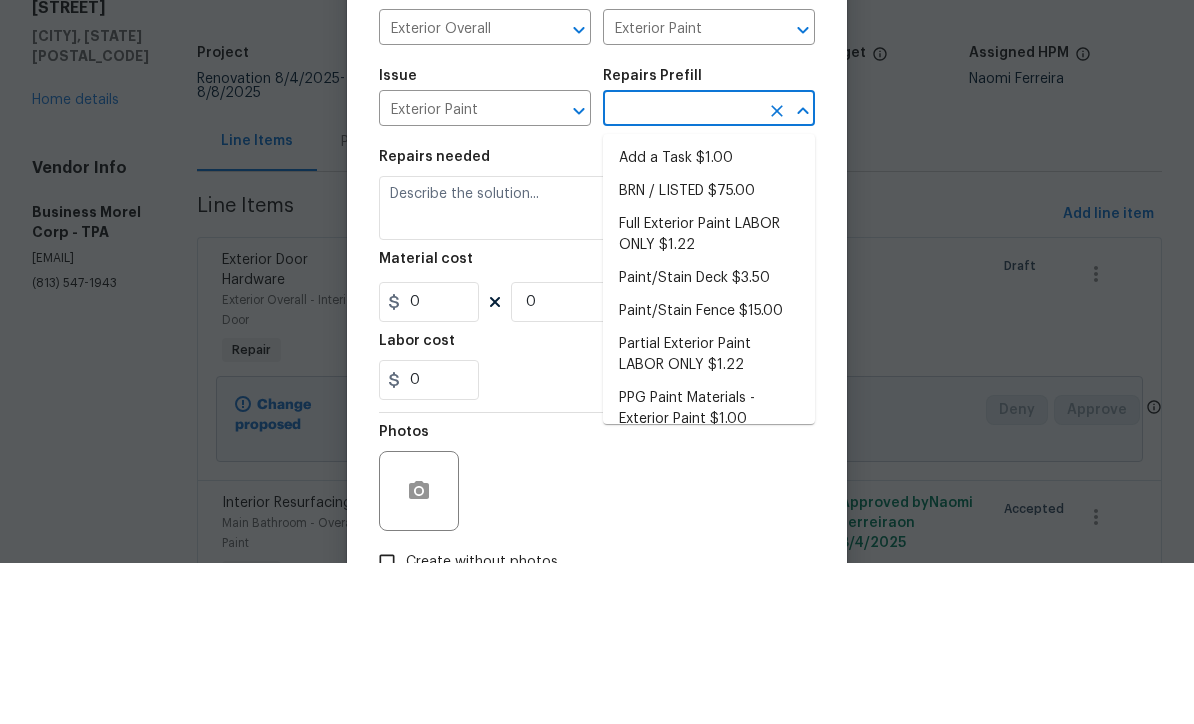 click on "Add a Task $1.00" at bounding box center [709, 319] 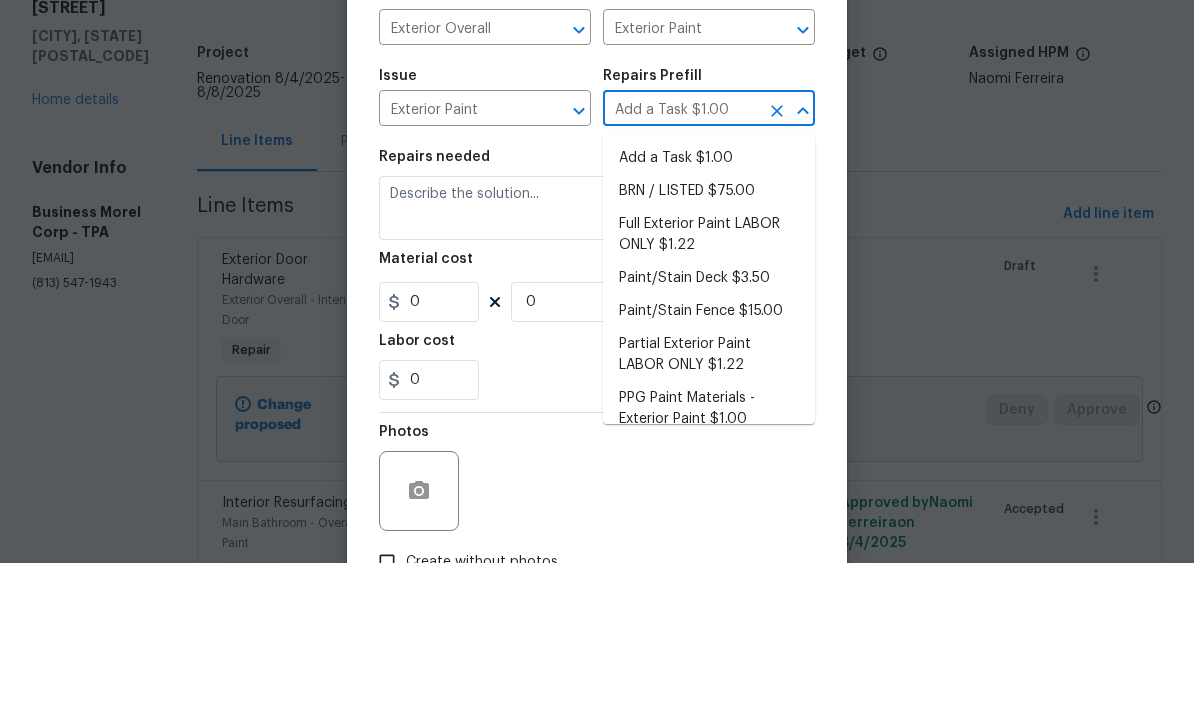 type on "Overall Paint" 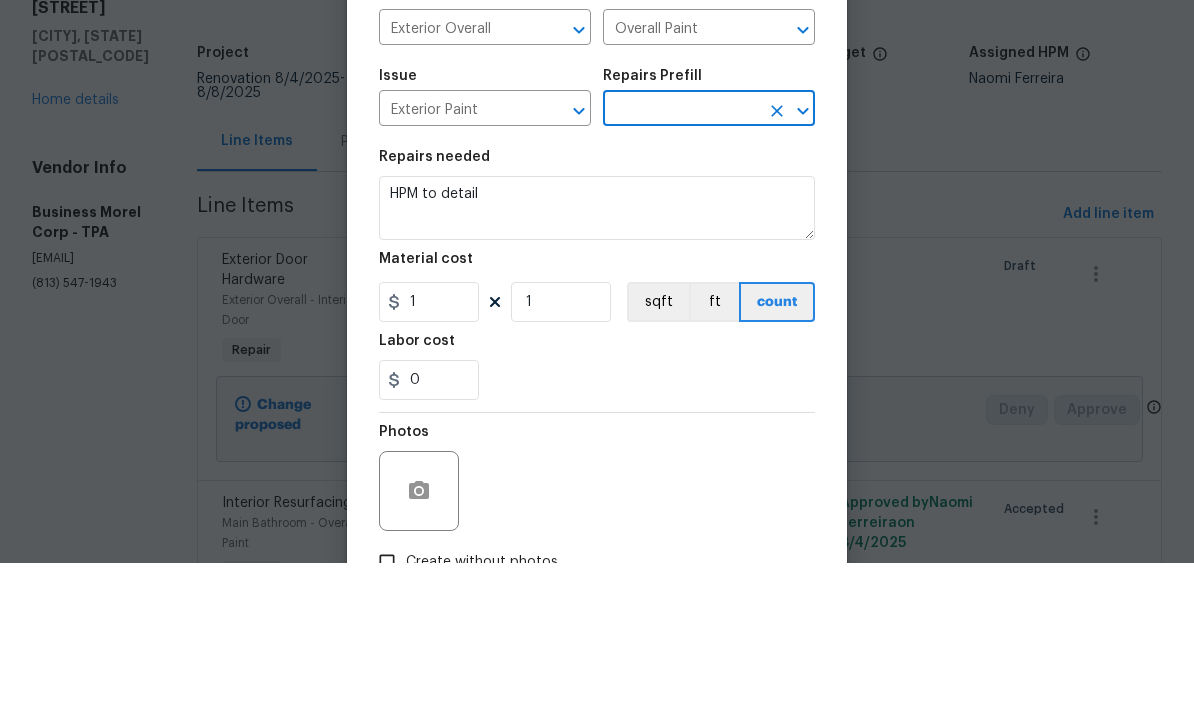 type on "Add a Task $1.00" 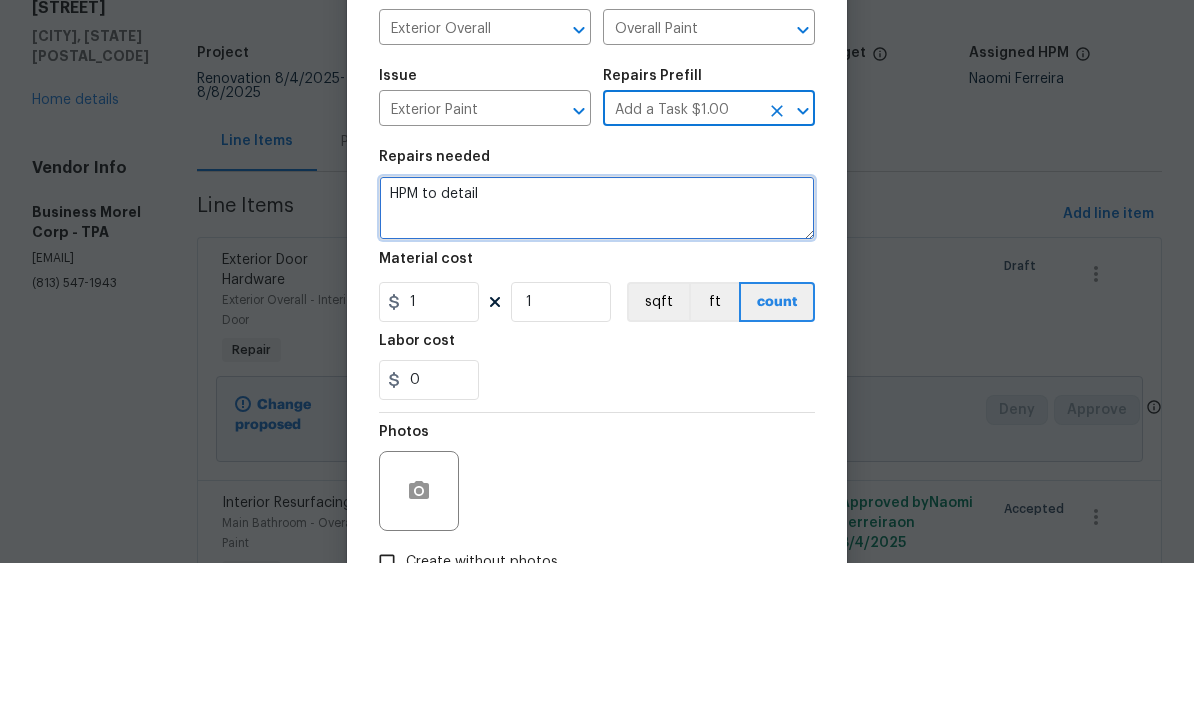 click on "HPM to detail" at bounding box center (597, 369) 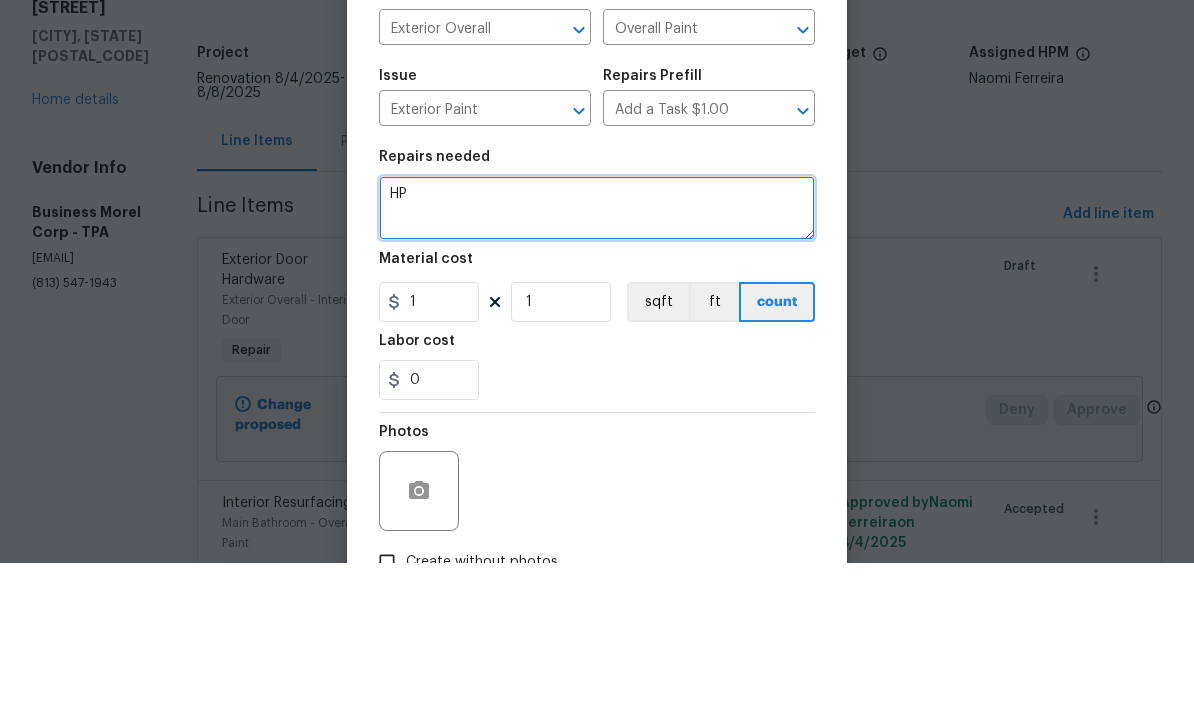 type on "H" 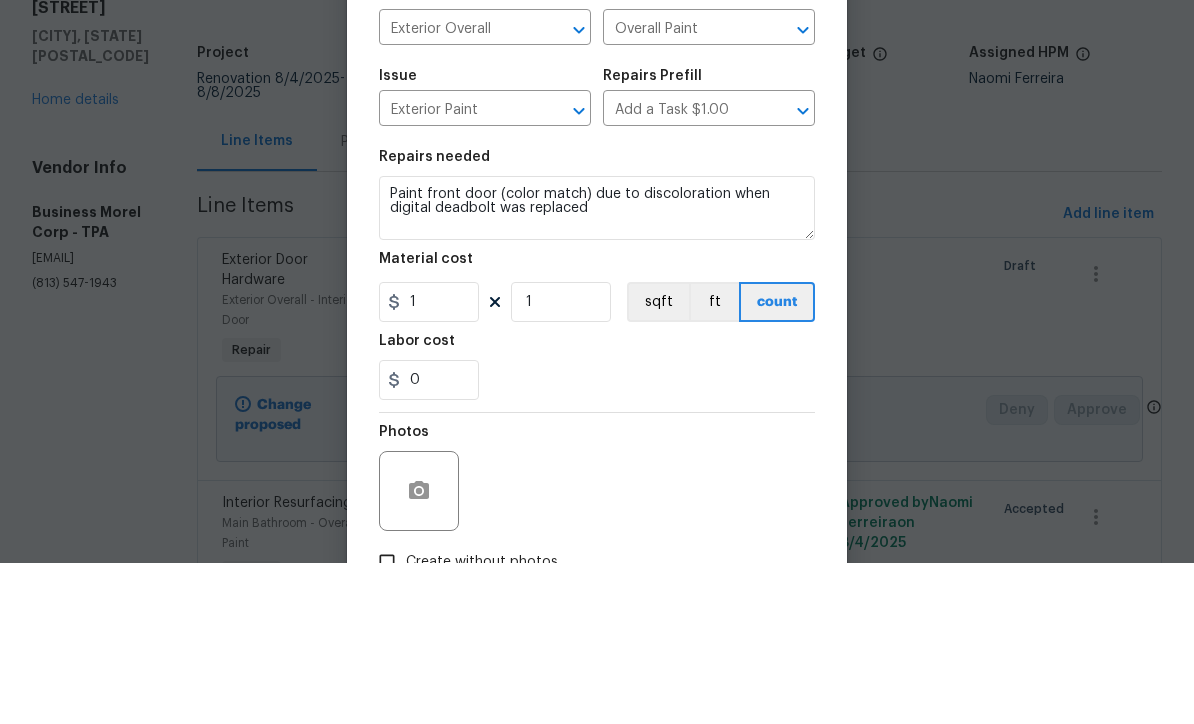 scroll, scrollTop: 66, scrollLeft: 0, axis: vertical 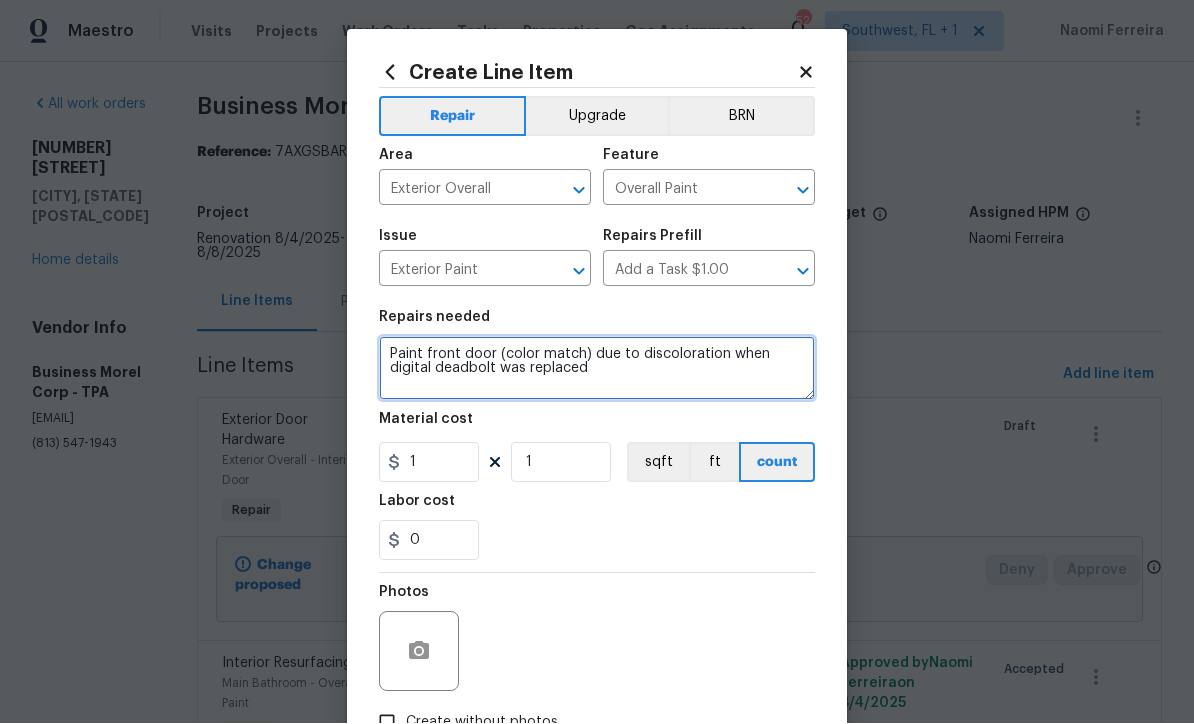 type on "Paint front door (color match) due to discoloration when digital deadbolt was replaced" 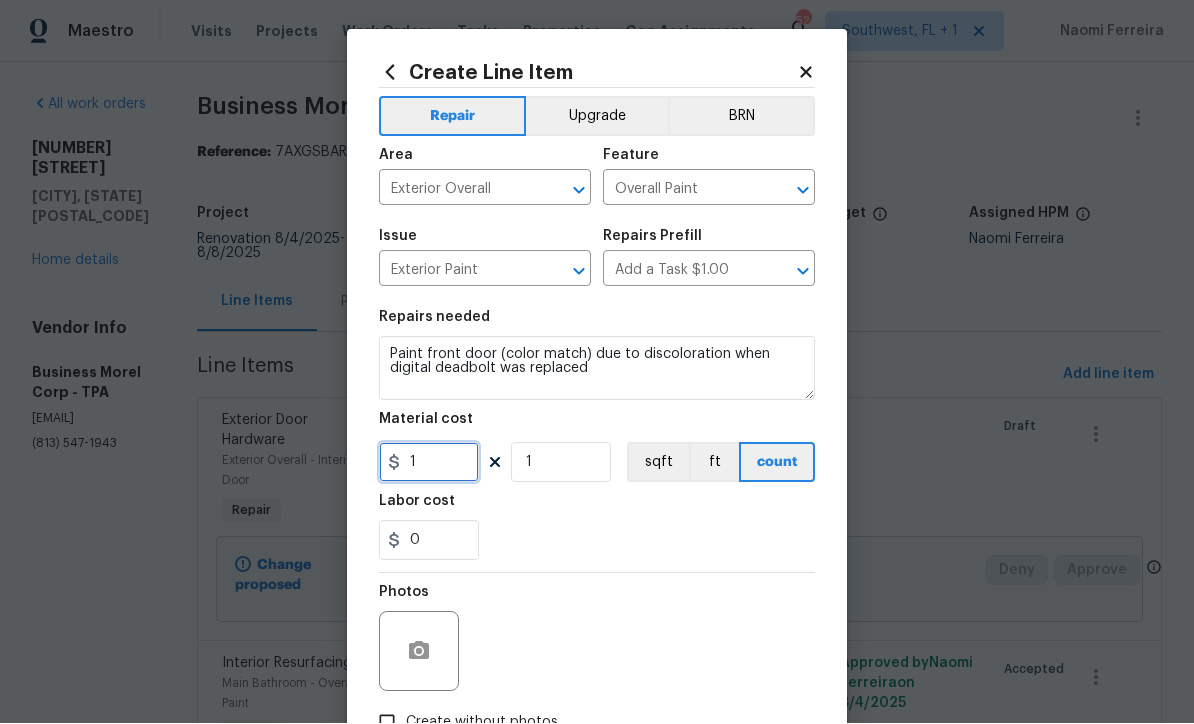 click on "1" at bounding box center [429, 463] 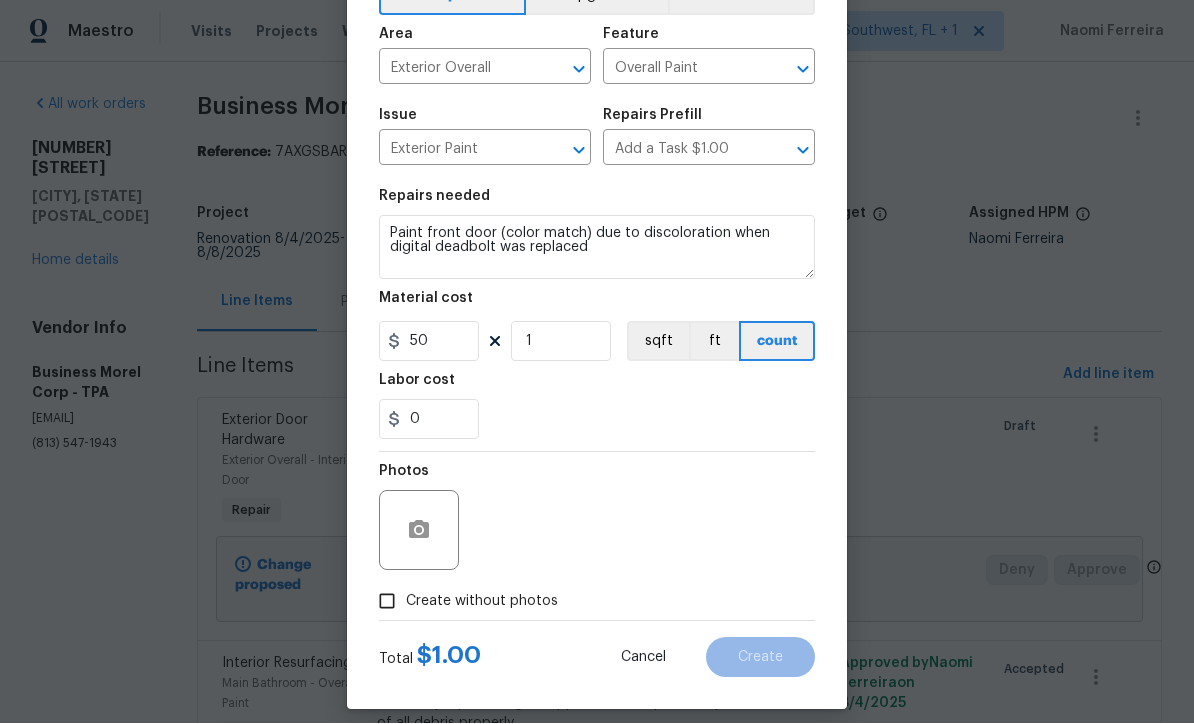 scroll, scrollTop: 131, scrollLeft: 0, axis: vertical 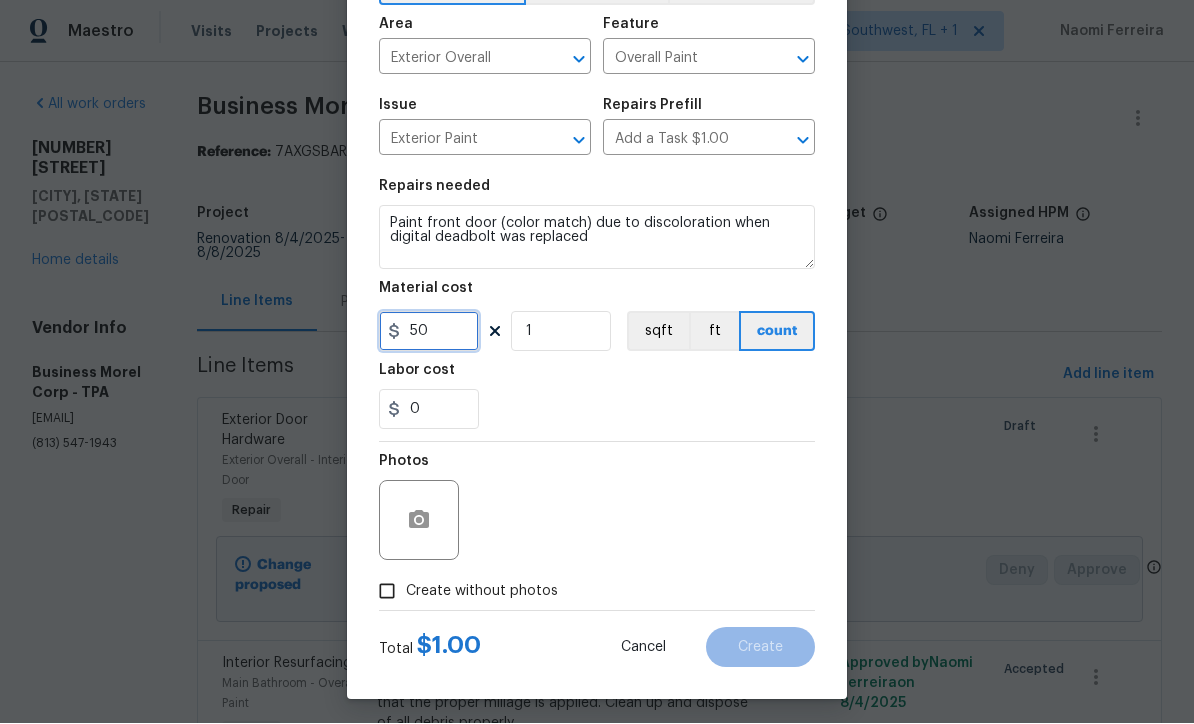 type on "50" 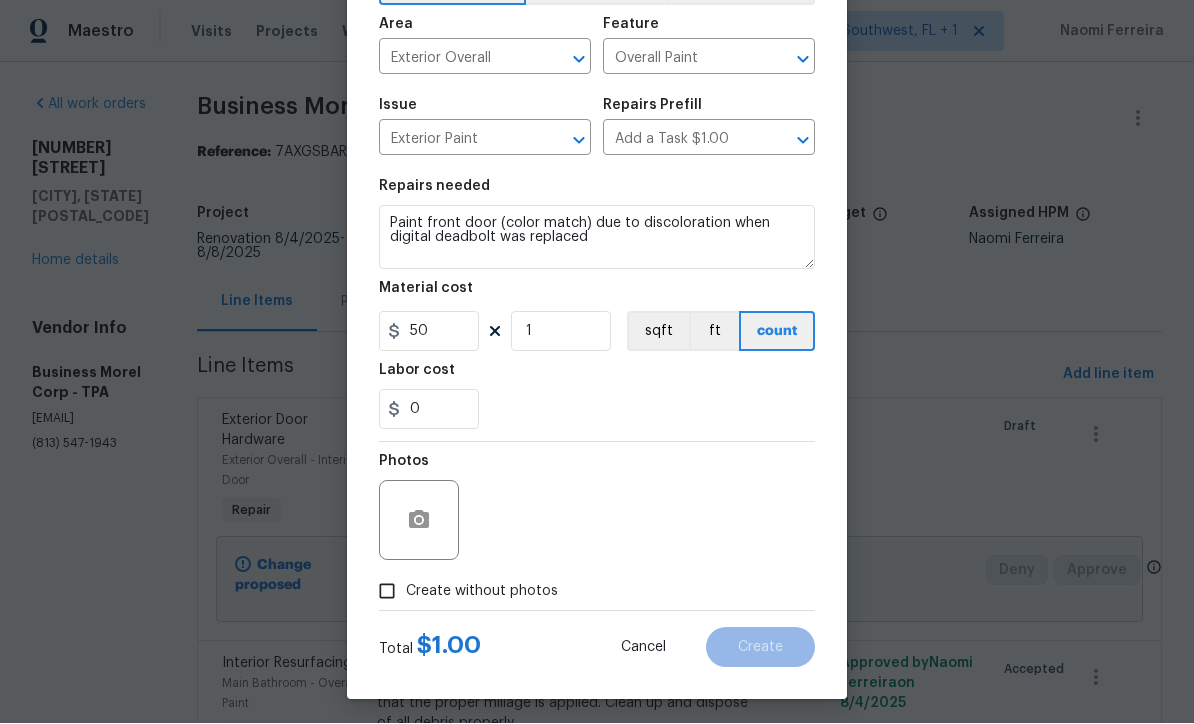 click on "Create without photos" at bounding box center (387, 592) 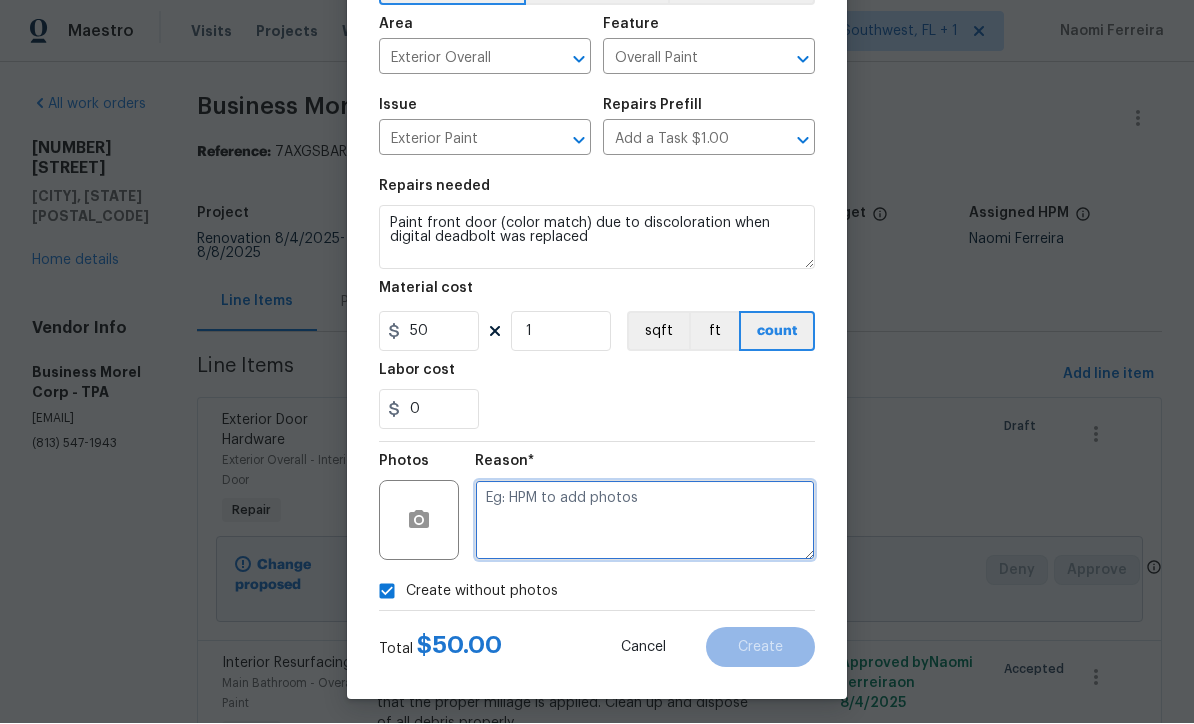 click at bounding box center [645, 521] 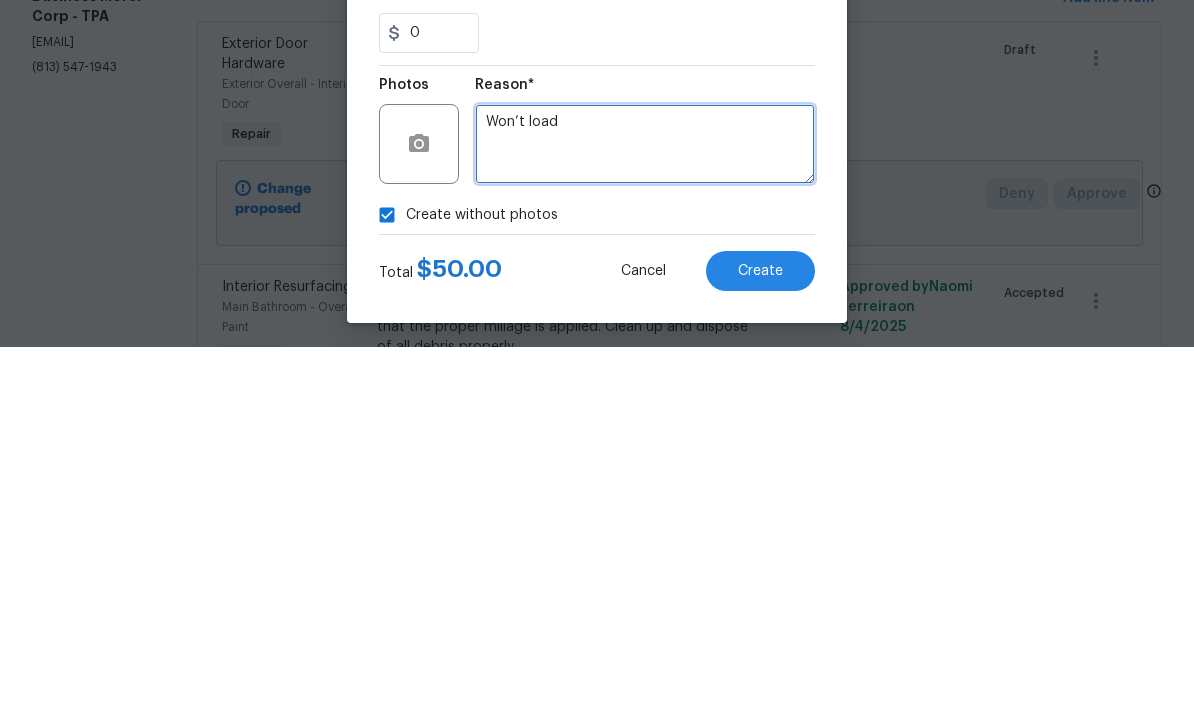 type on "Won’t load" 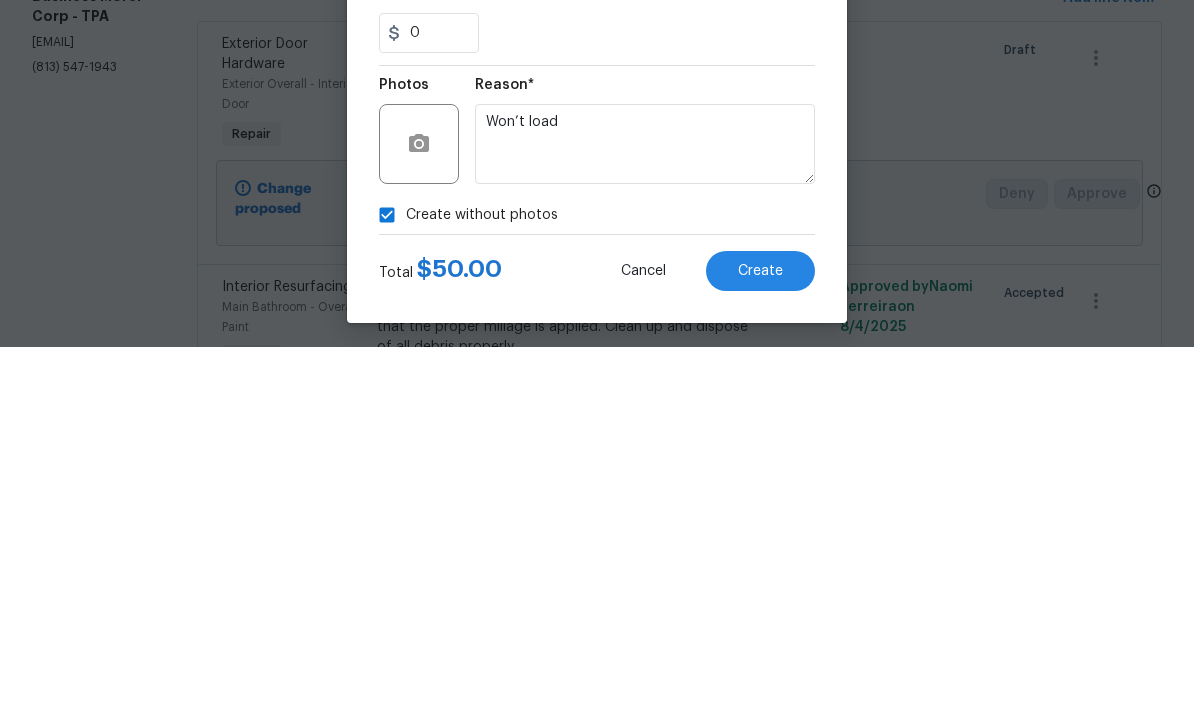 click on "Create" at bounding box center (760, 648) 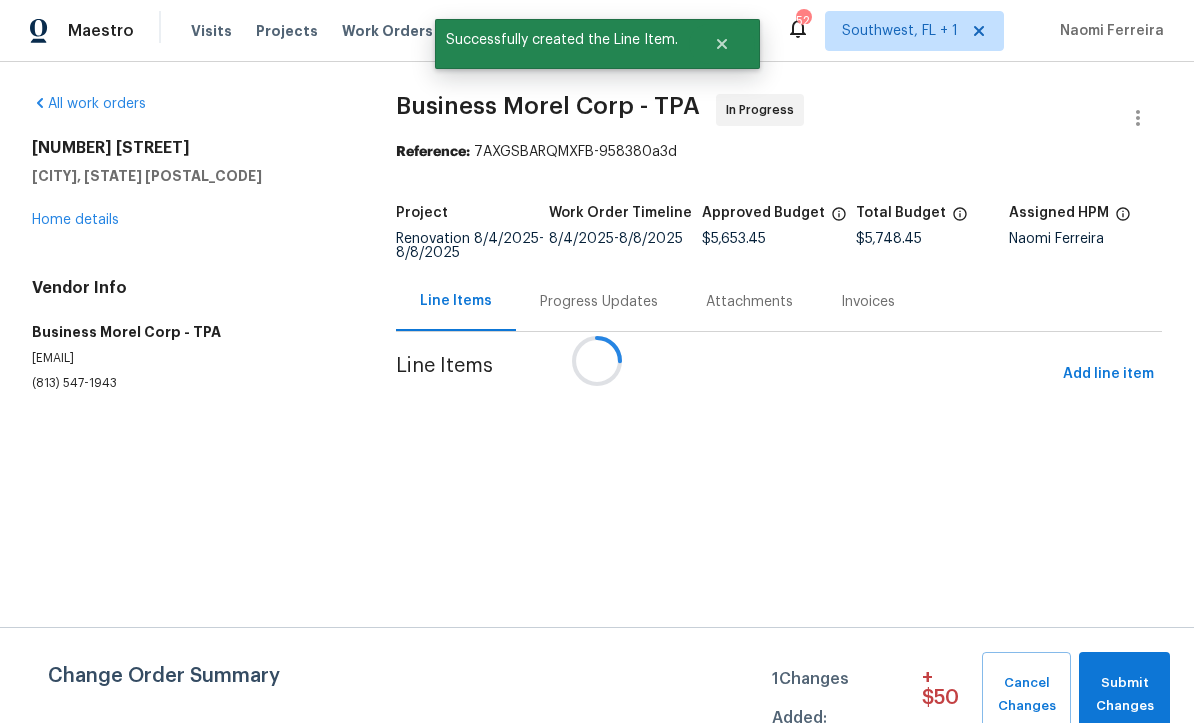 scroll, scrollTop: 1, scrollLeft: 0, axis: vertical 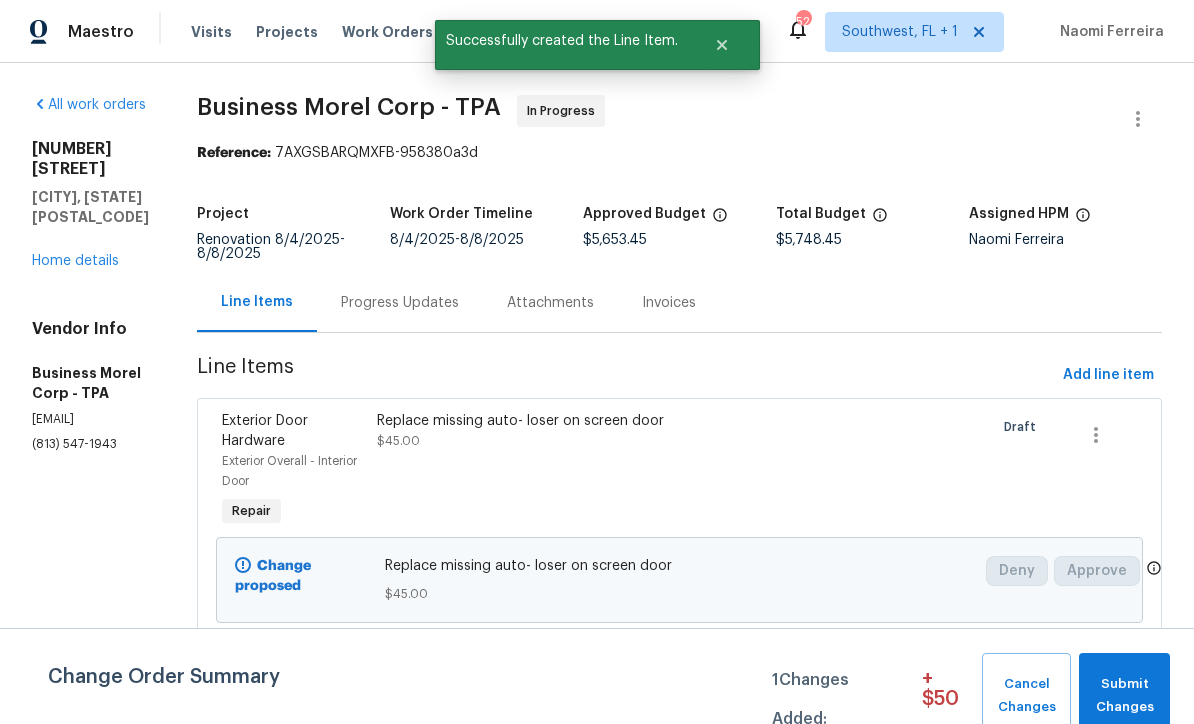 click on "Replace missing auto- loser on screen door [PRICE]" at bounding box center [564, 471] 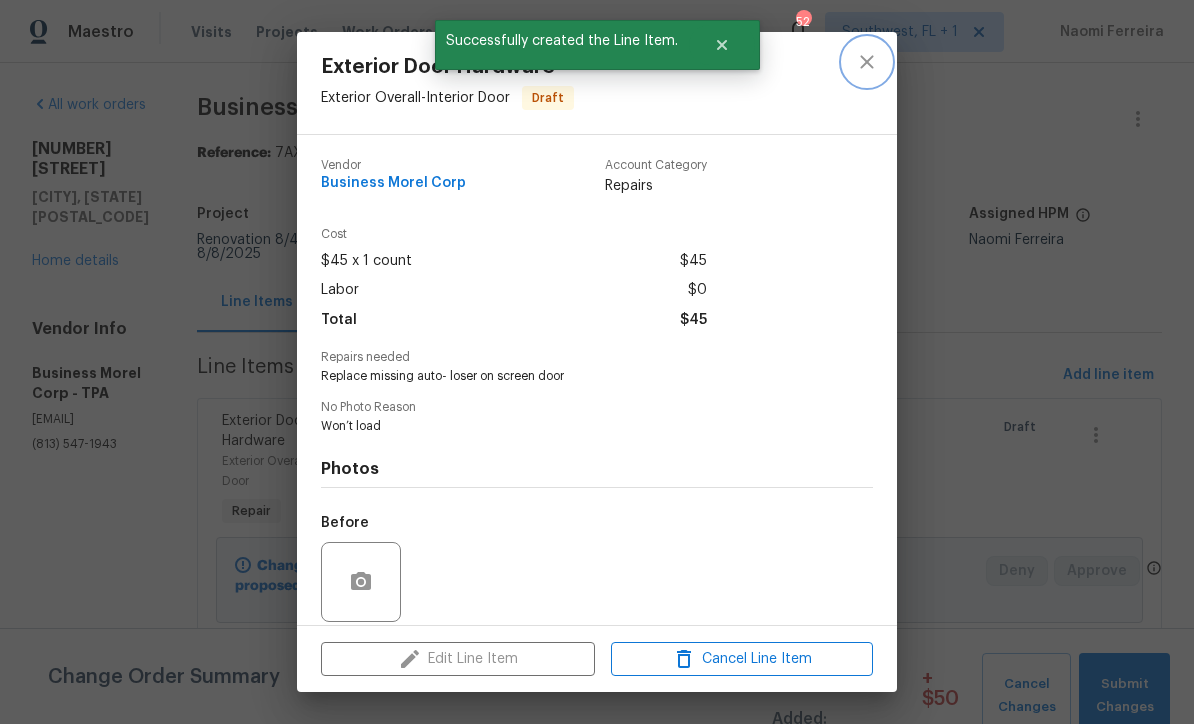 click at bounding box center [867, 62] 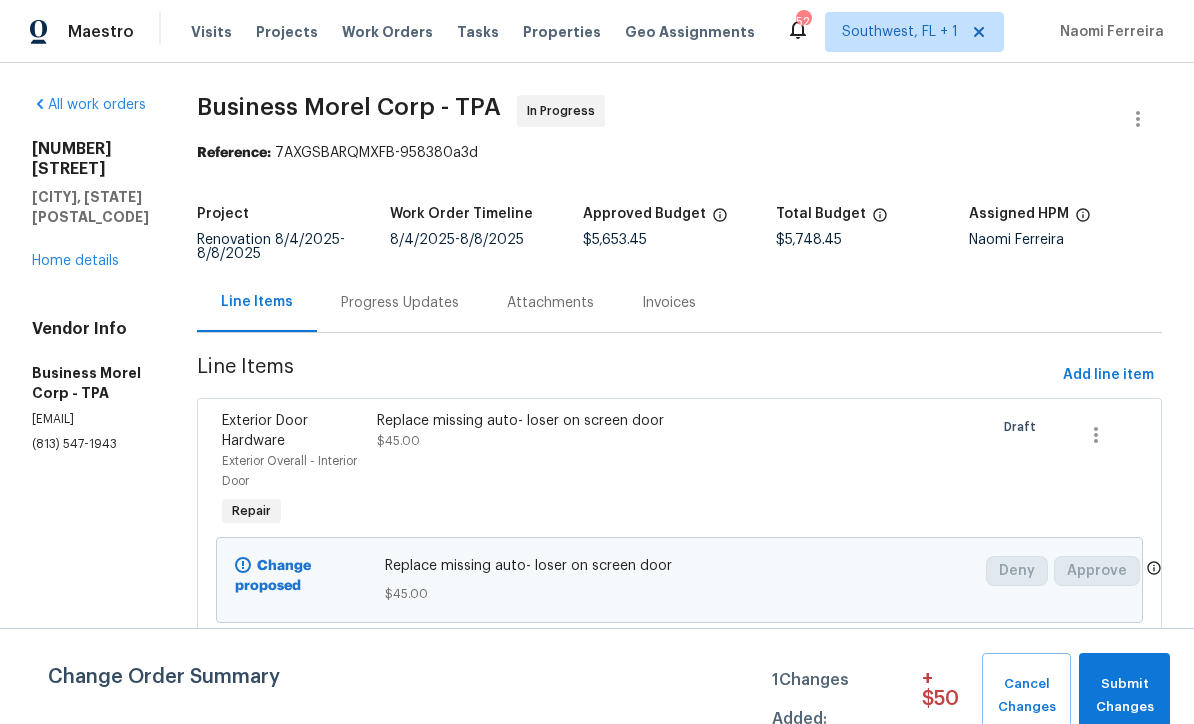 click on "Replace missing auto- loser on screen door [PRICE]" at bounding box center [564, 471] 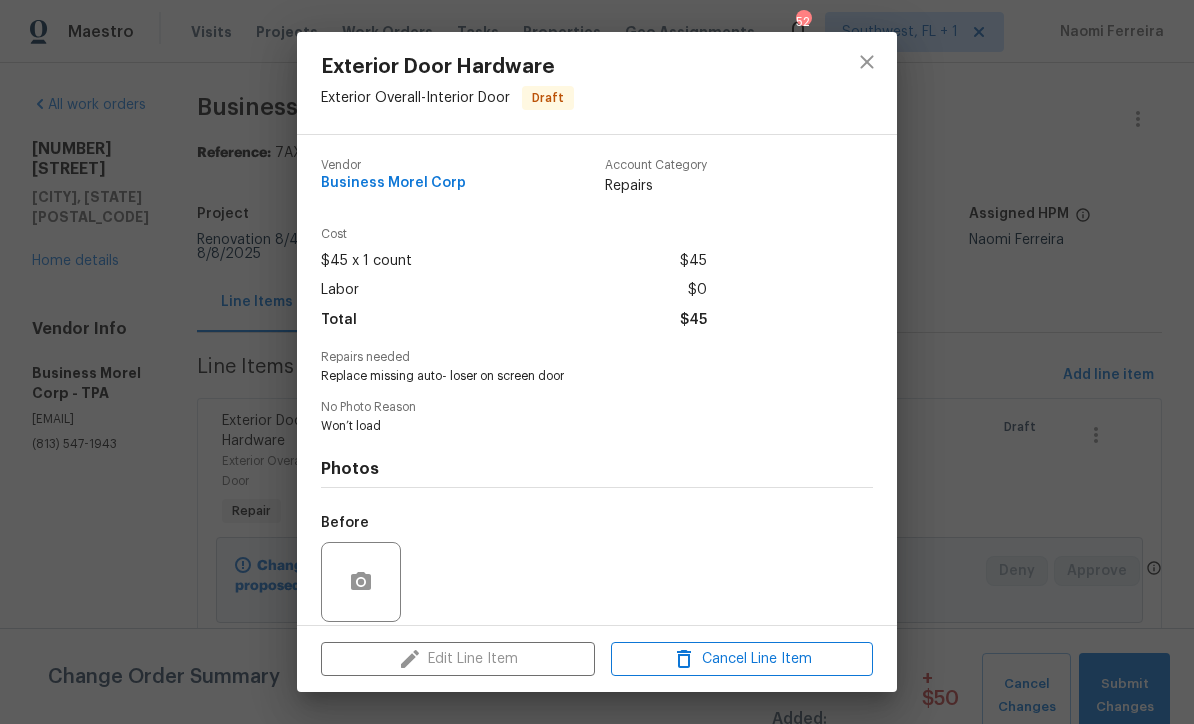 click on "Won’t load" at bounding box center [569, 426] 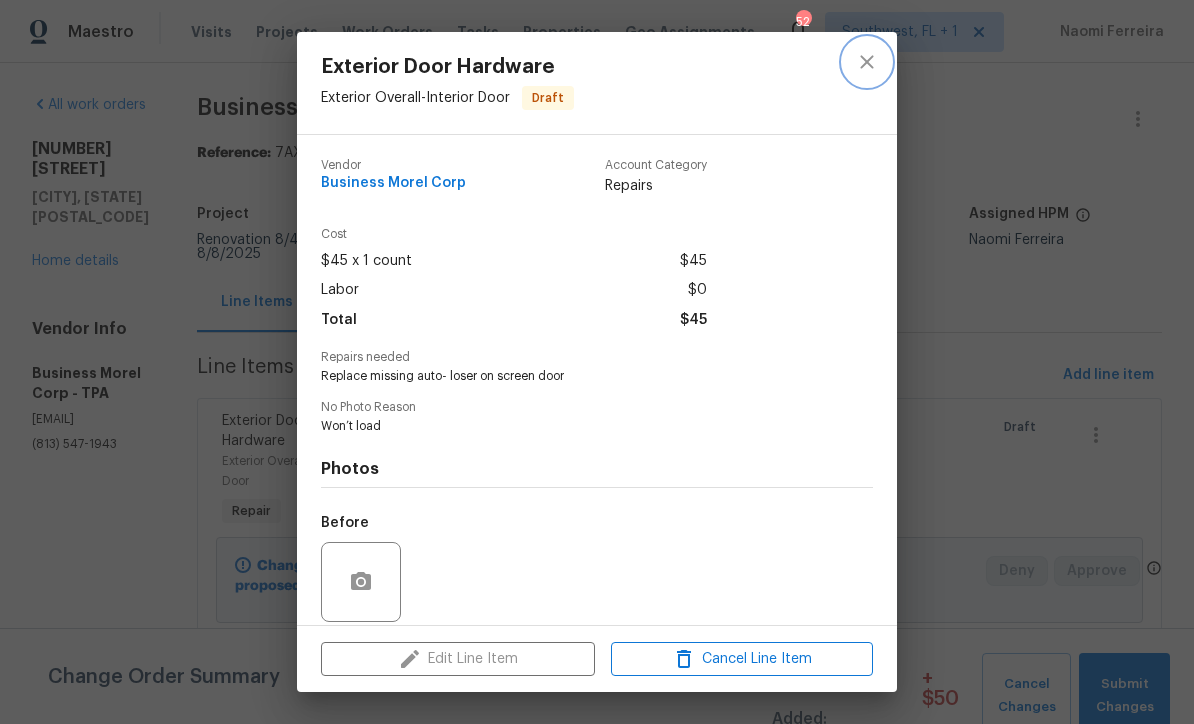 click 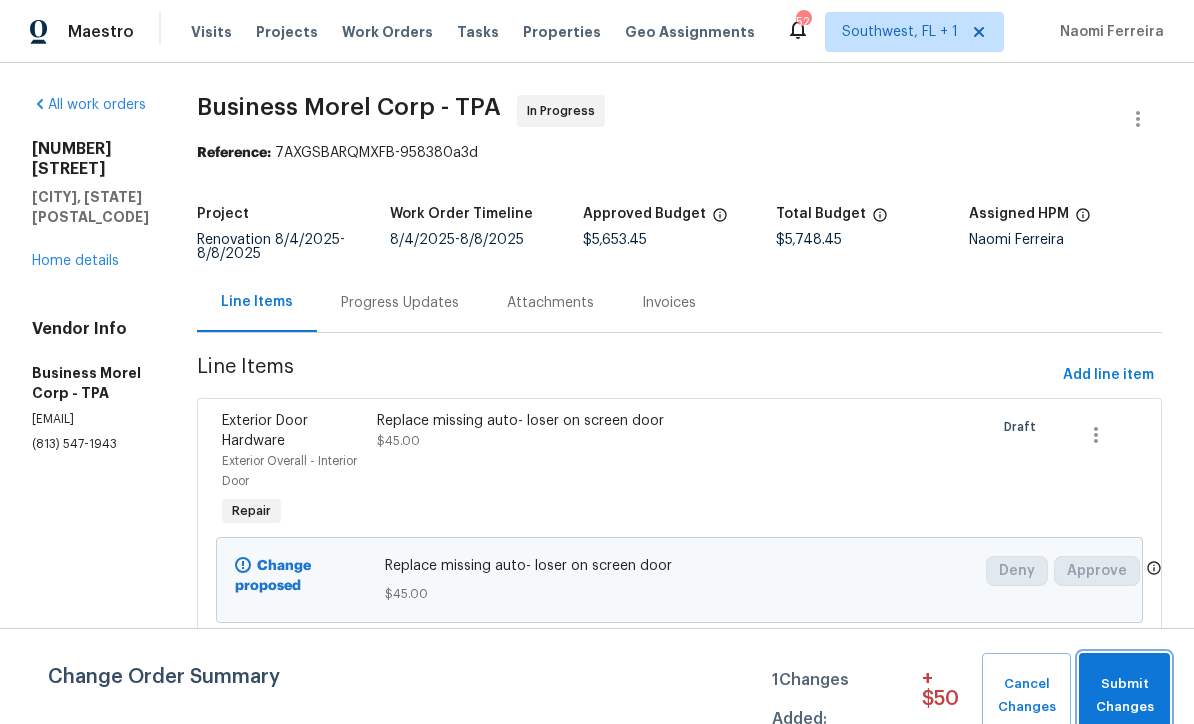 click on "Submit Changes" at bounding box center (1124, 696) 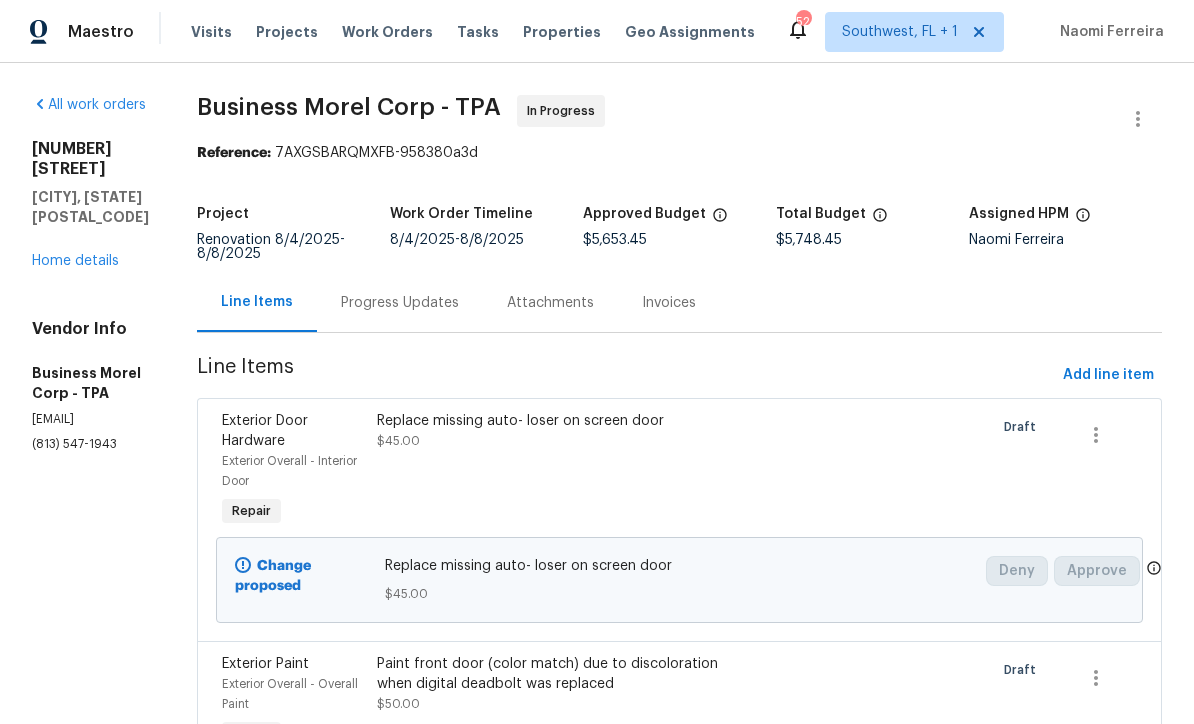 scroll, scrollTop: 0, scrollLeft: 0, axis: both 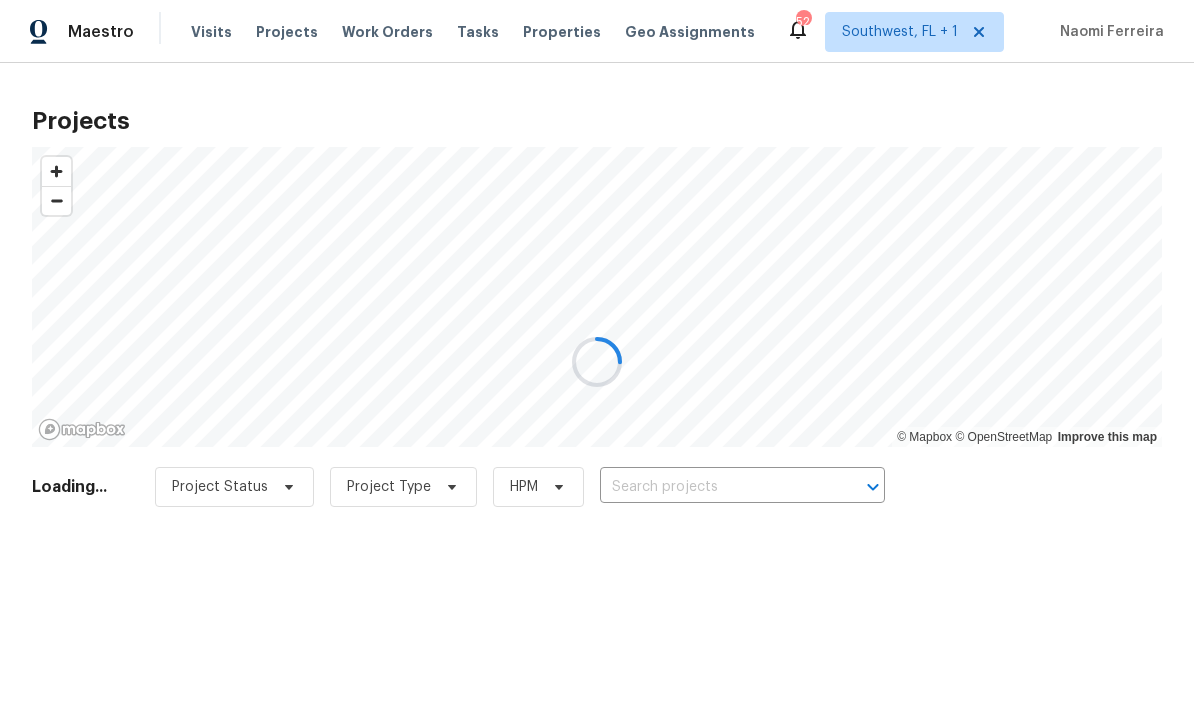 click at bounding box center [597, 362] 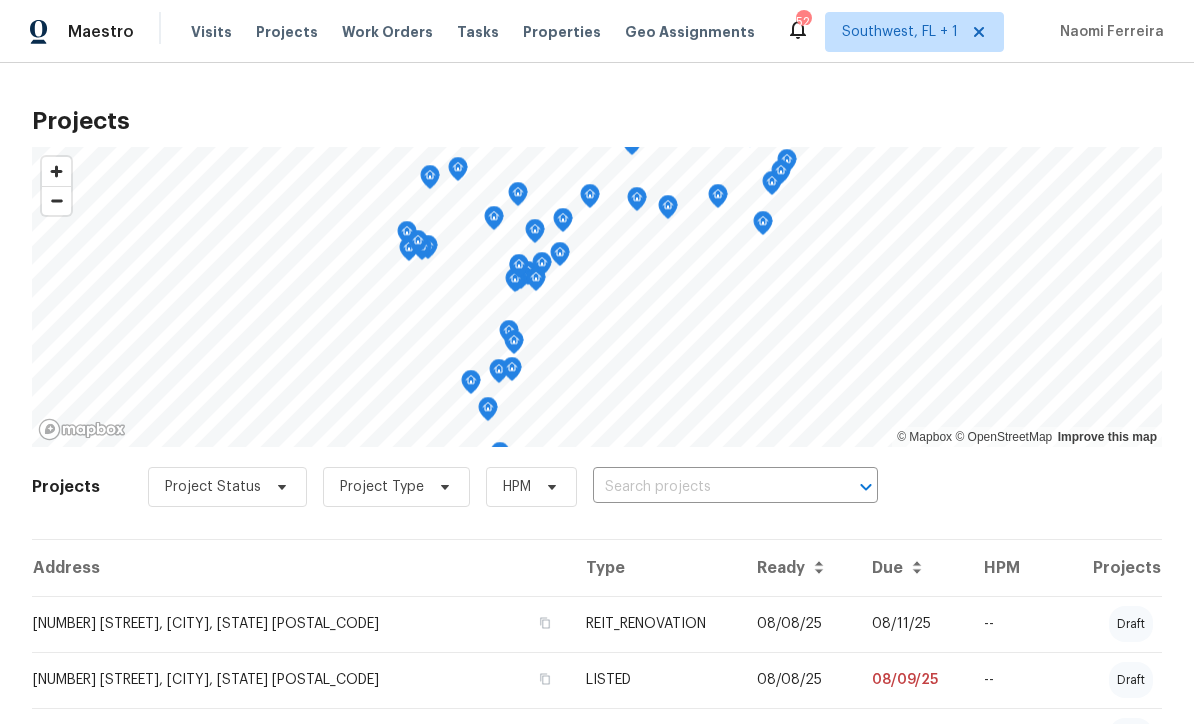 click at bounding box center [707, 487] 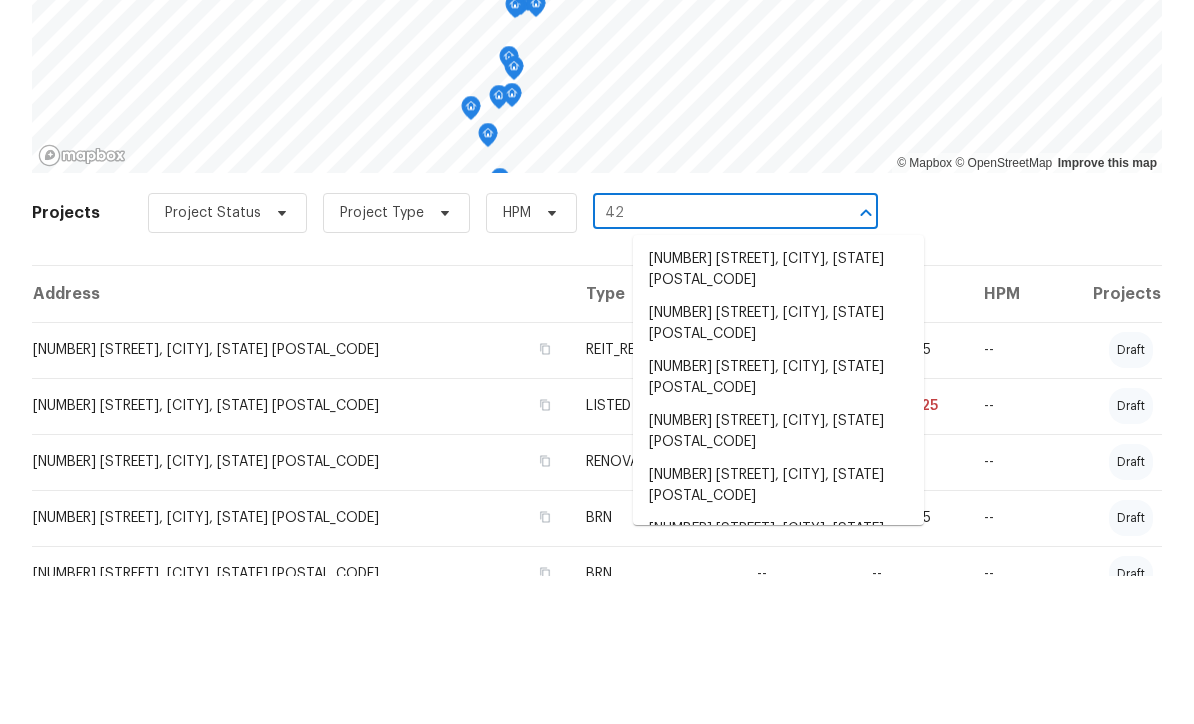 scroll, scrollTop: 125, scrollLeft: 0, axis: vertical 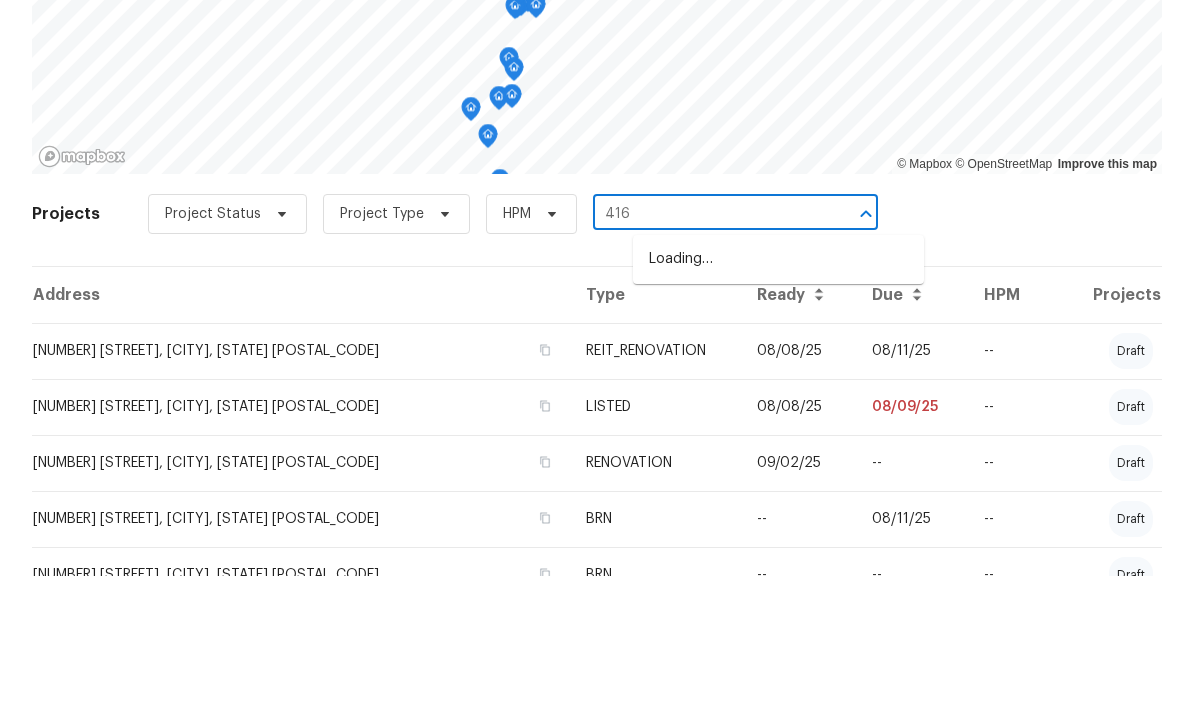 type on "416 2" 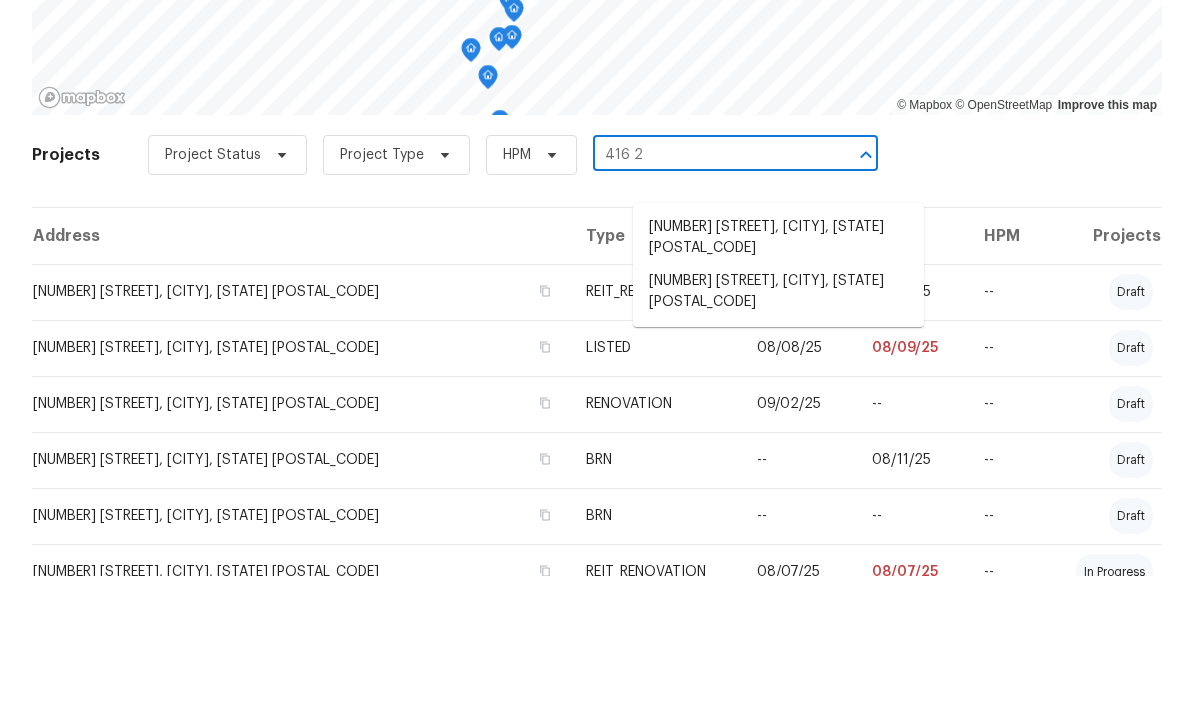 scroll, scrollTop: 185, scrollLeft: 0, axis: vertical 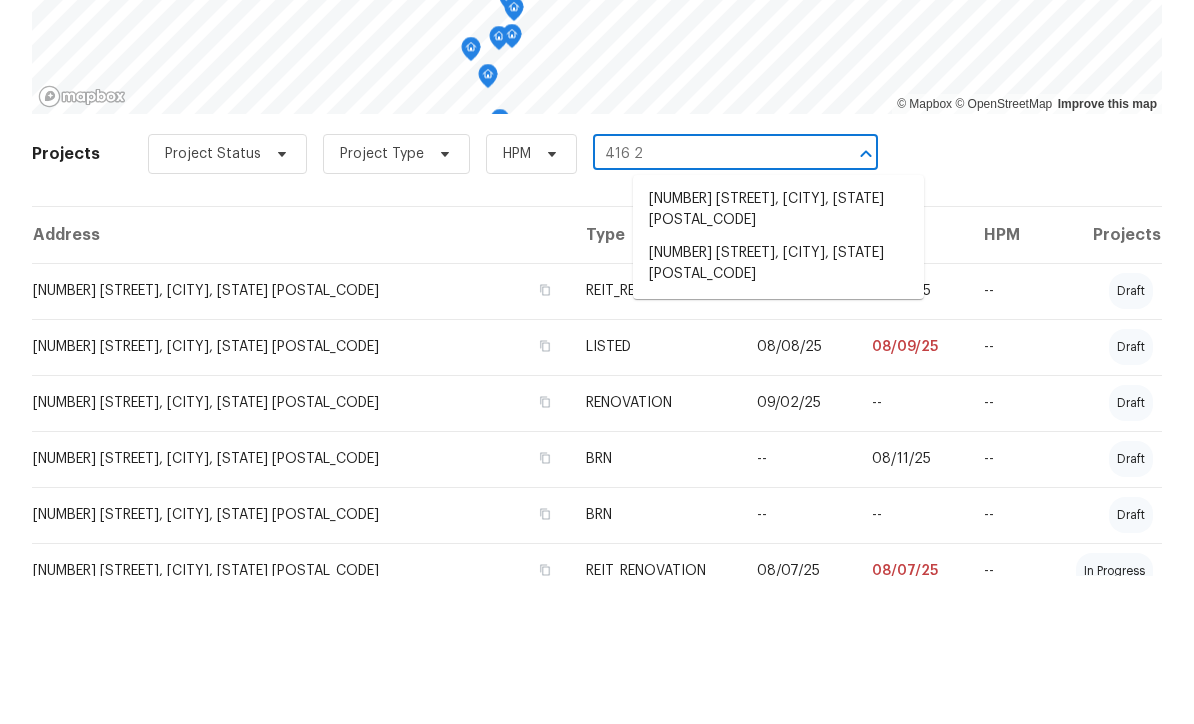 click on "[NUMBER] [STREET], [CITY], [STATE] [POSTAL_CODE]" at bounding box center (778, 412) 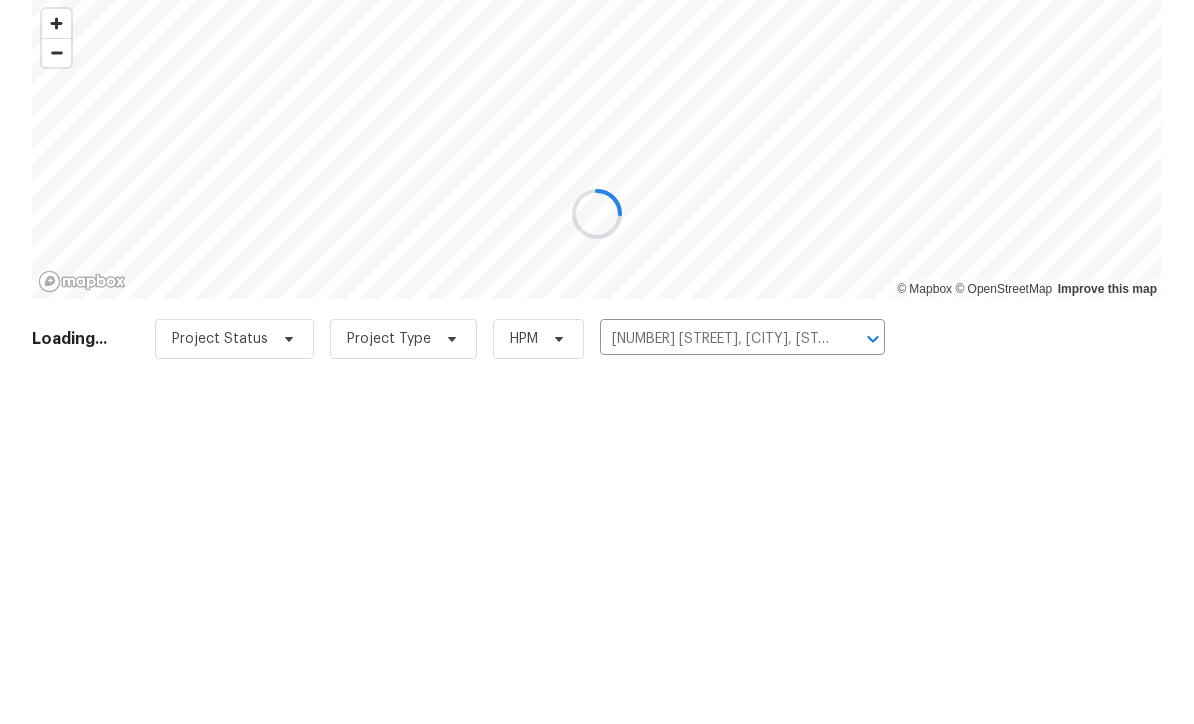 scroll, scrollTop: 0, scrollLeft: 0, axis: both 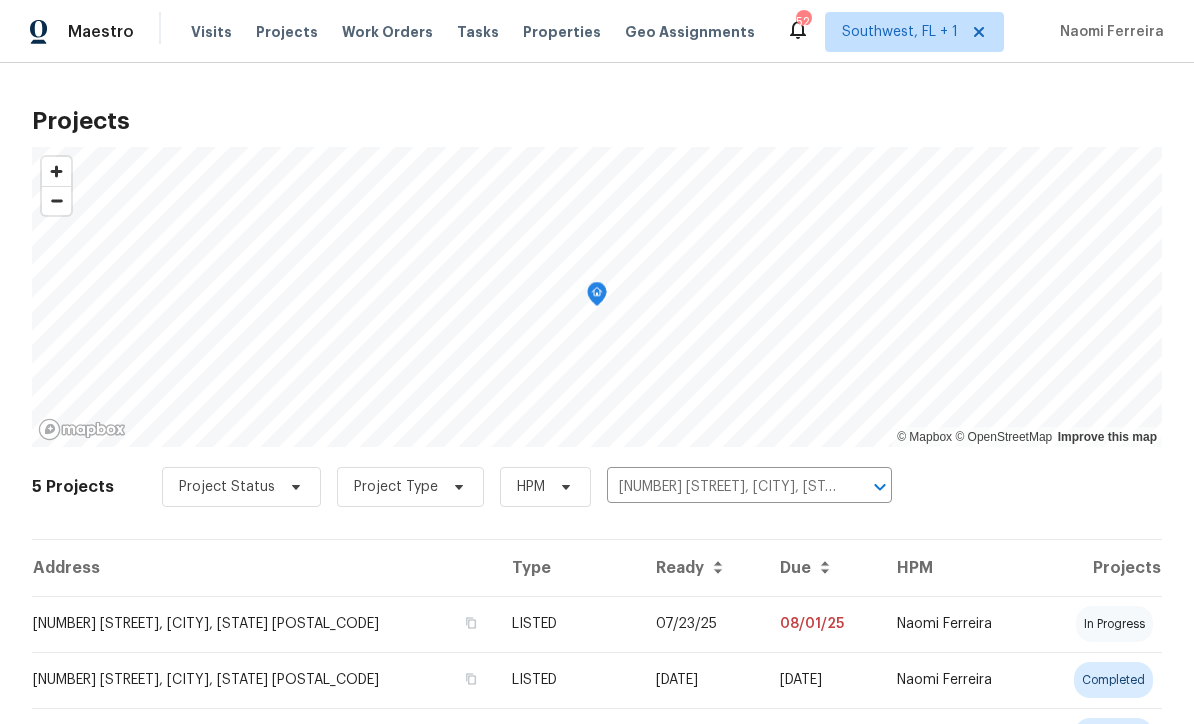 click on "07/23/25" at bounding box center [702, 624] 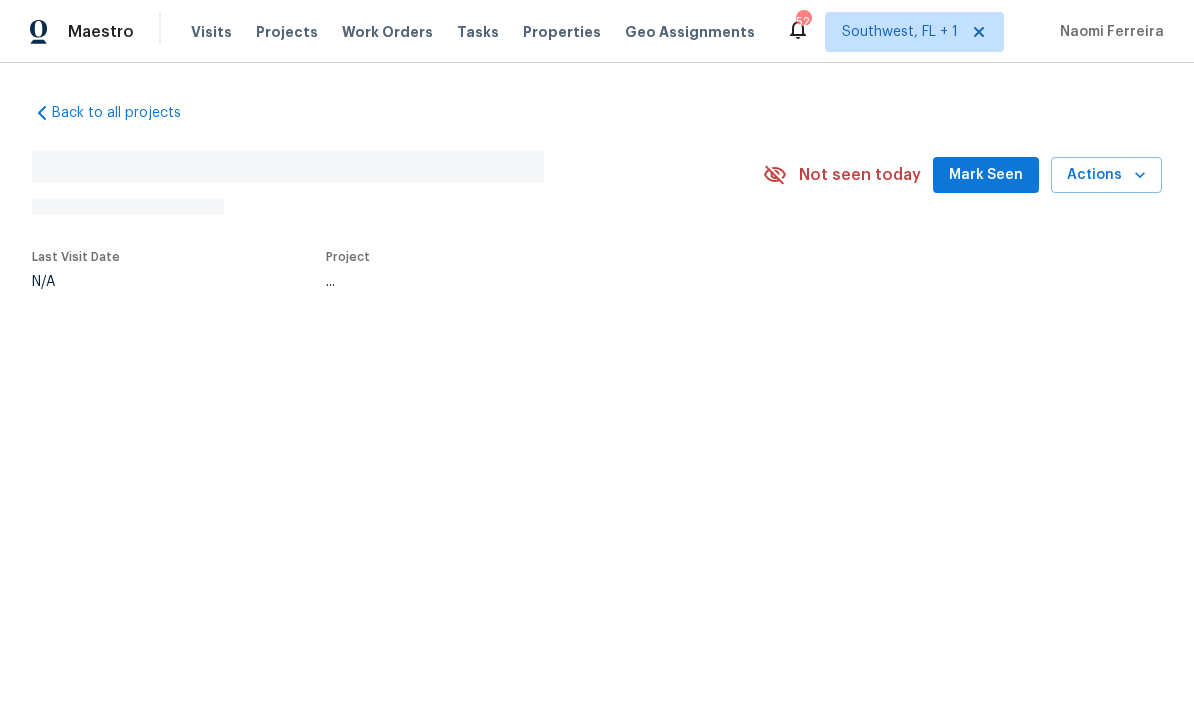 scroll, scrollTop: 0, scrollLeft: 0, axis: both 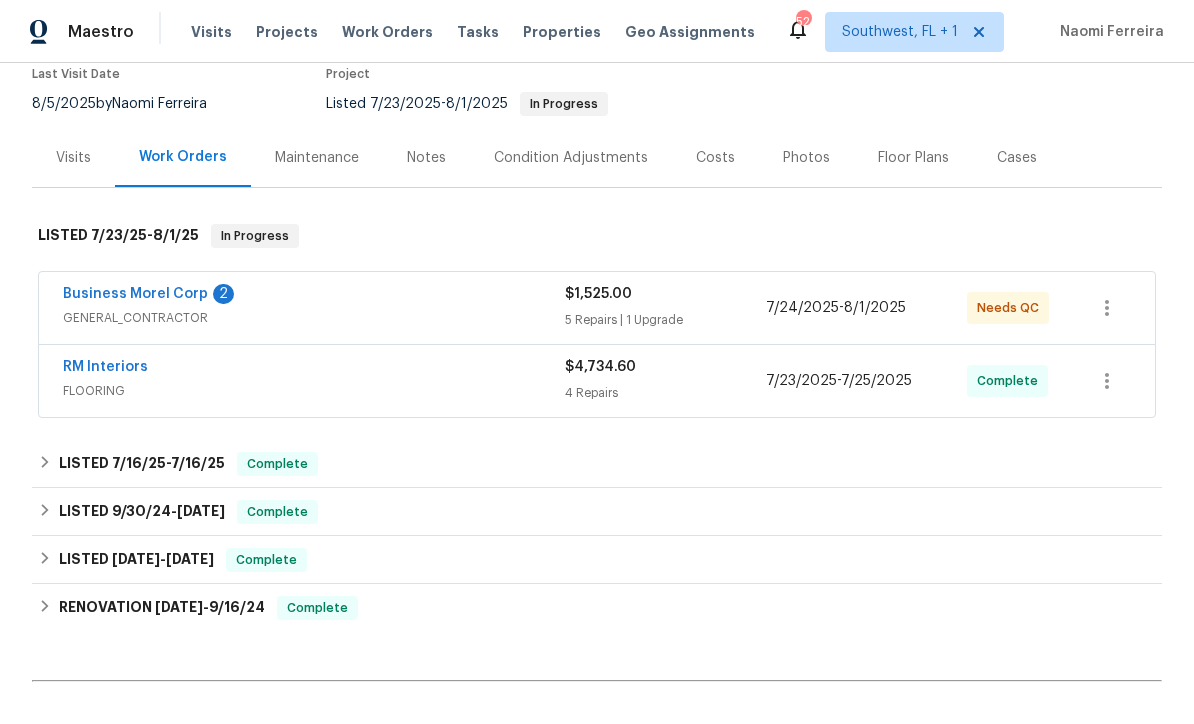 click on "Business Morel Corp" at bounding box center (135, 294) 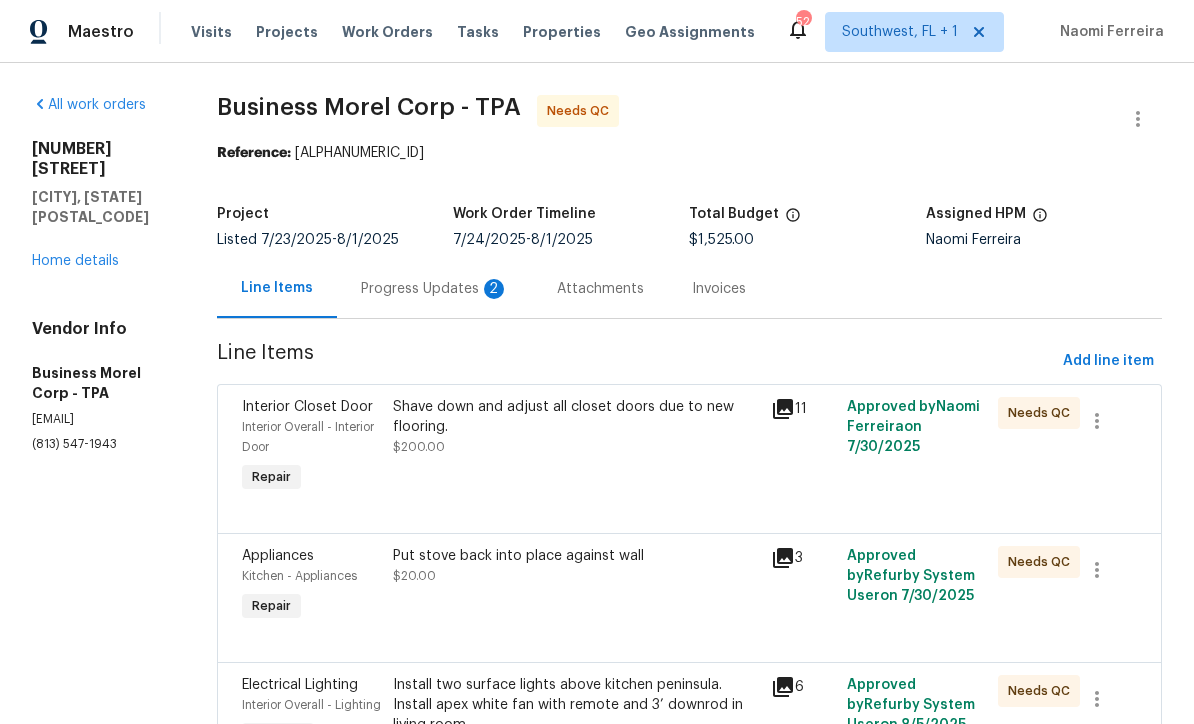 click on "Progress Updates 2" at bounding box center [435, 289] 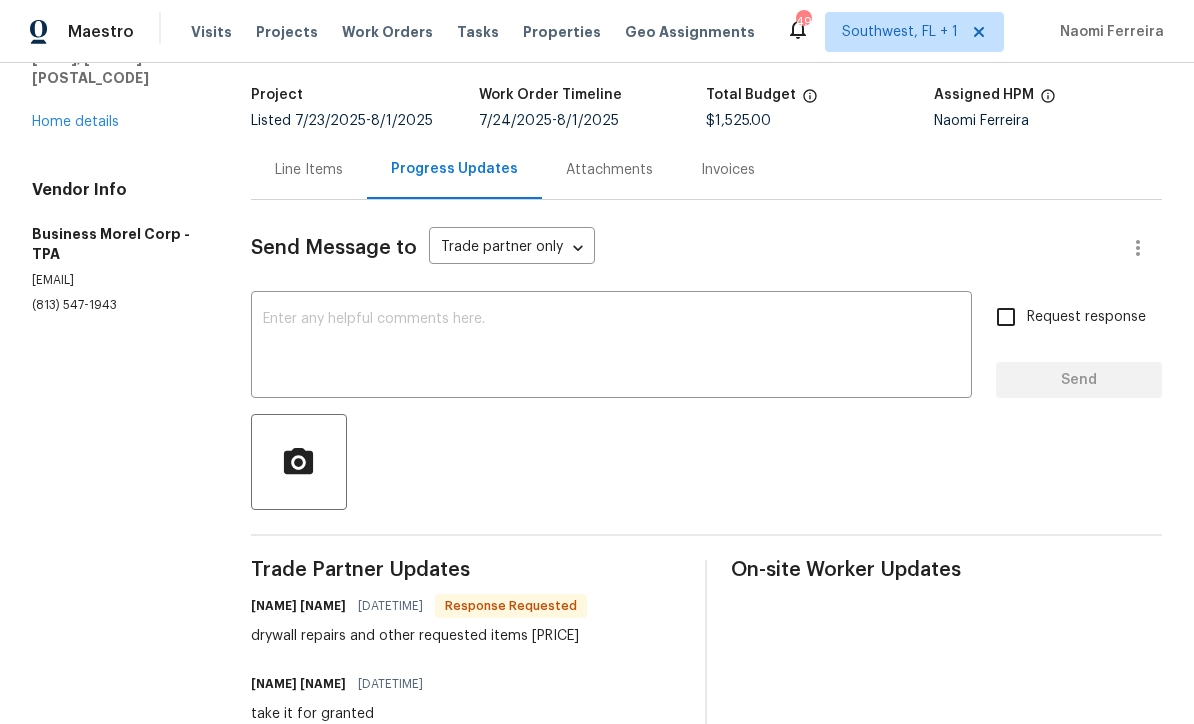 scroll, scrollTop: 74, scrollLeft: 0, axis: vertical 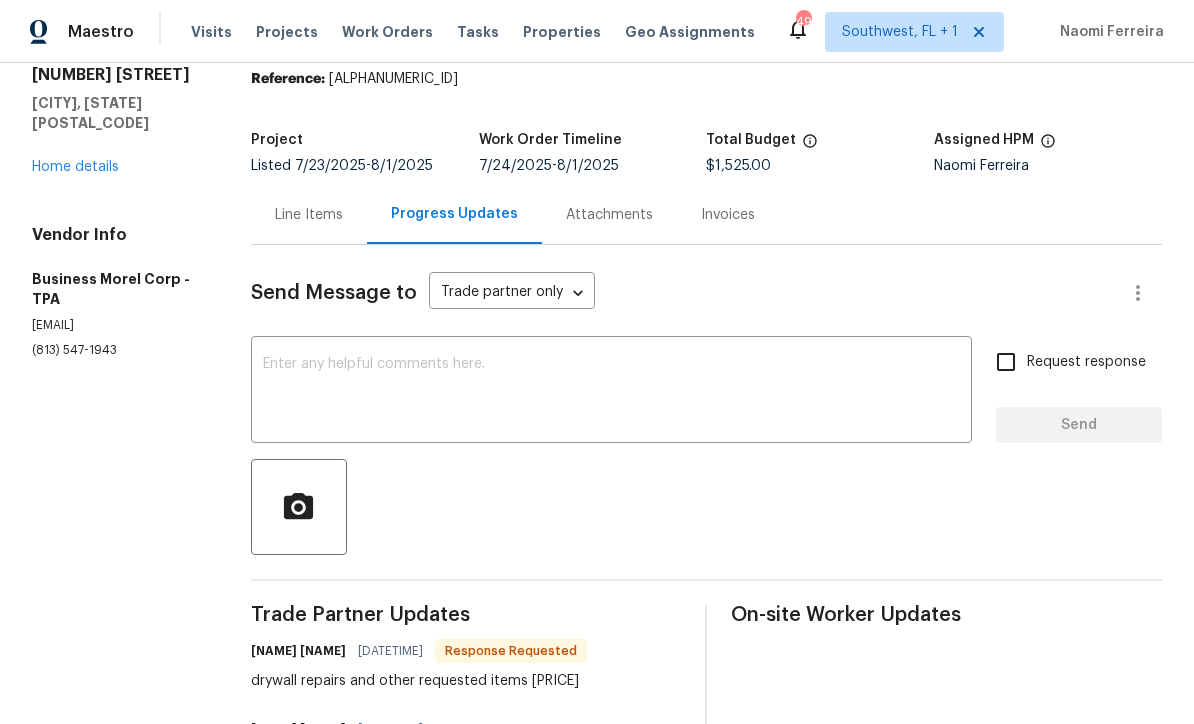click on "Line Items" at bounding box center [309, 215] 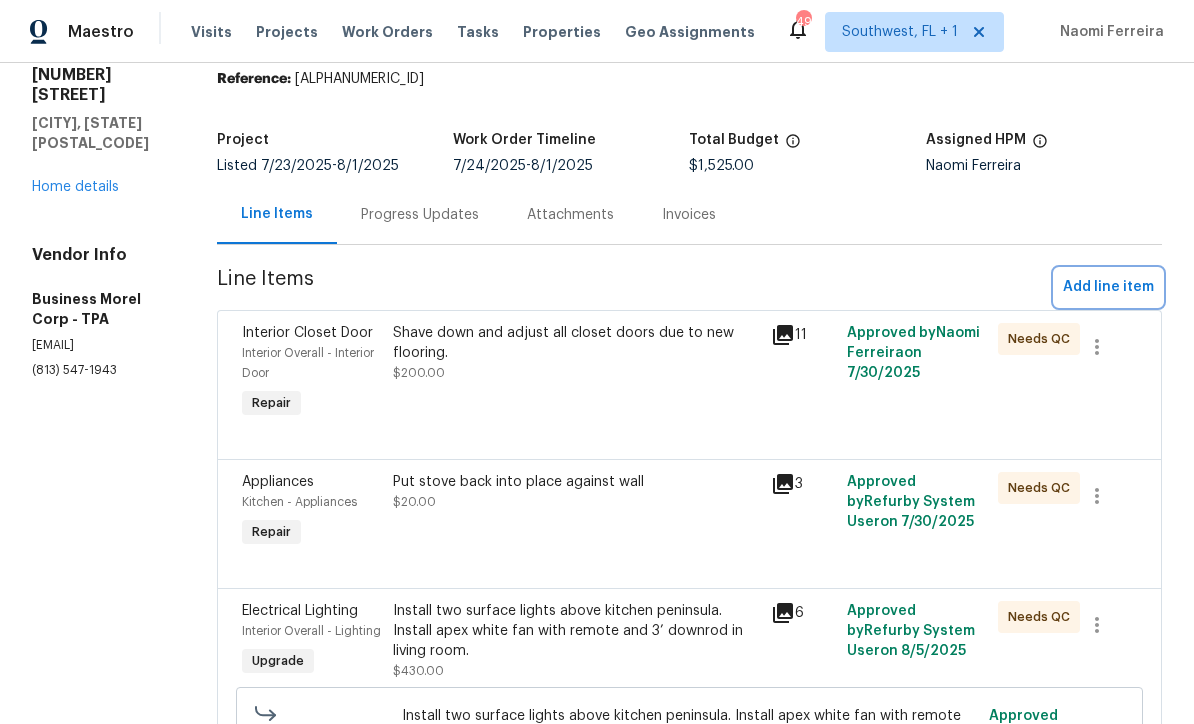 click on "Add line item" at bounding box center (1108, 287) 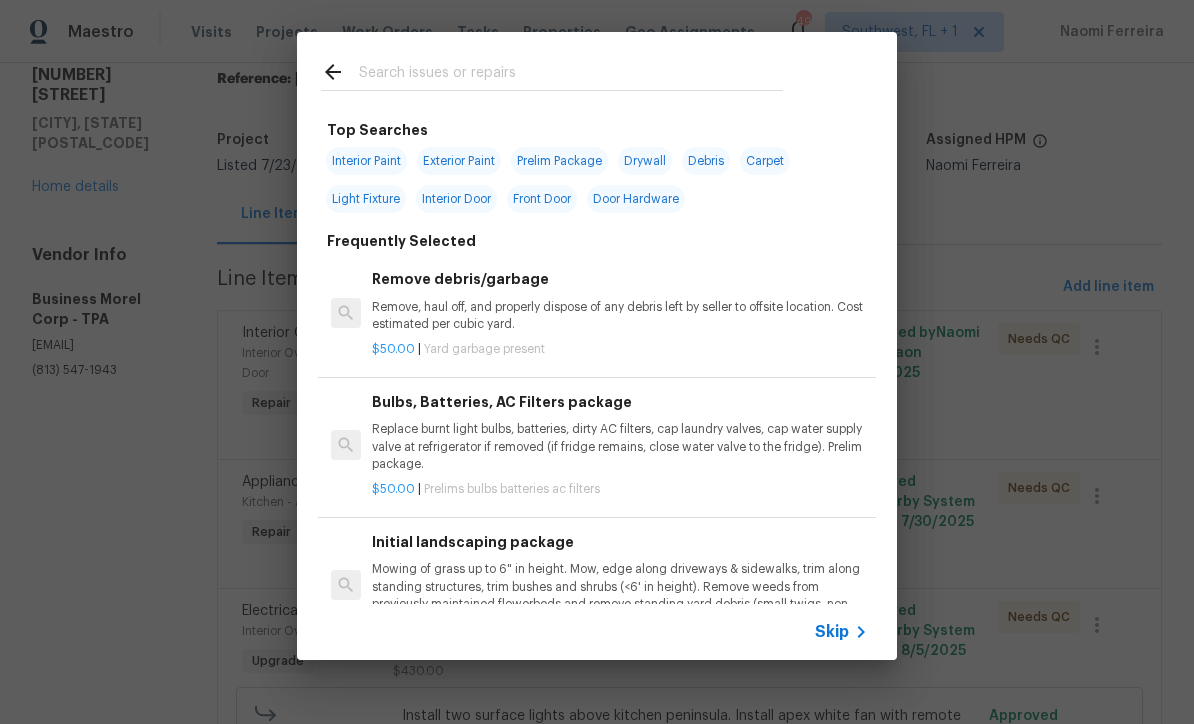click 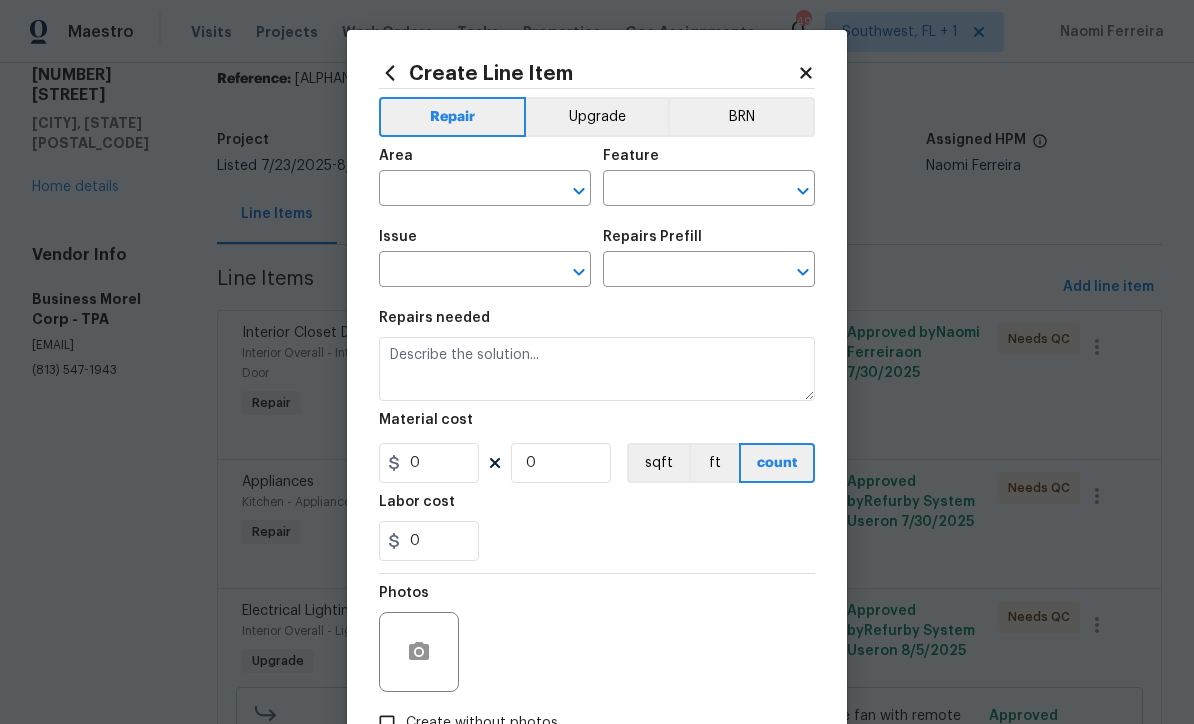 click at bounding box center (457, 190) 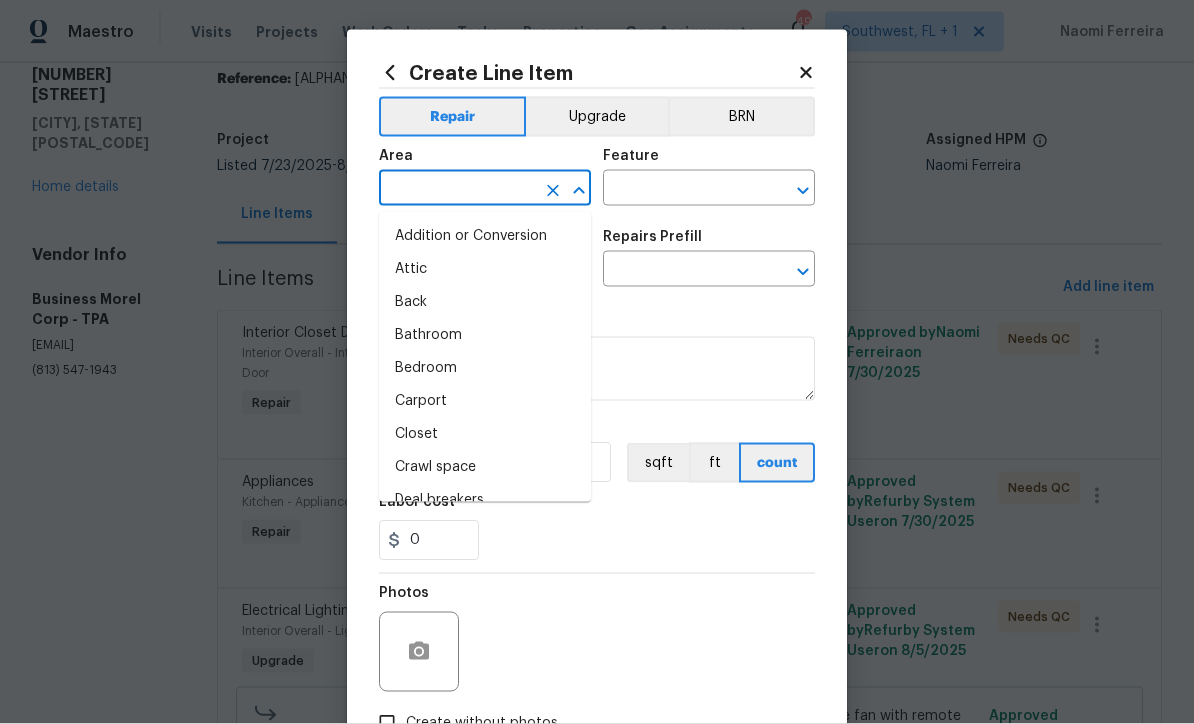 click 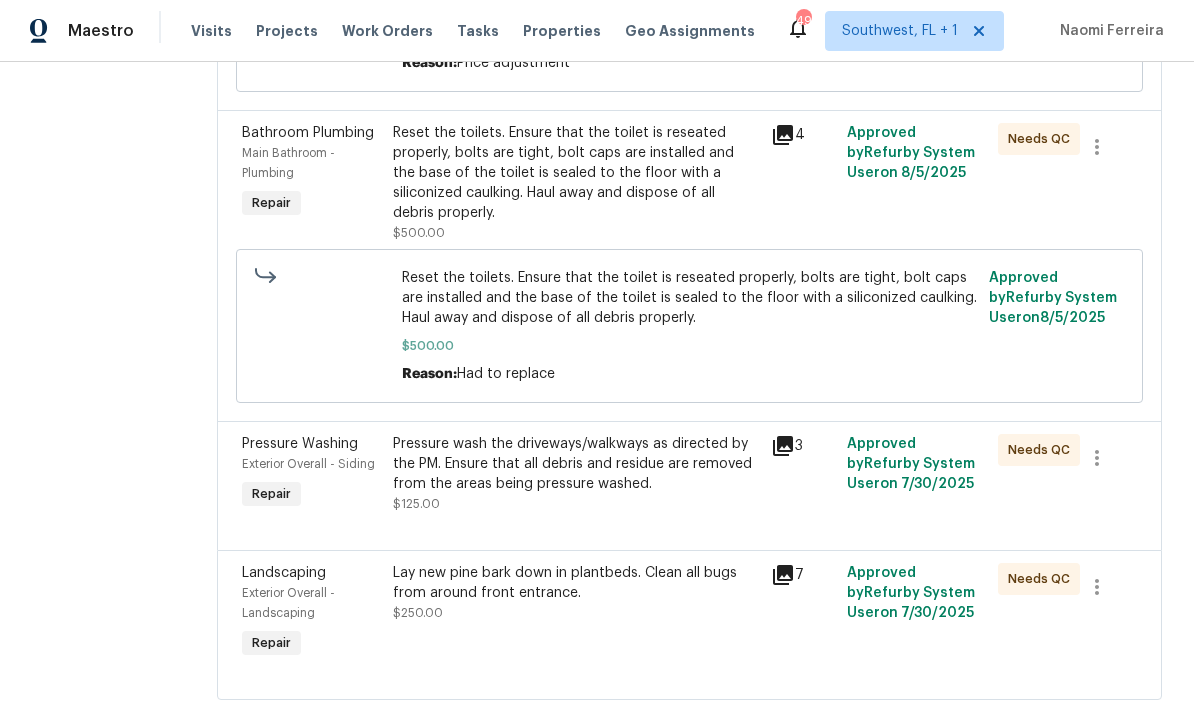 scroll, scrollTop: 800, scrollLeft: 0, axis: vertical 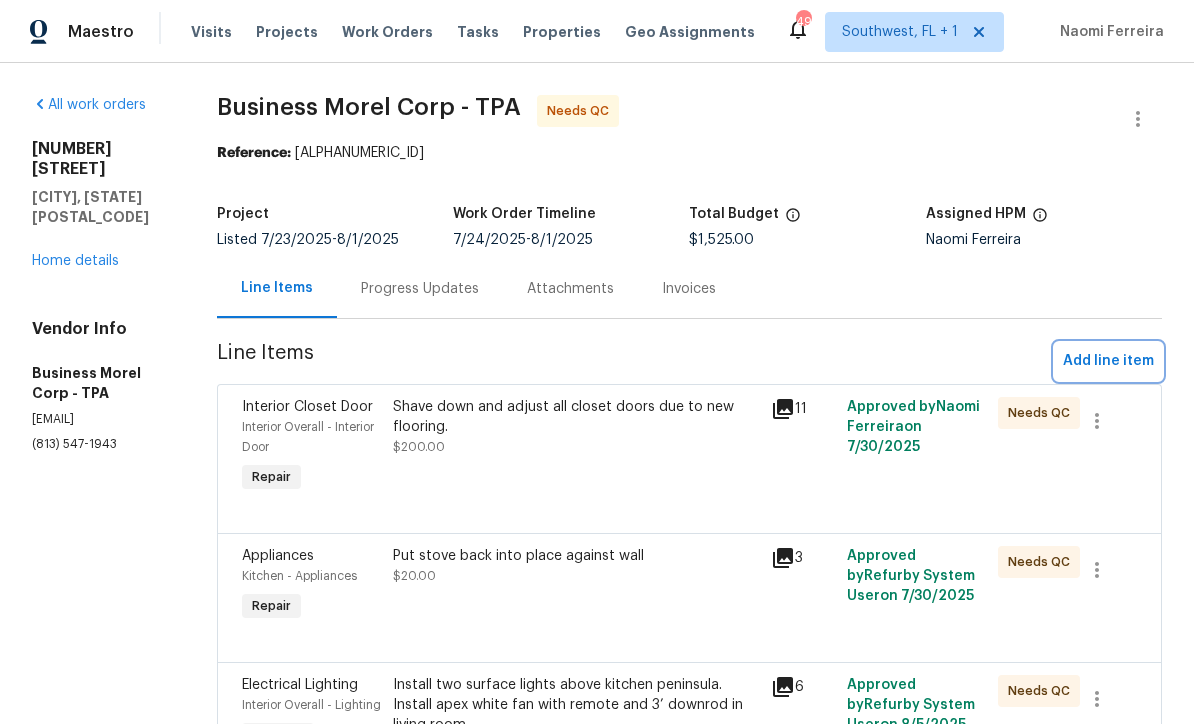 click on "Add line item" at bounding box center (1108, 361) 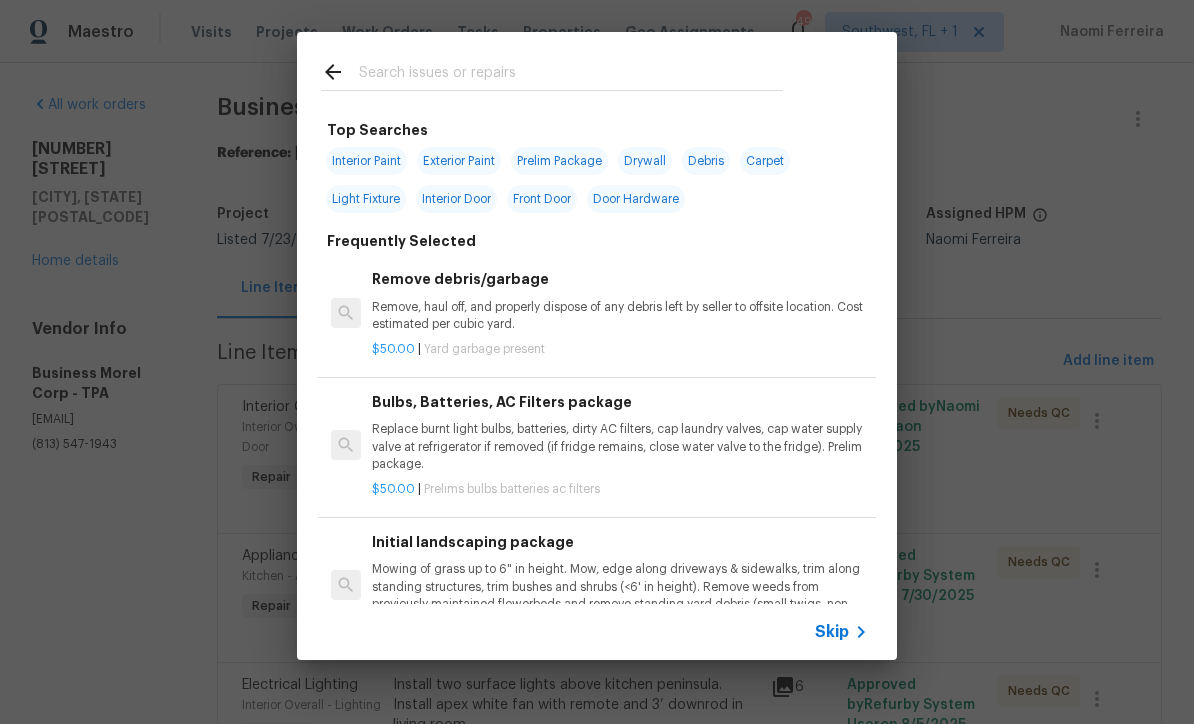 click 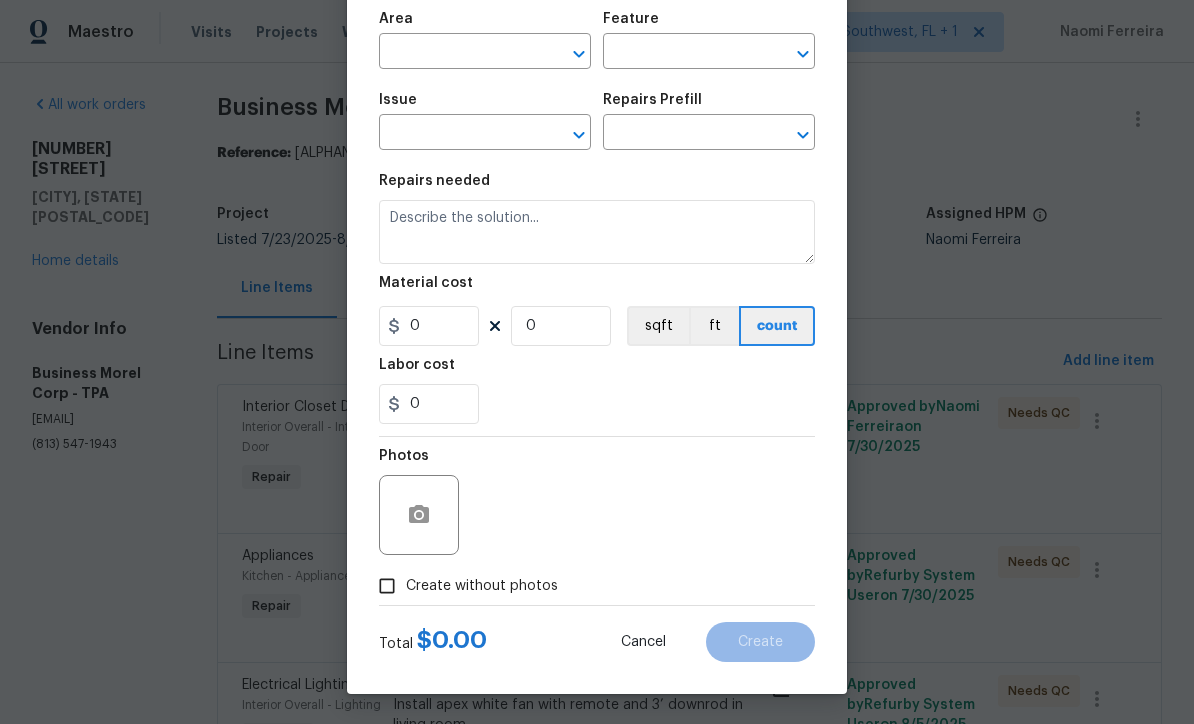 scroll, scrollTop: 141, scrollLeft: 0, axis: vertical 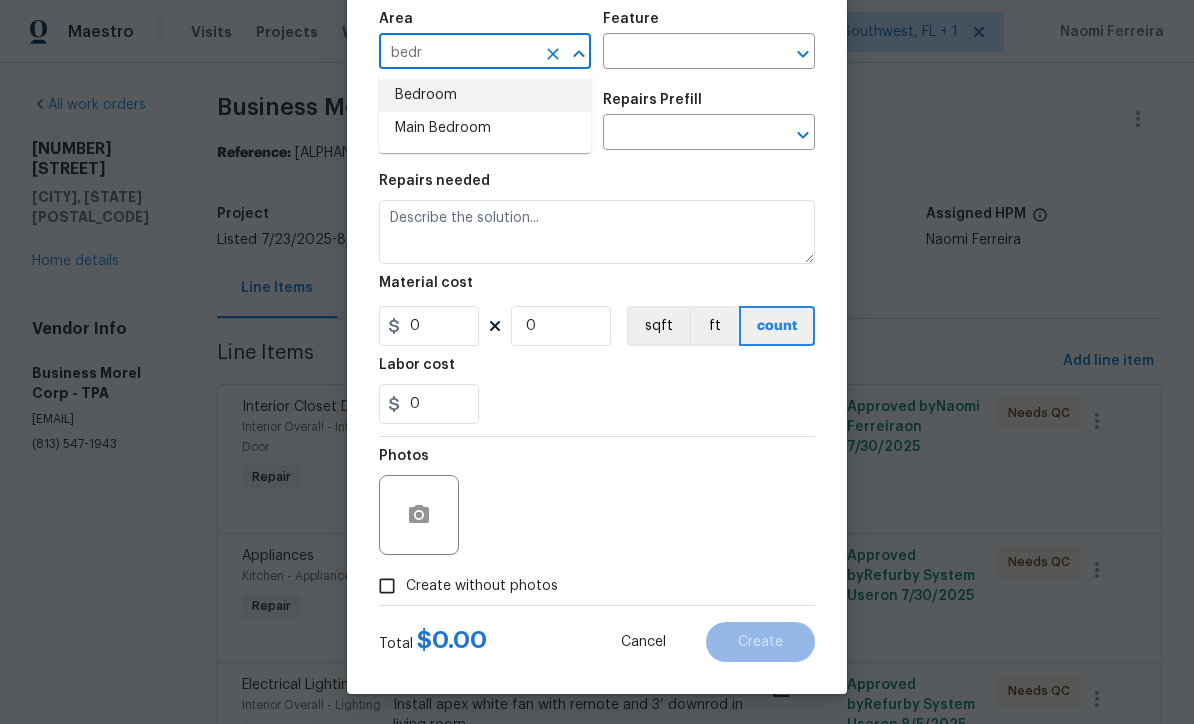 click on "Bedroom" at bounding box center (485, 95) 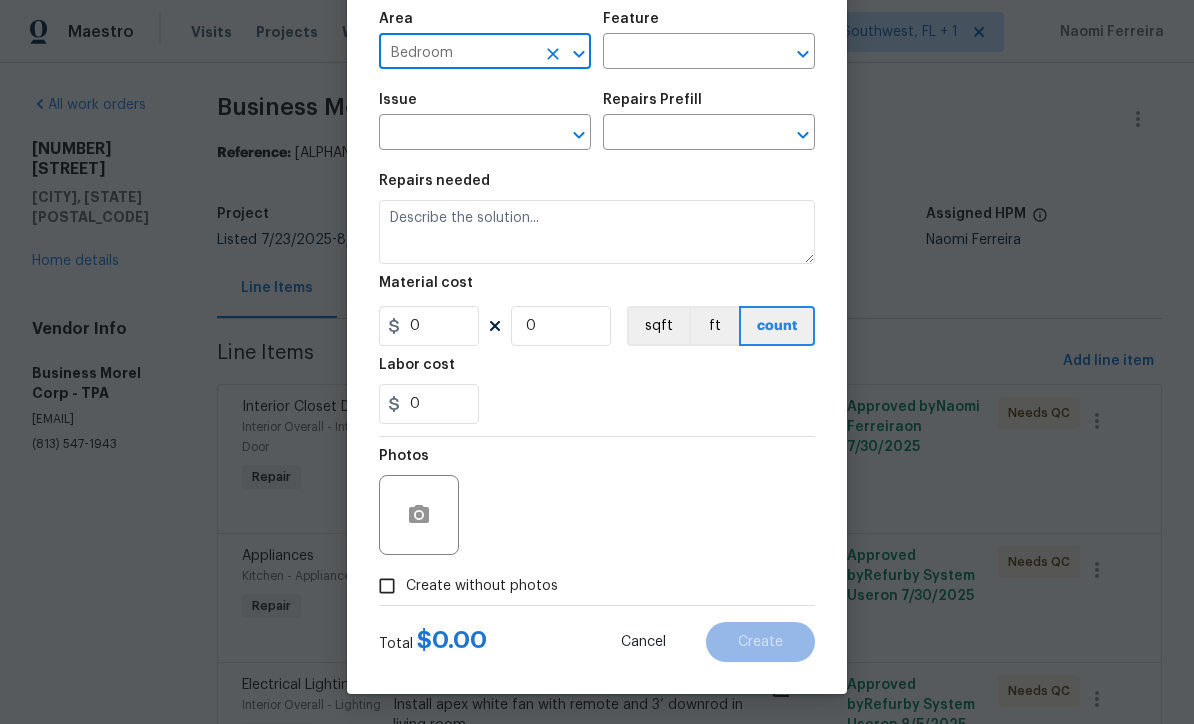 click at bounding box center (681, 53) 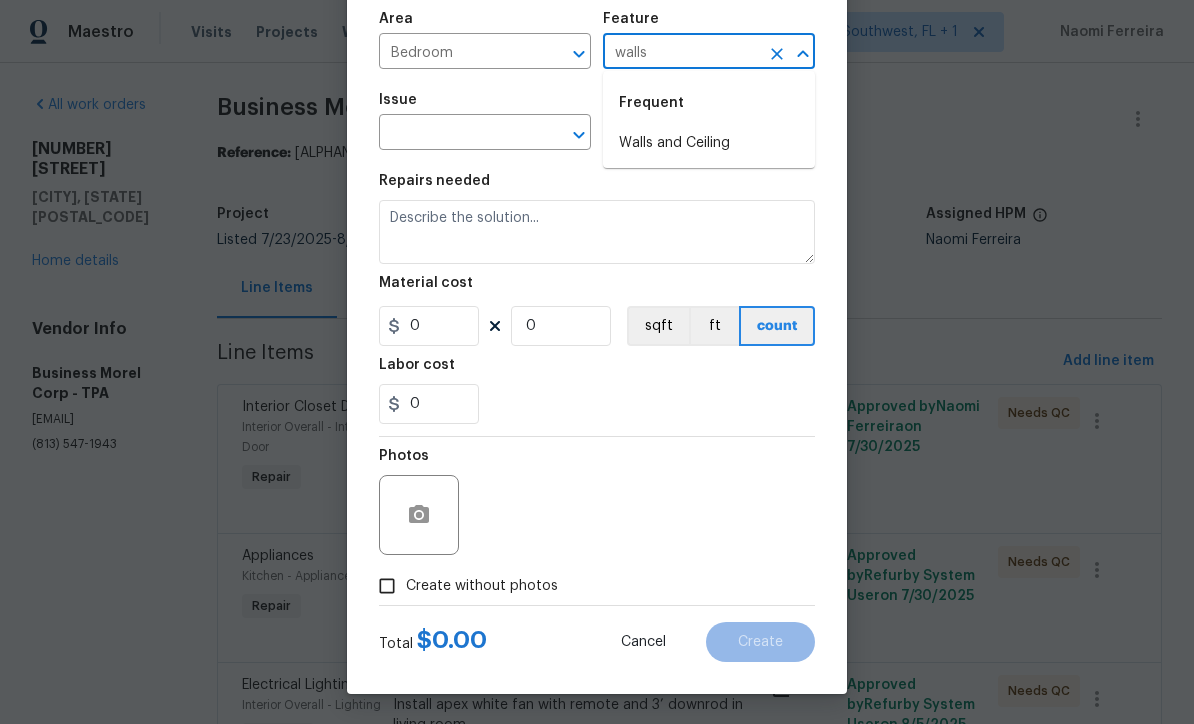 click on "Walls and Ceiling" at bounding box center (709, 143) 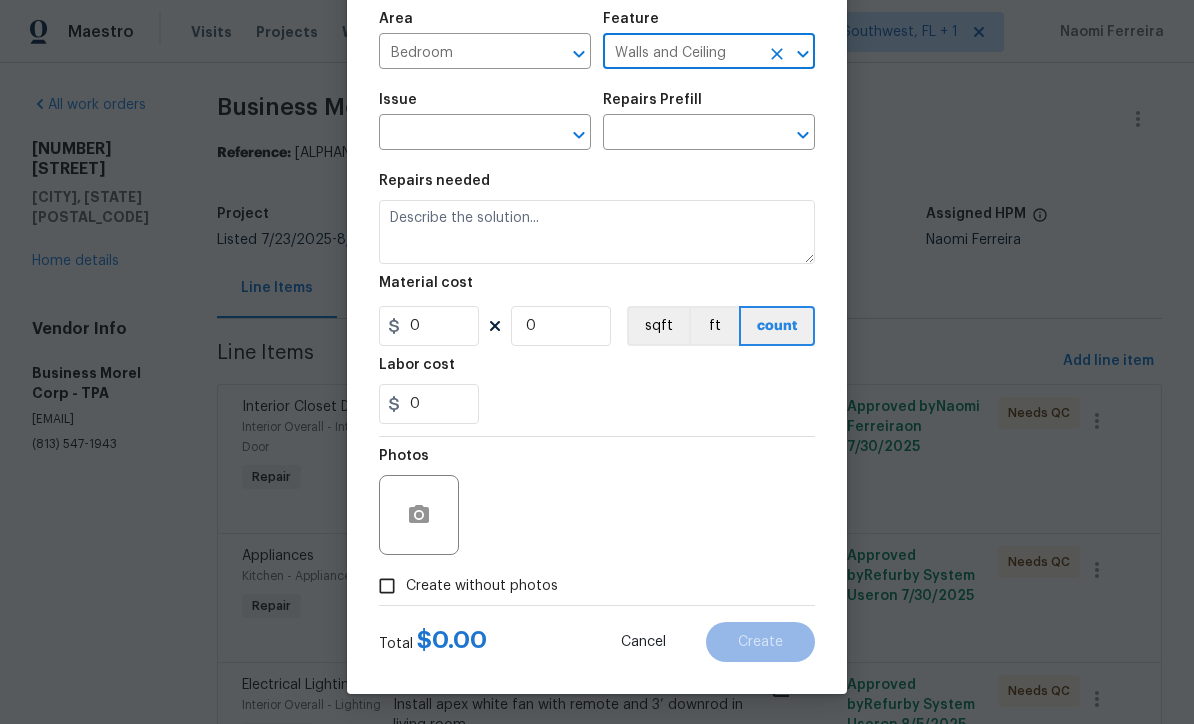 click at bounding box center [457, 134] 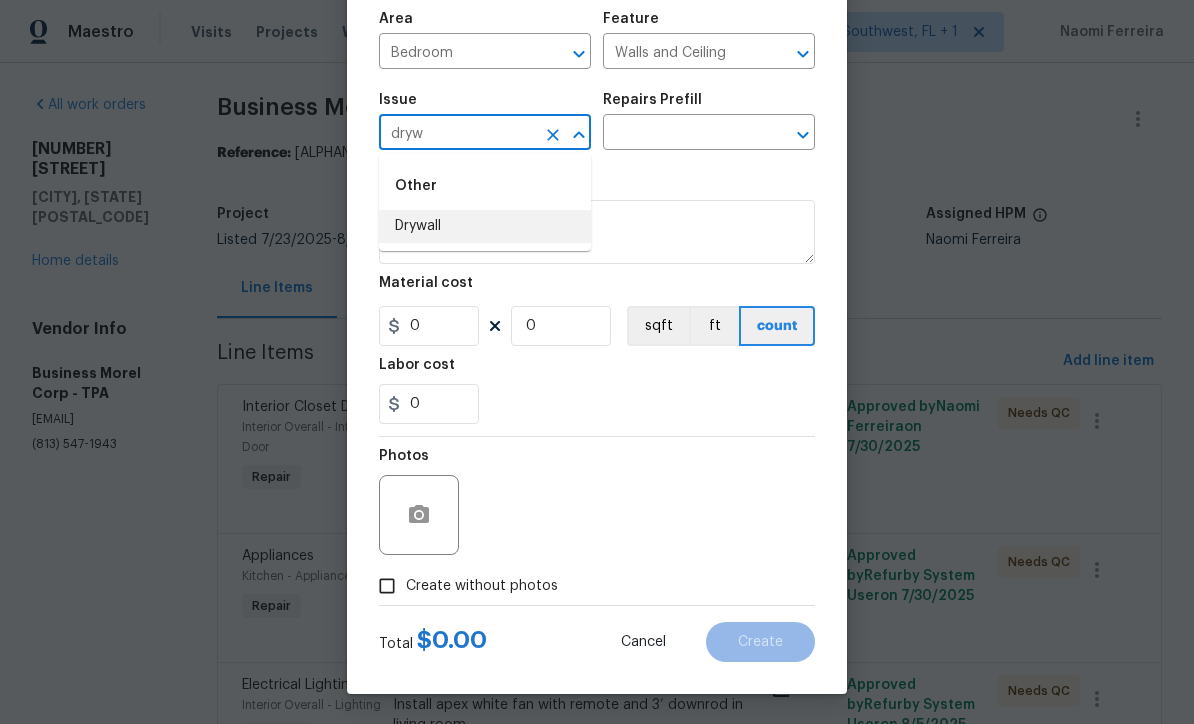 click on "Drywall" at bounding box center (485, 226) 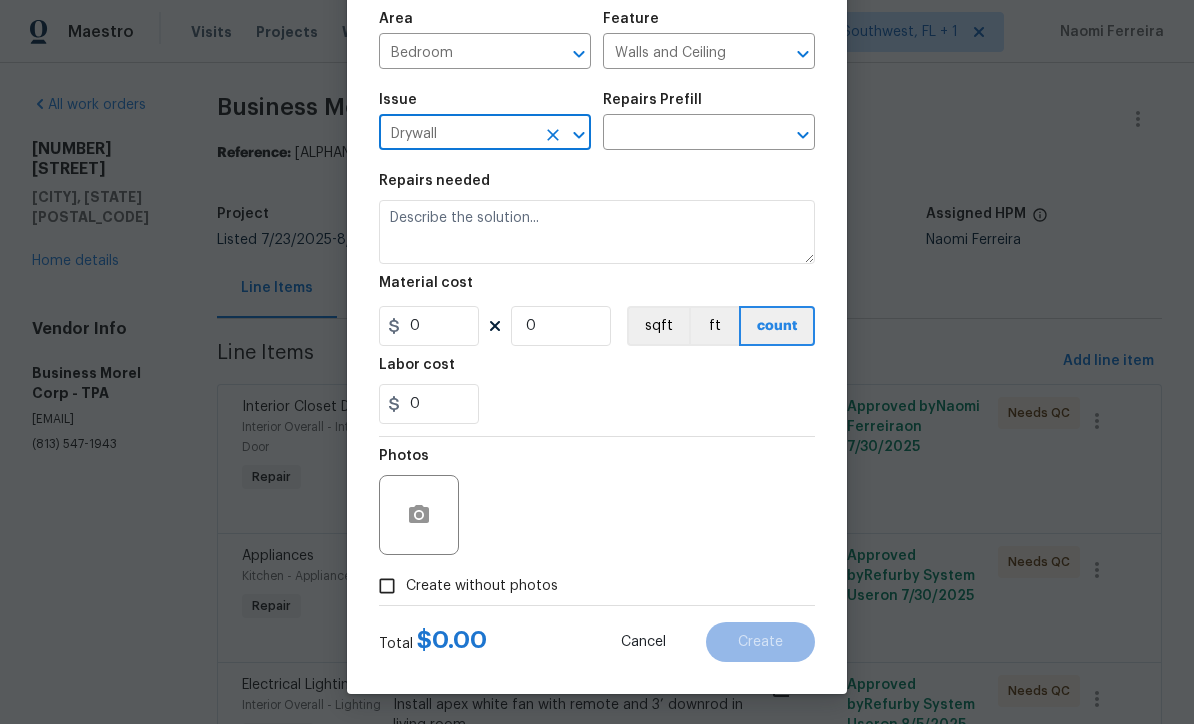 click at bounding box center [681, 134] 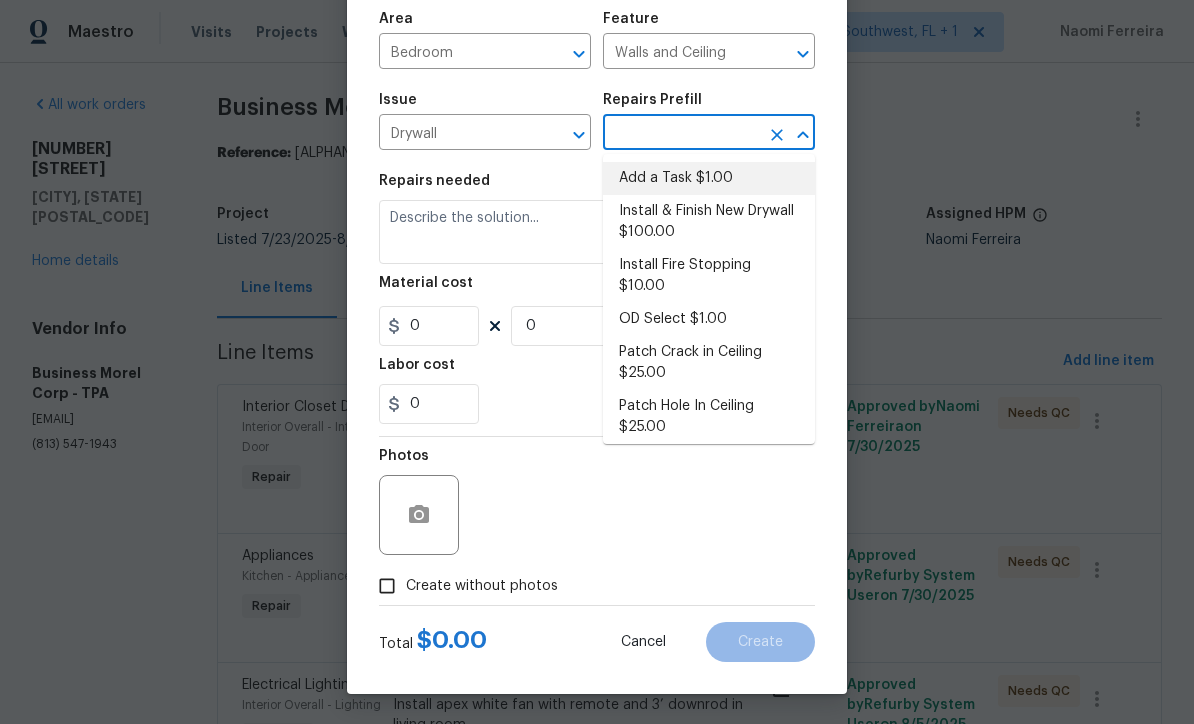 click on "Add a Task $1.00" at bounding box center (709, 178) 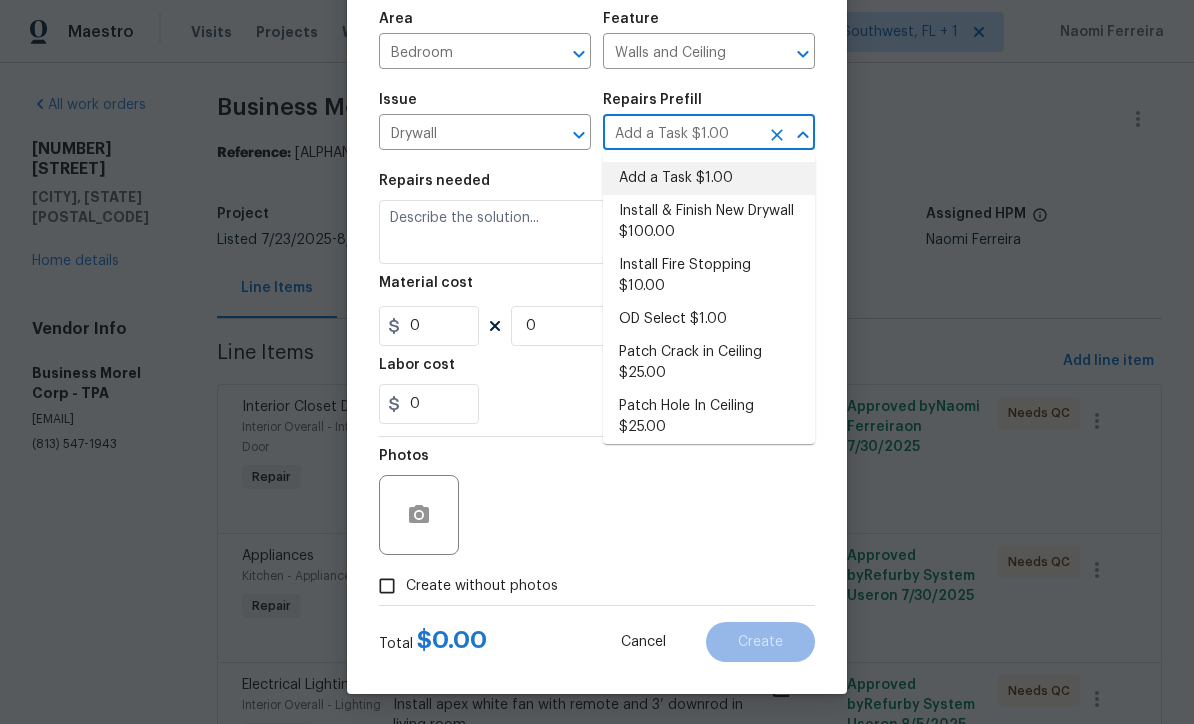 type 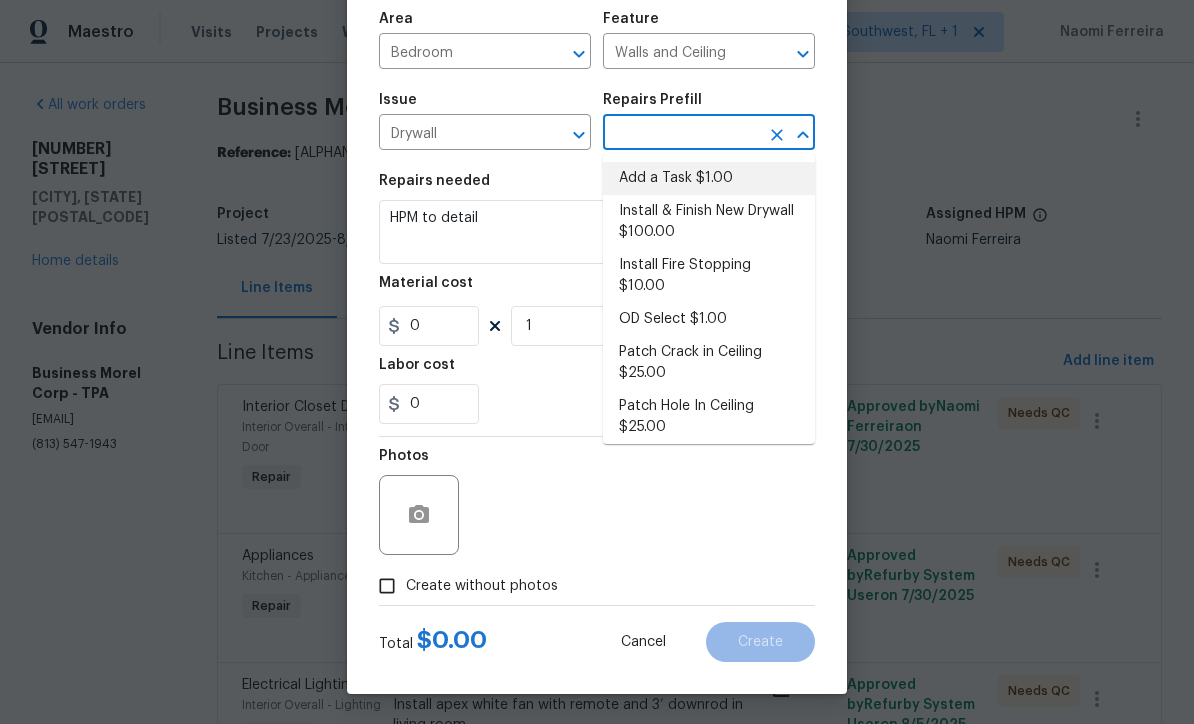type on "Add a Task $1.00" 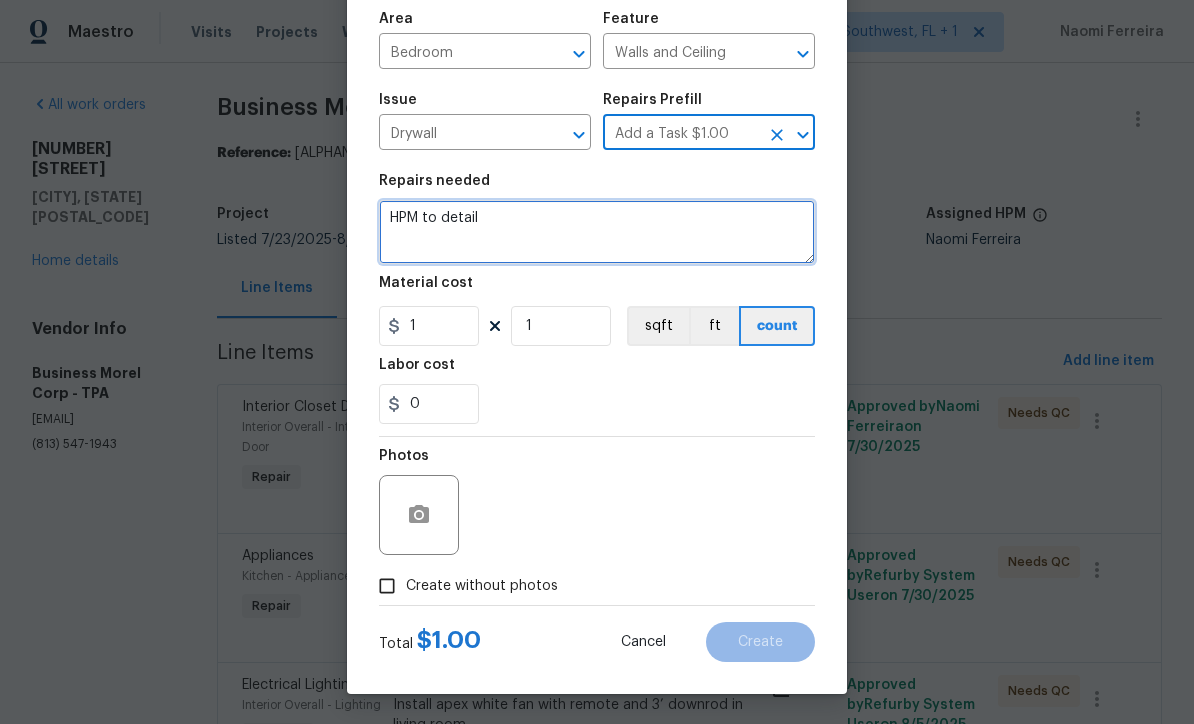click on "HPM to detail" at bounding box center [597, 232] 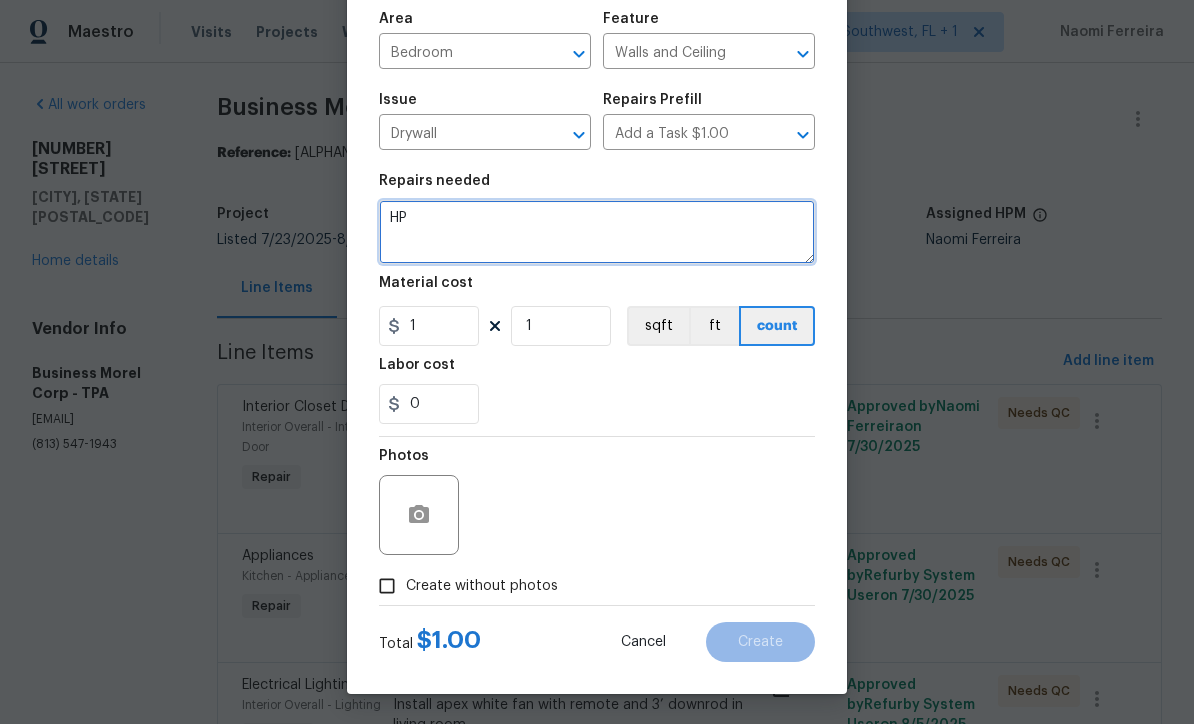 type on "H" 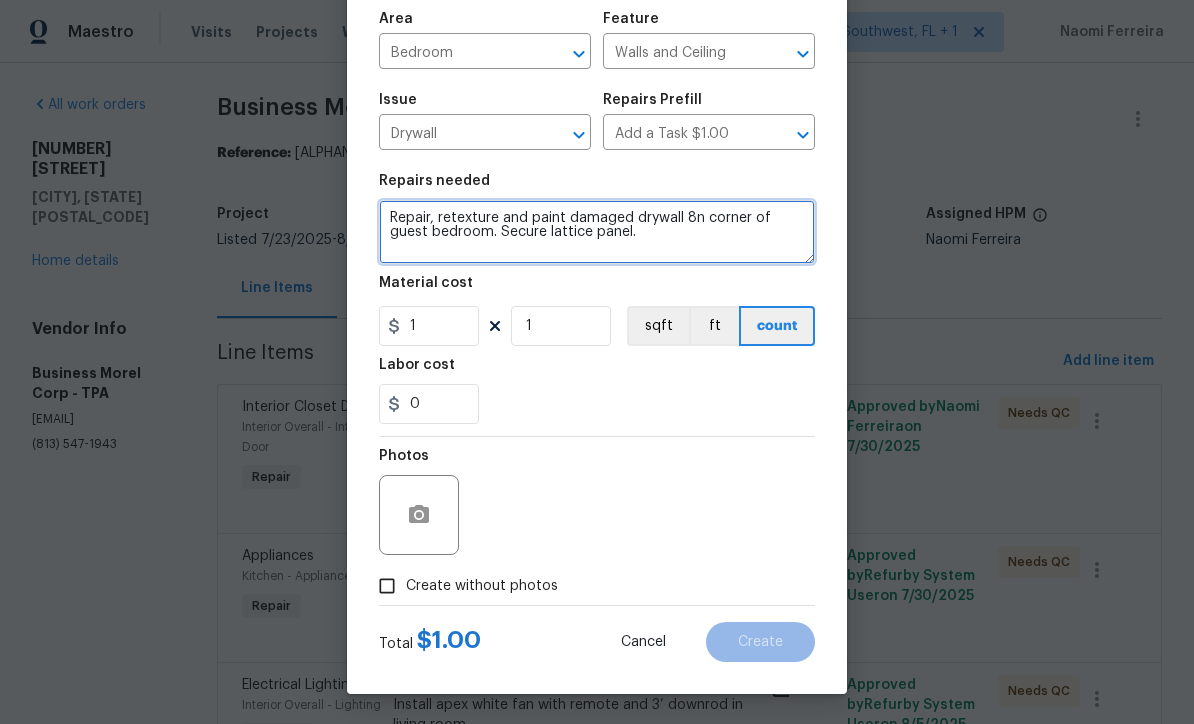 type on "Repair, retexture and paint damaged drywall 8n corner of guest bedroom. Secure lattice panel." 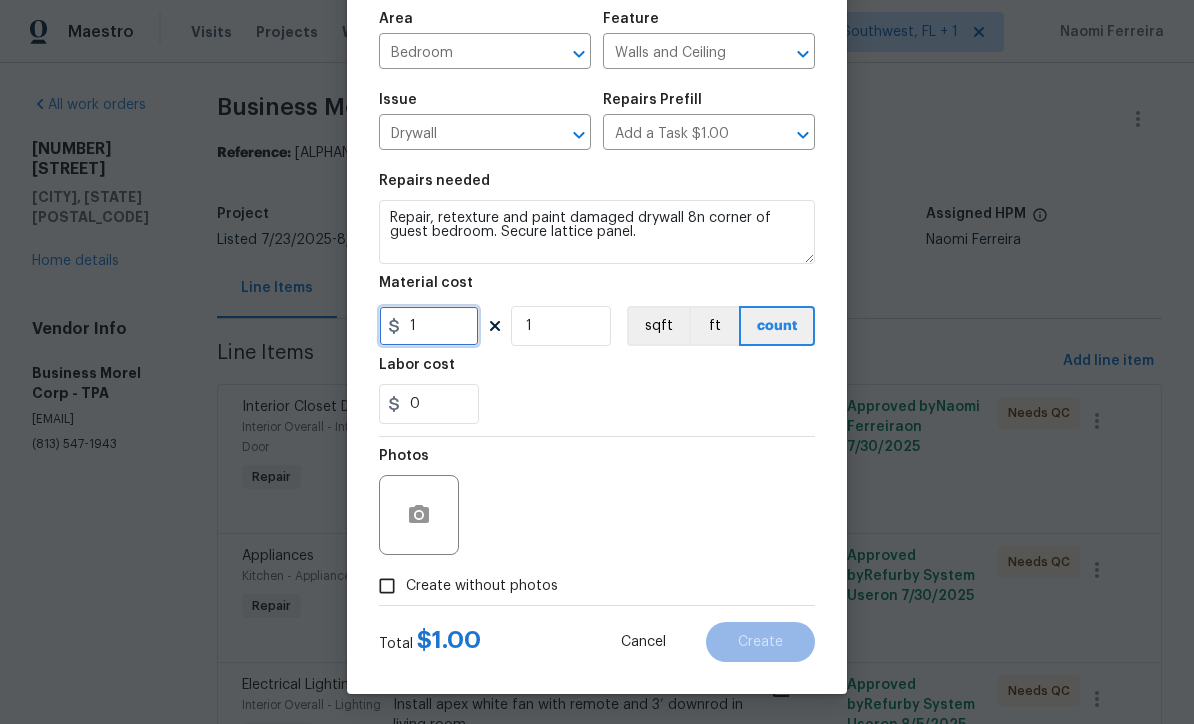 click on "1" at bounding box center [429, 326] 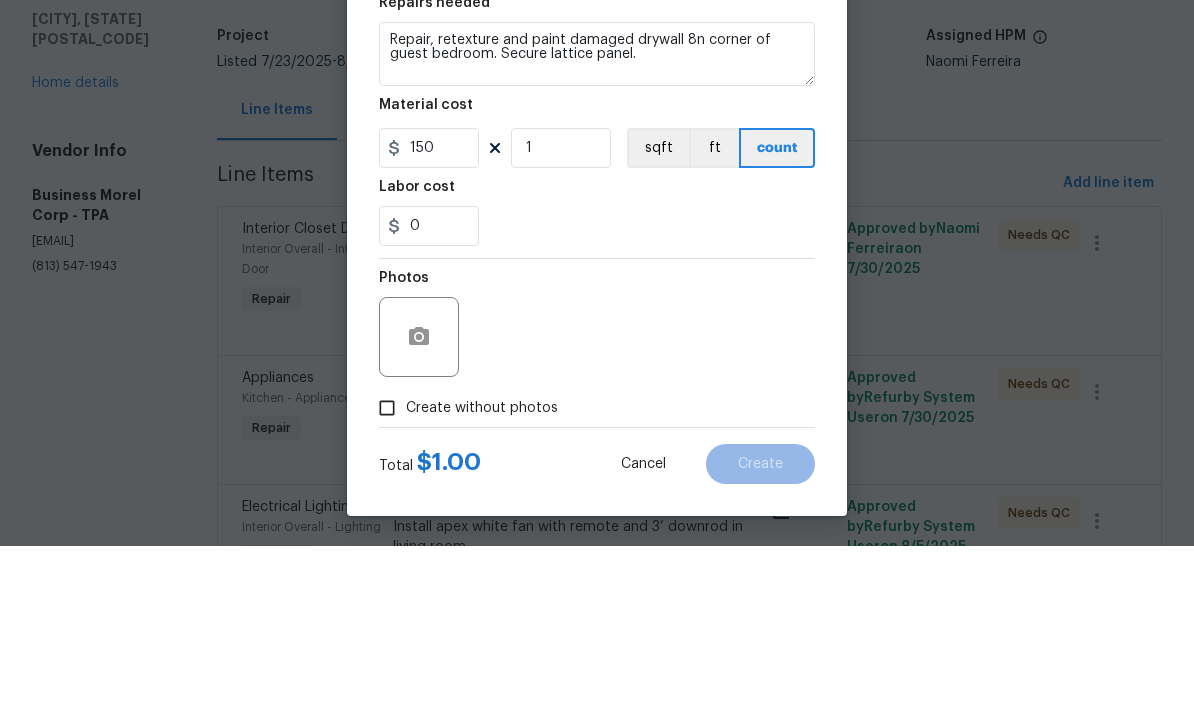 scroll, scrollTop: 66, scrollLeft: 0, axis: vertical 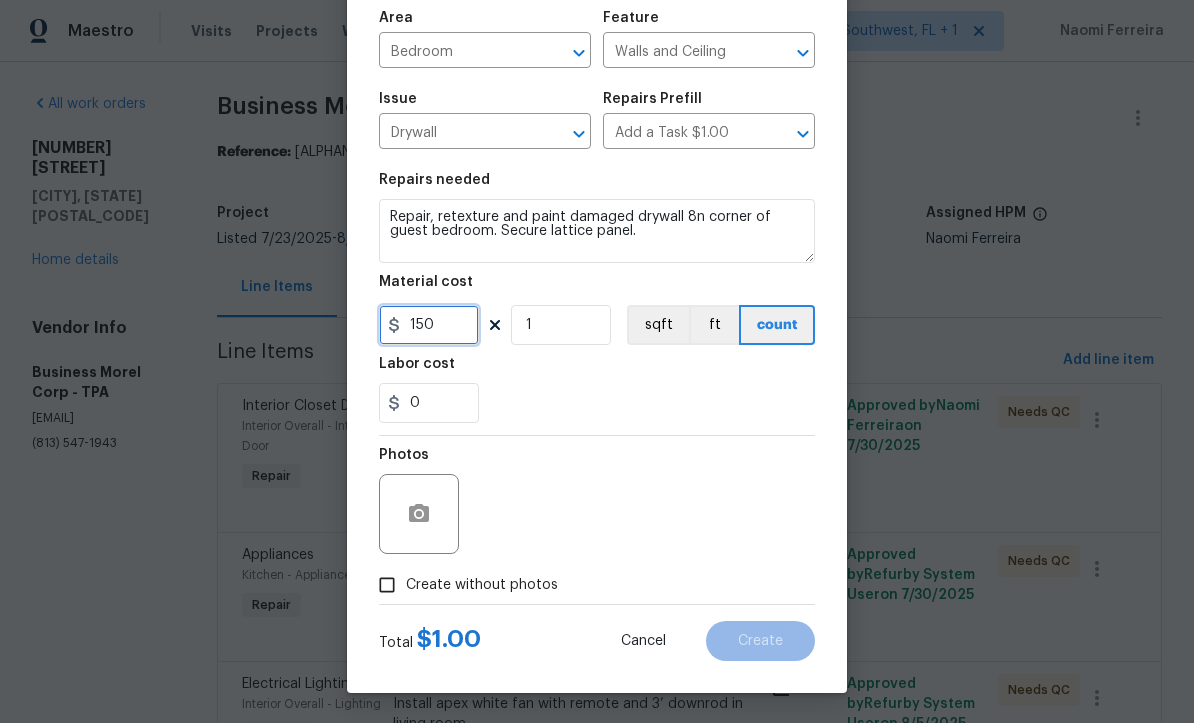 type on "150" 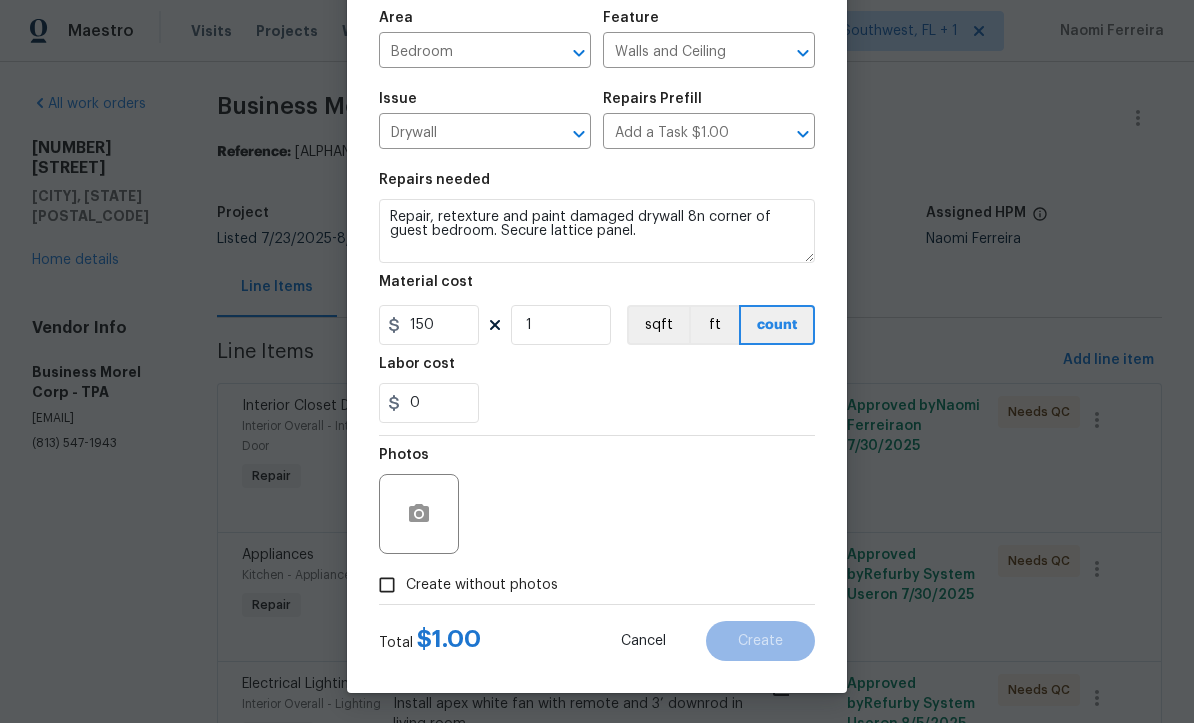 click on "Create without photos" at bounding box center (387, 586) 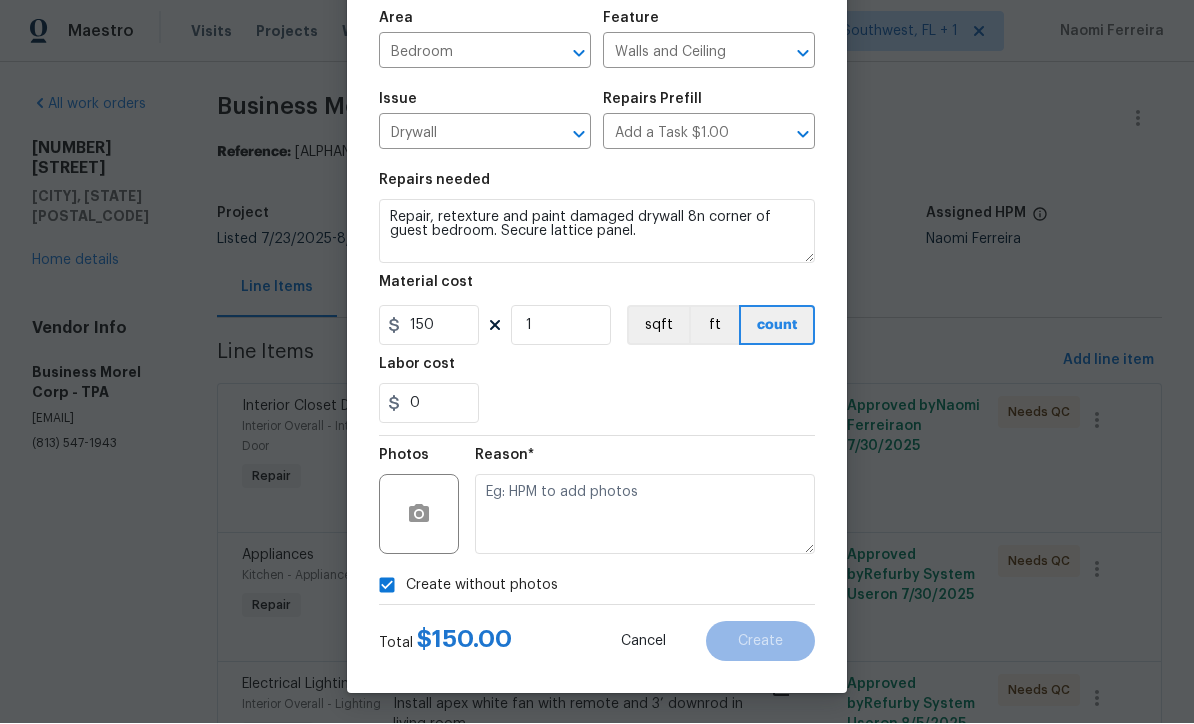 click on "Create without photos" at bounding box center (387, 586) 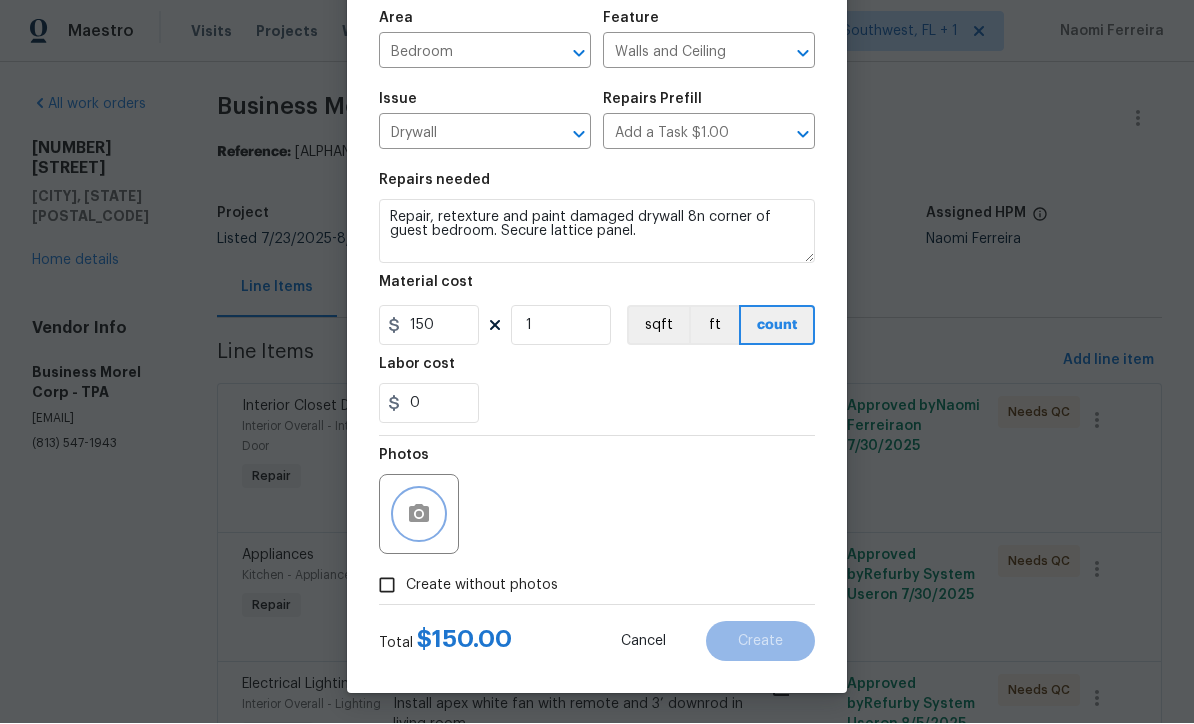 click at bounding box center [419, 515] 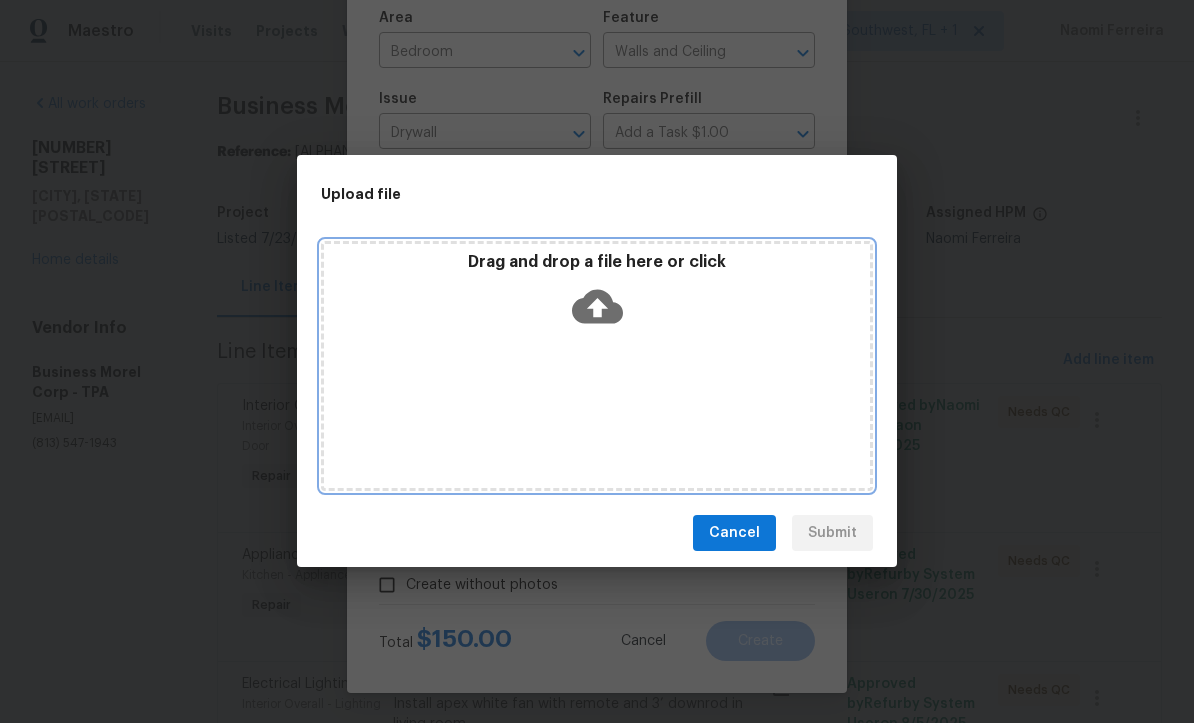 click 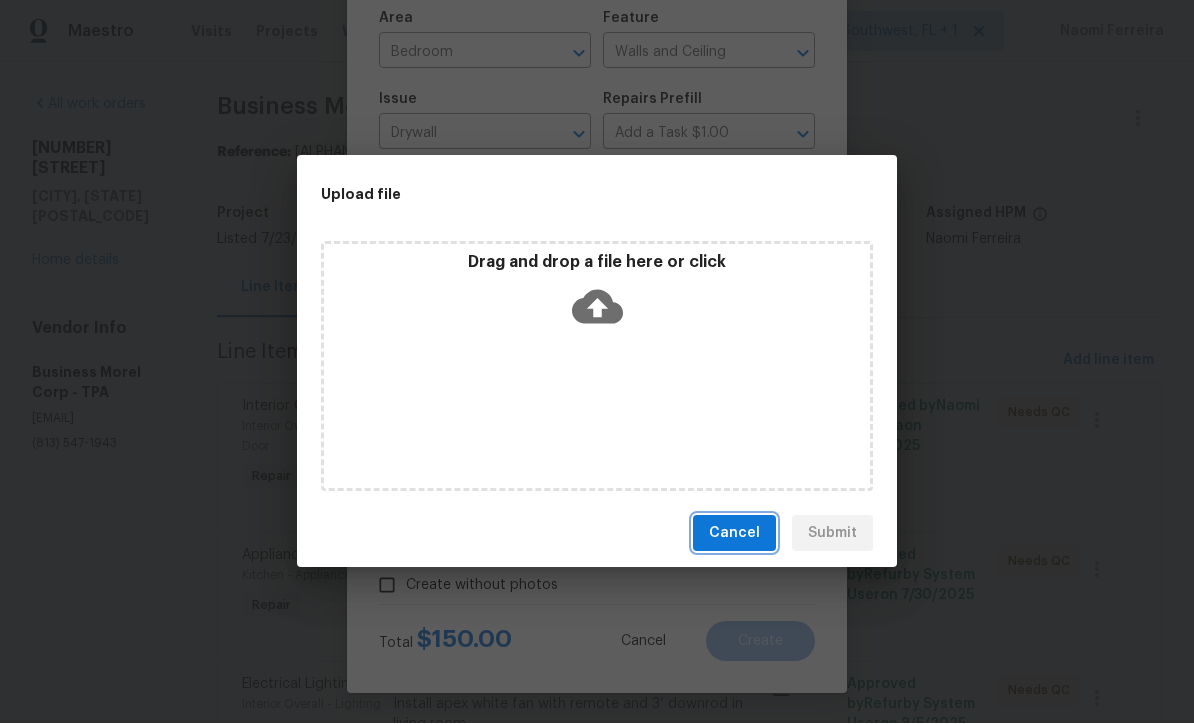 click on "Cancel" at bounding box center [734, 534] 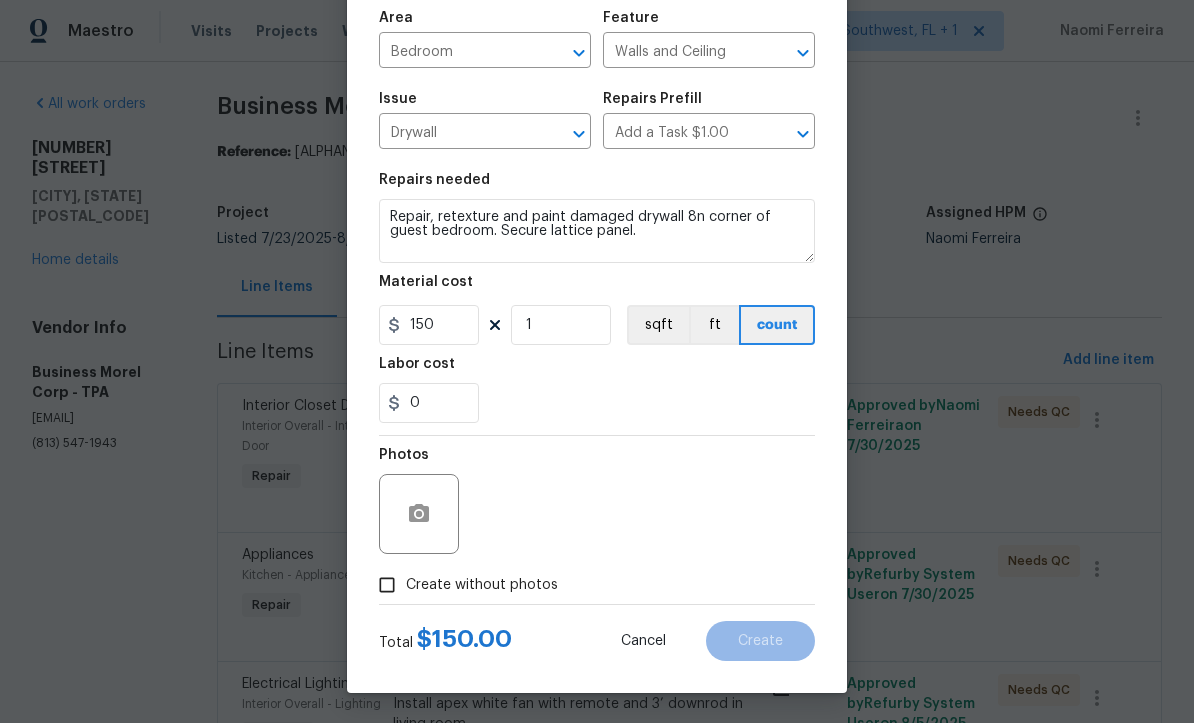 click on "Create without photos" at bounding box center (387, 586) 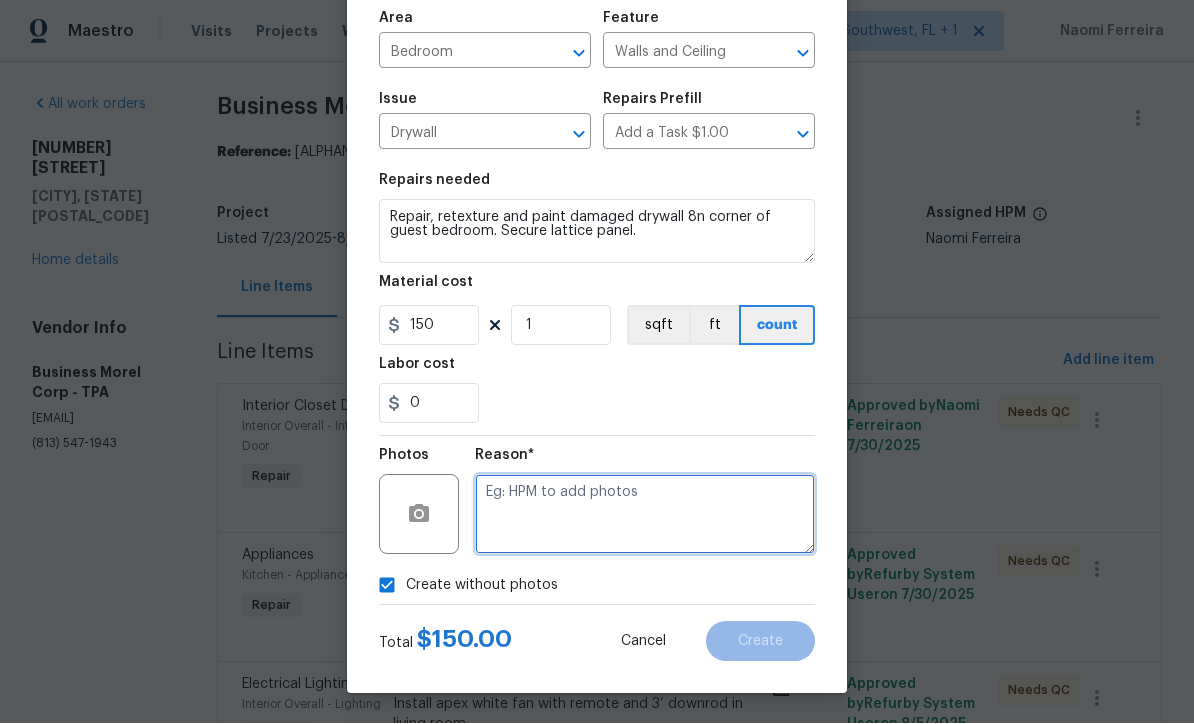 click at bounding box center (645, 515) 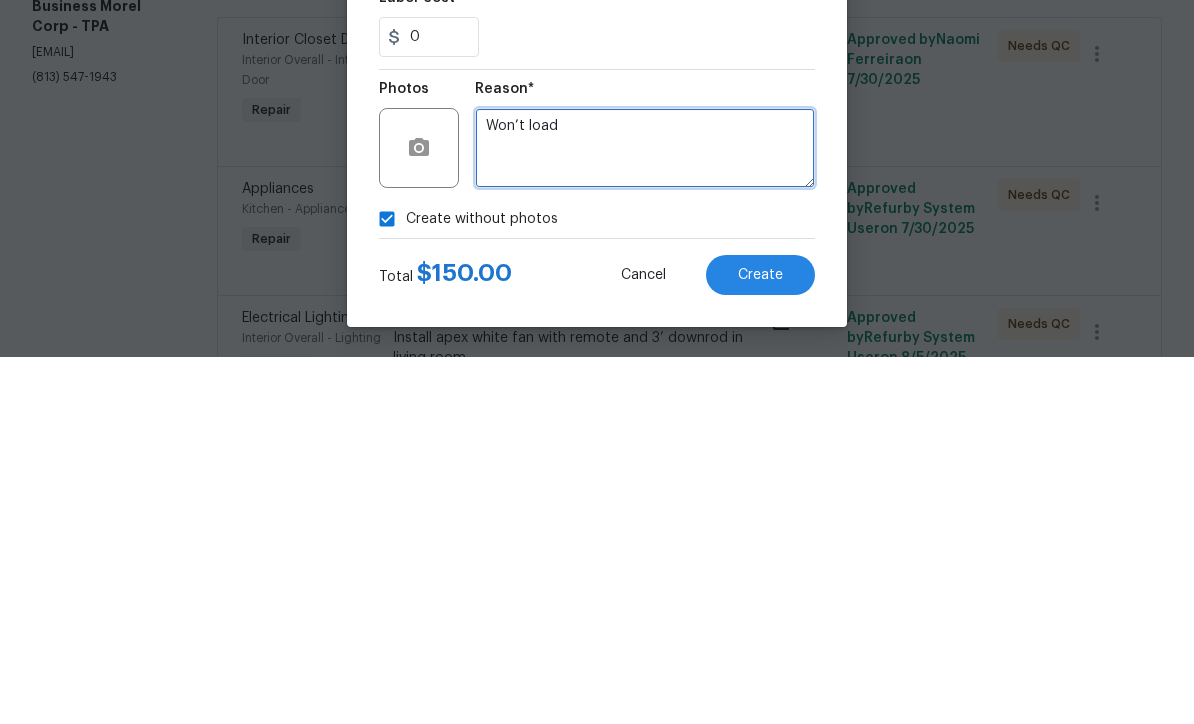 type on "Won’t load" 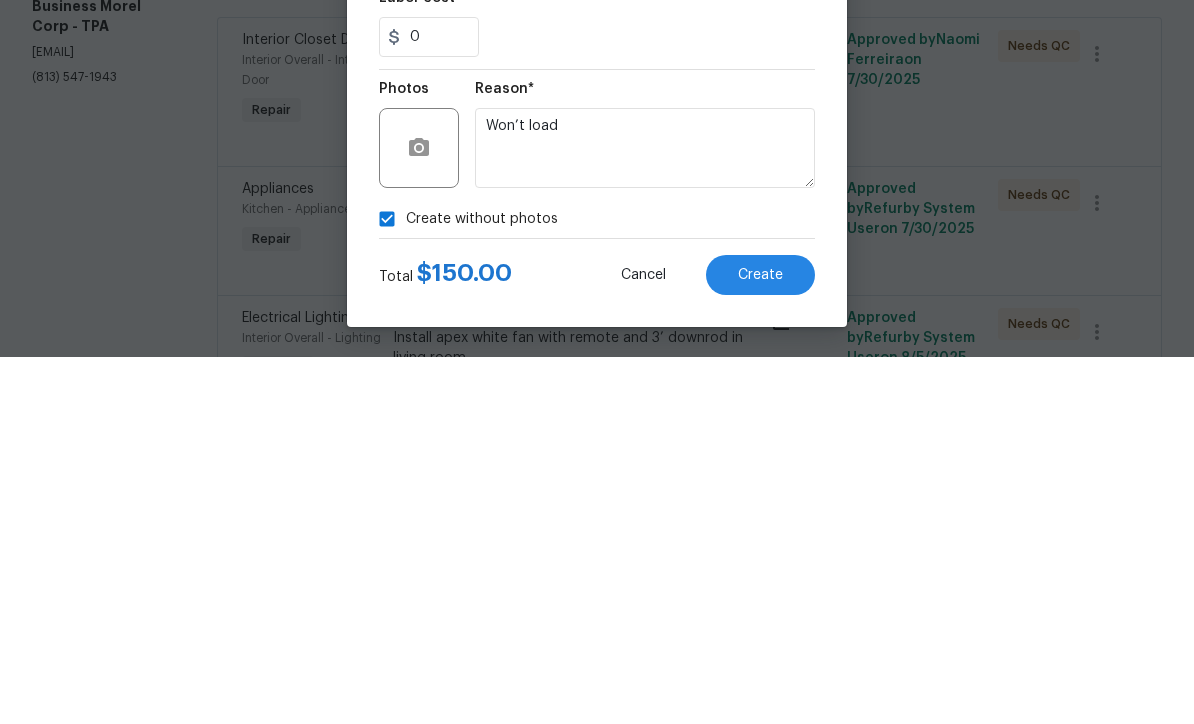 click on "Create" at bounding box center [760, 642] 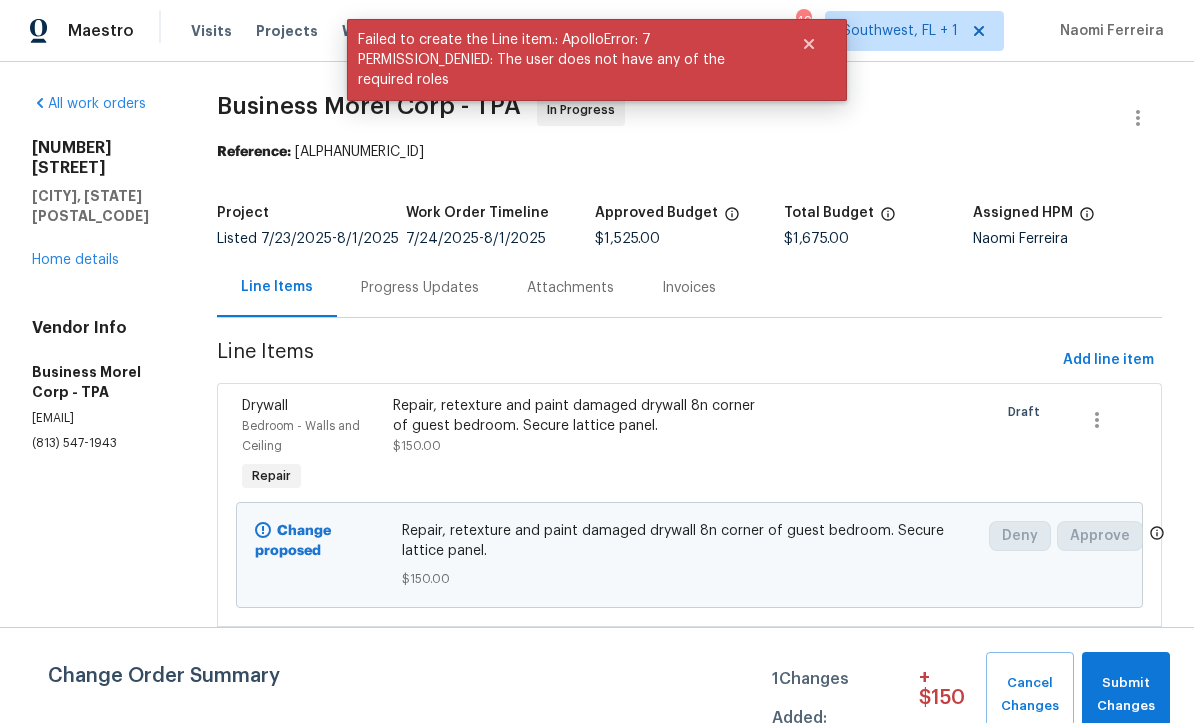 scroll, scrollTop: 1, scrollLeft: 0, axis: vertical 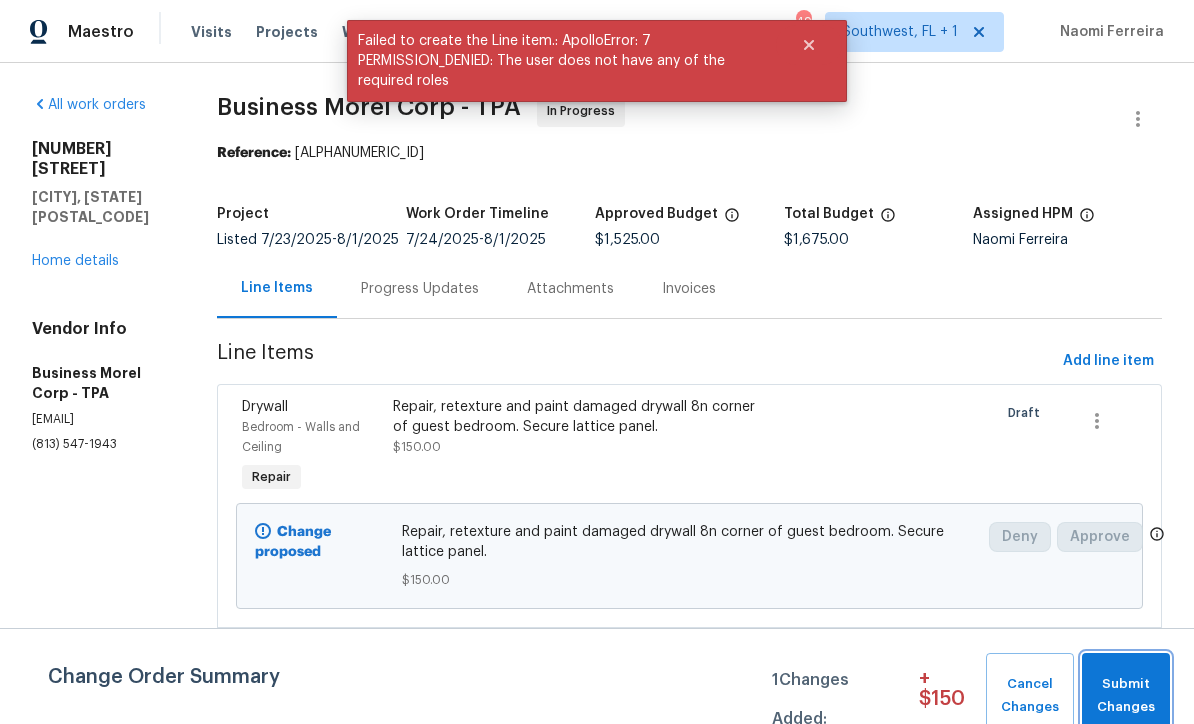 click on "Submit Changes" at bounding box center [1126, 696] 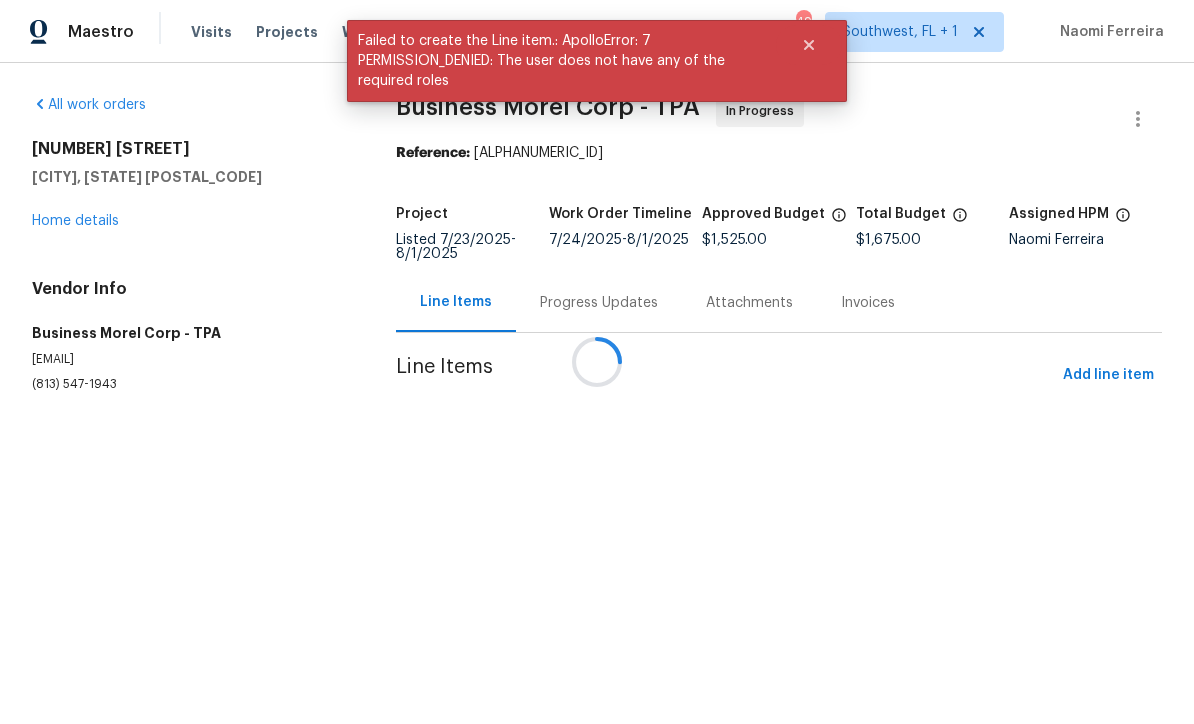 scroll, scrollTop: 0, scrollLeft: 0, axis: both 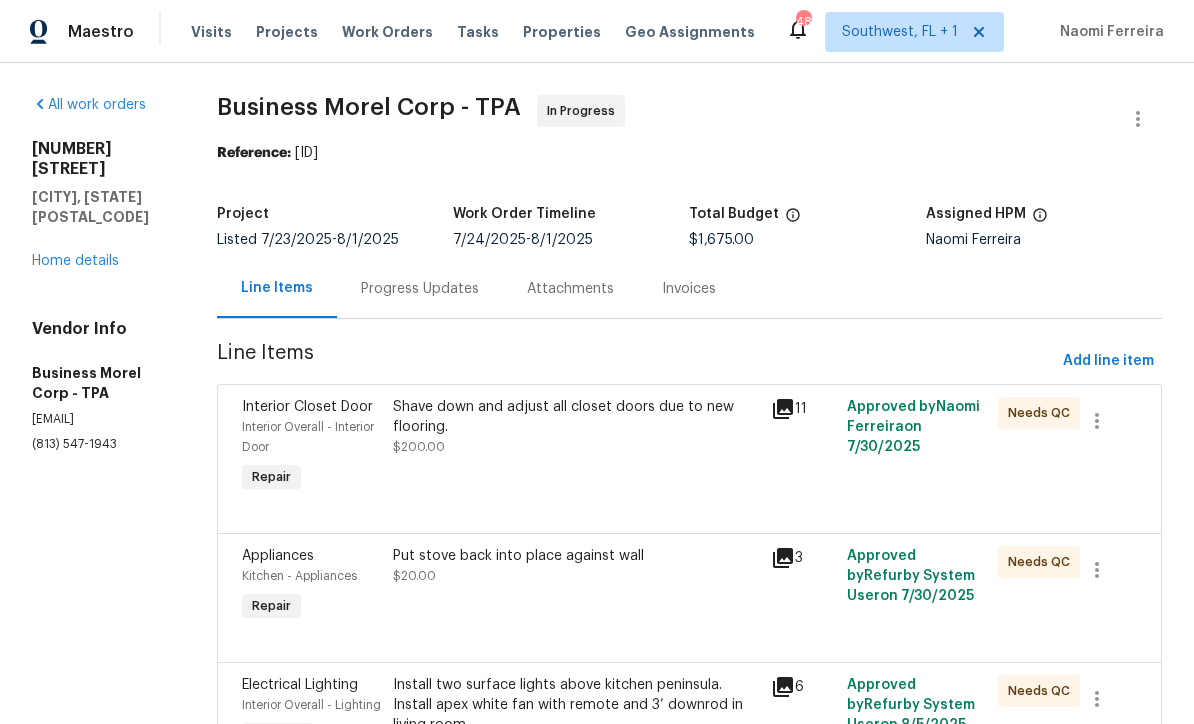 click on "Projects" at bounding box center (287, 32) 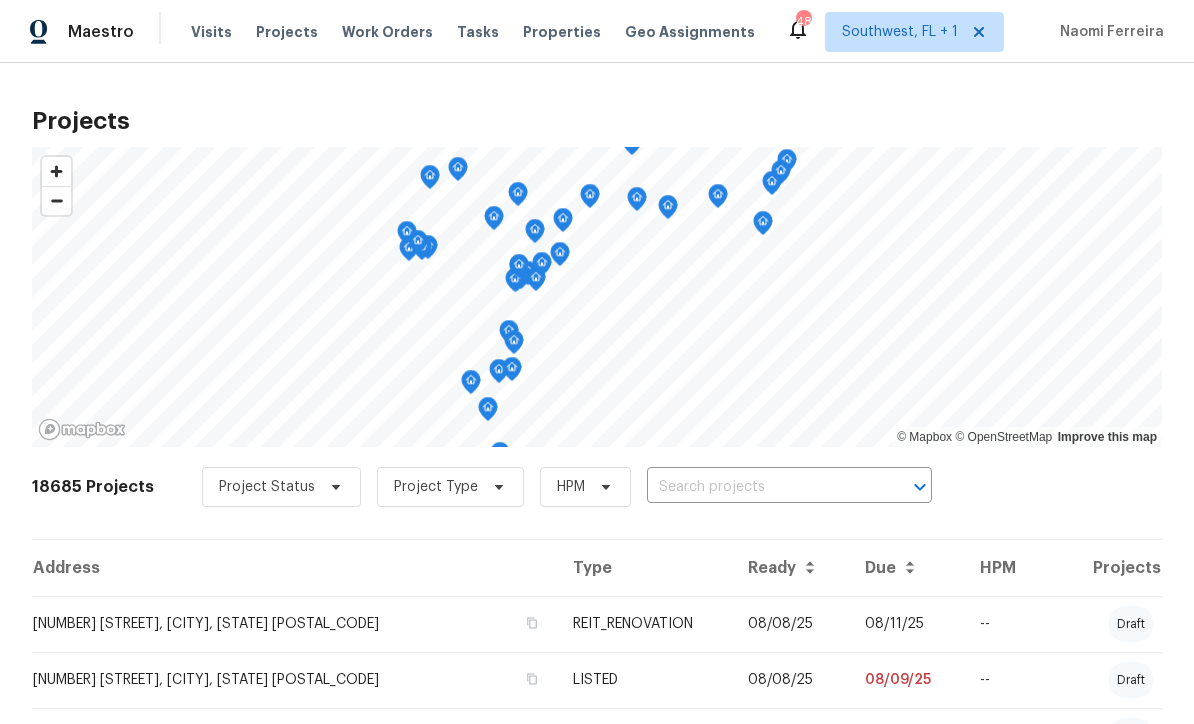 click at bounding box center (761, 487) 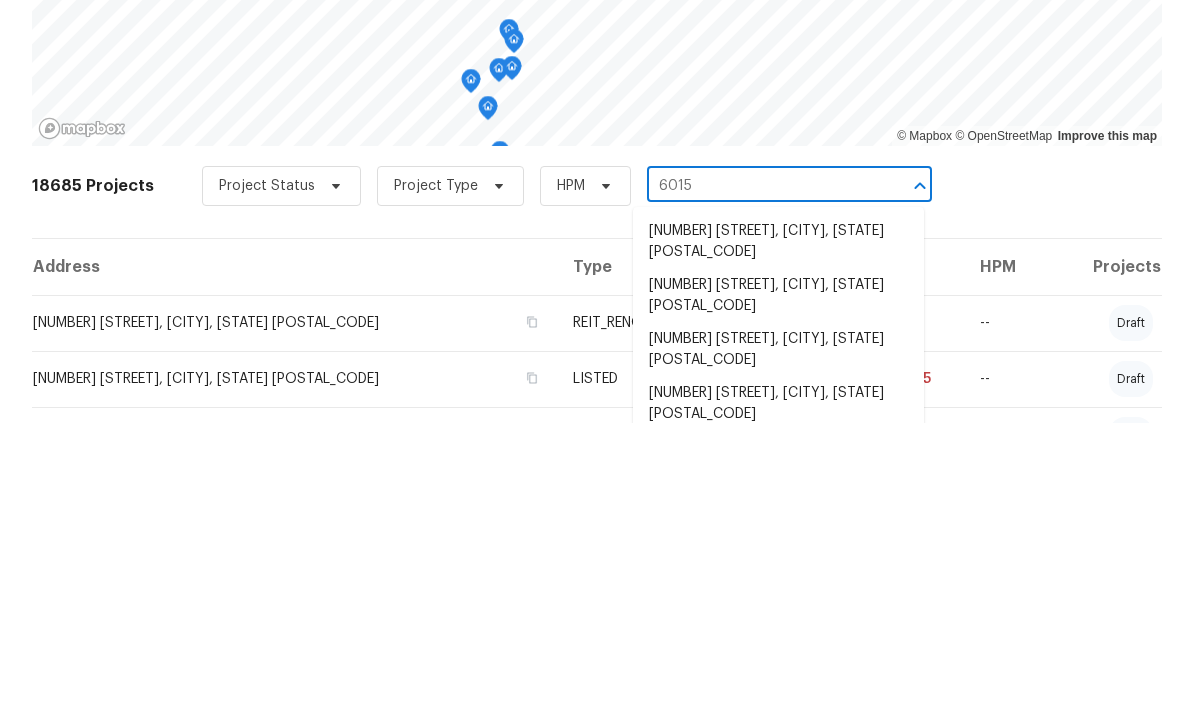 type on "6015 o" 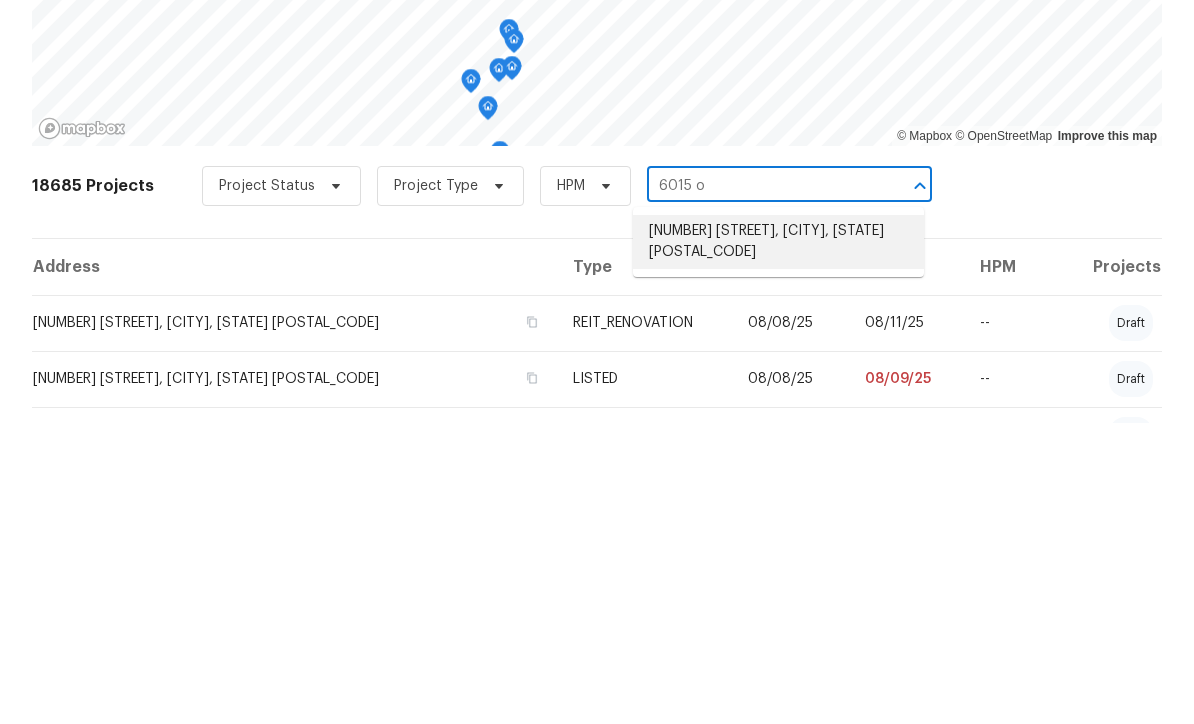 click on "6015 Olive Ave, Sarasota, FL 34231" at bounding box center (778, 543) 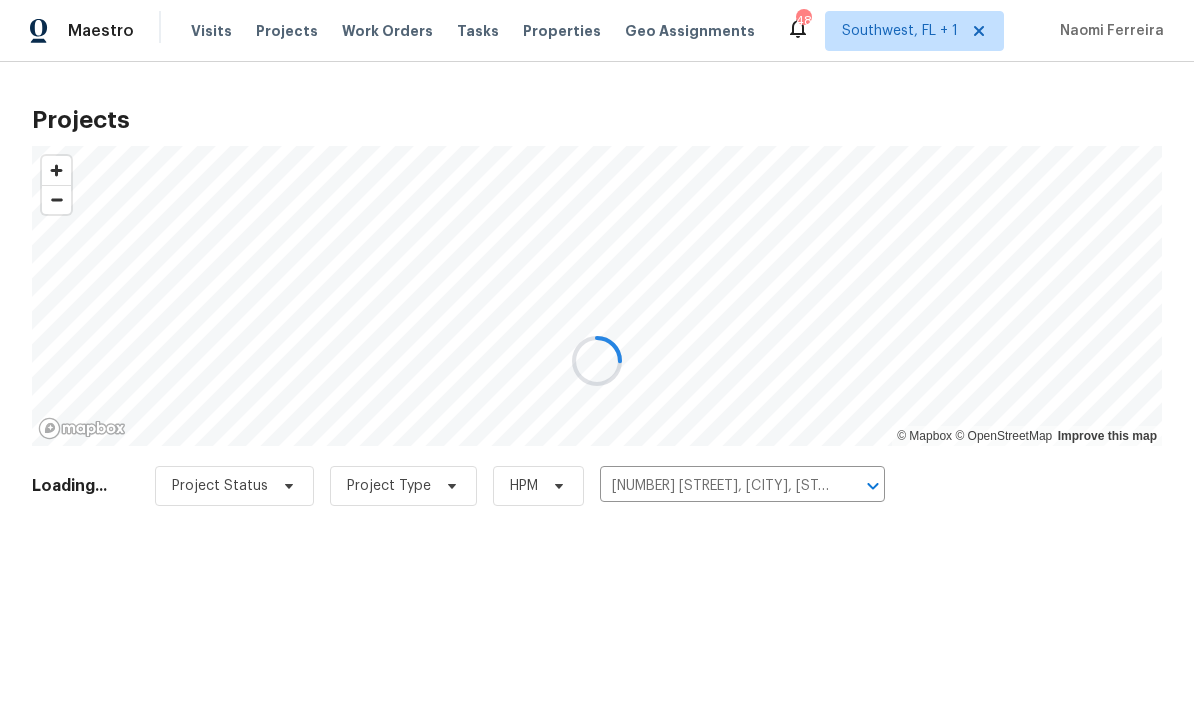 scroll, scrollTop: 1, scrollLeft: 0, axis: vertical 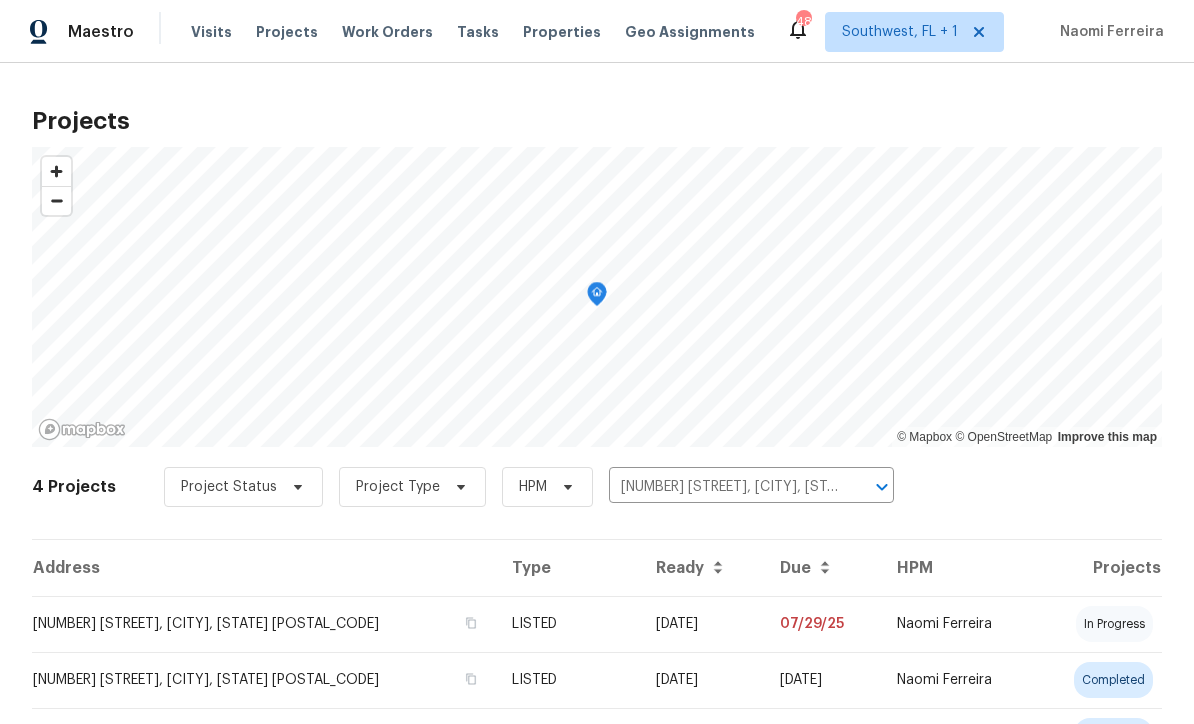 click on "07/29/25" at bounding box center [822, 624] 